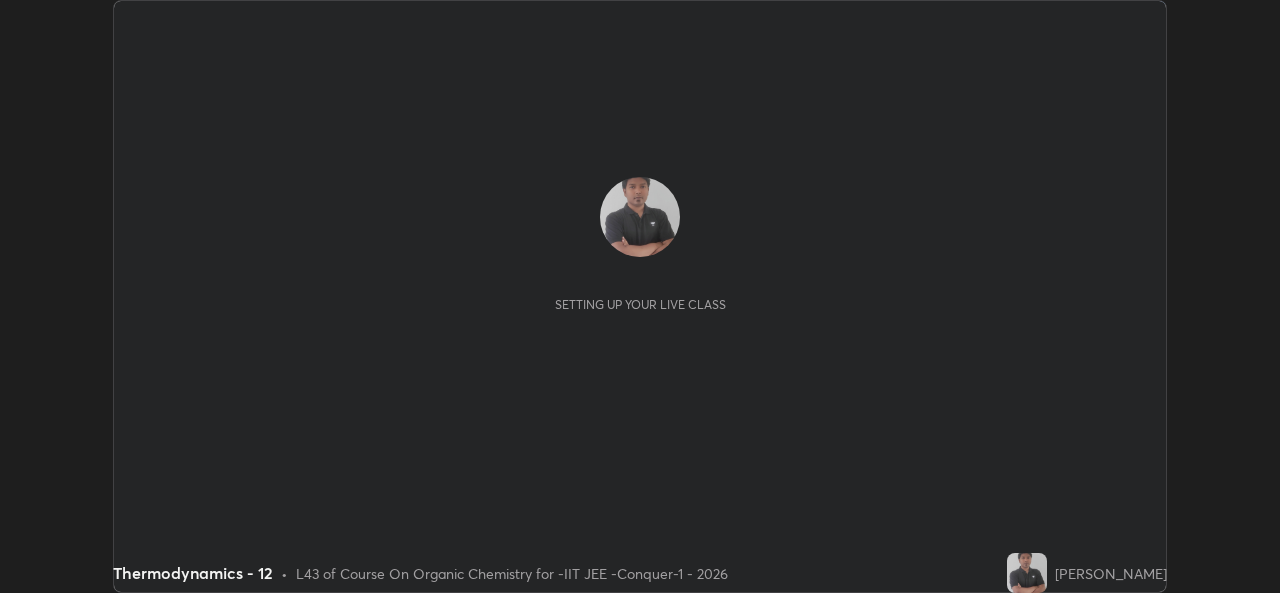 scroll, scrollTop: 0, scrollLeft: 0, axis: both 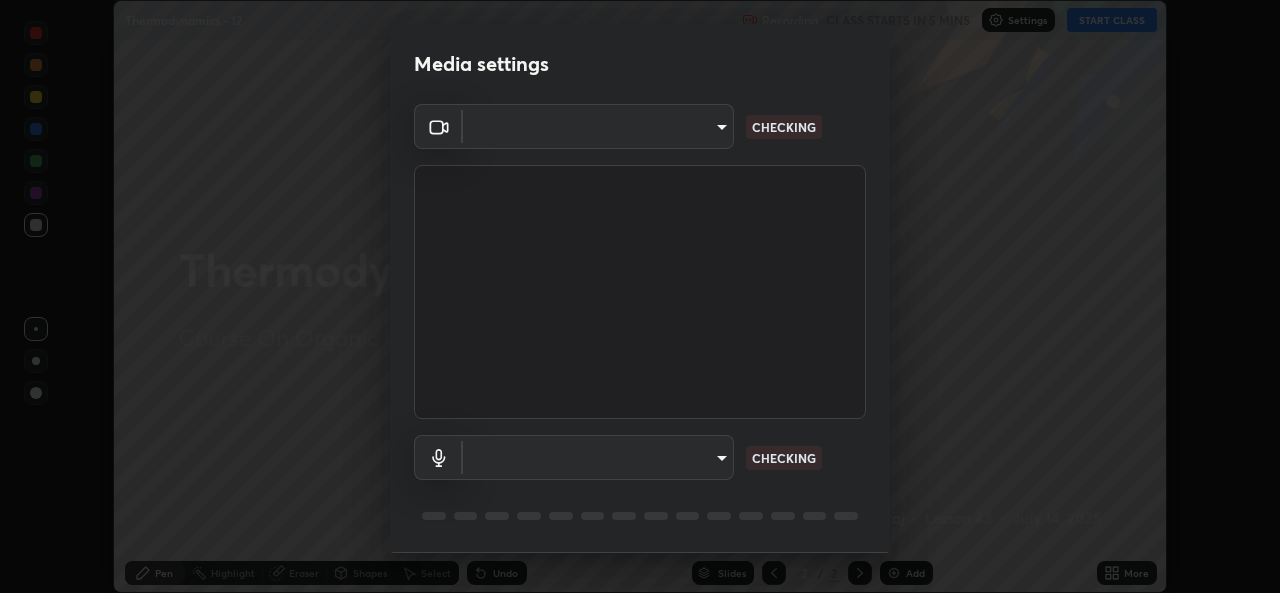 click on "Media settings ​ CHECKING ​ CHECKING 1 / 5 Next" at bounding box center [640, 296] 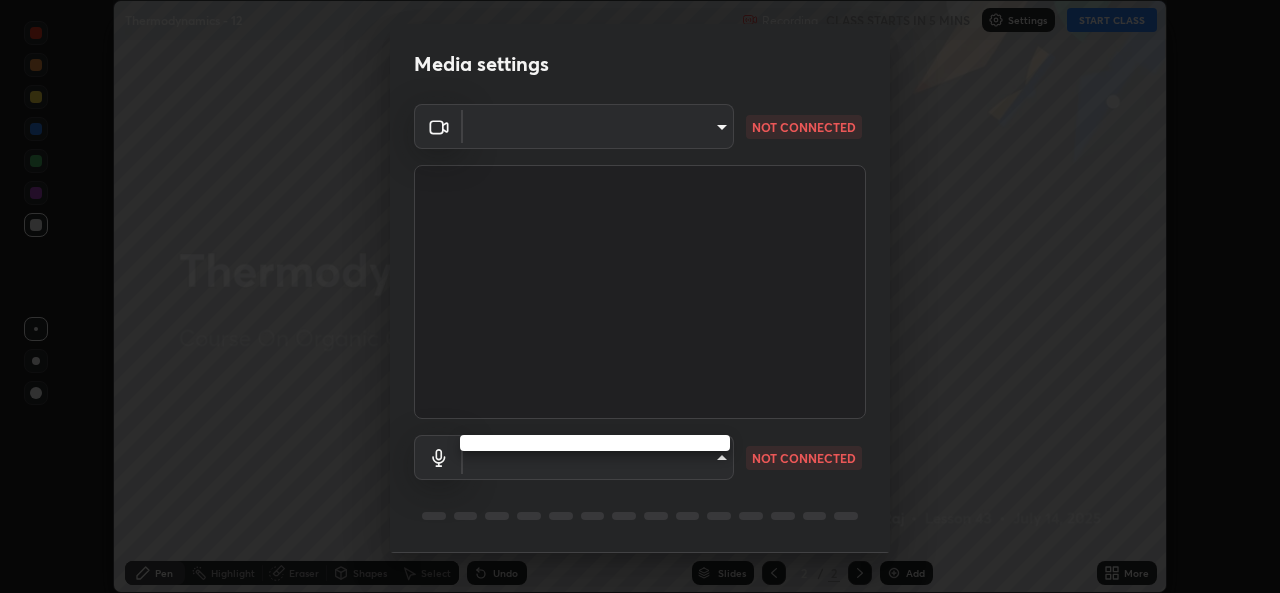 type on "162a4bef6d5de59660943d10e2777e2613c591b7fe343c7323db06c6e3c7e835" 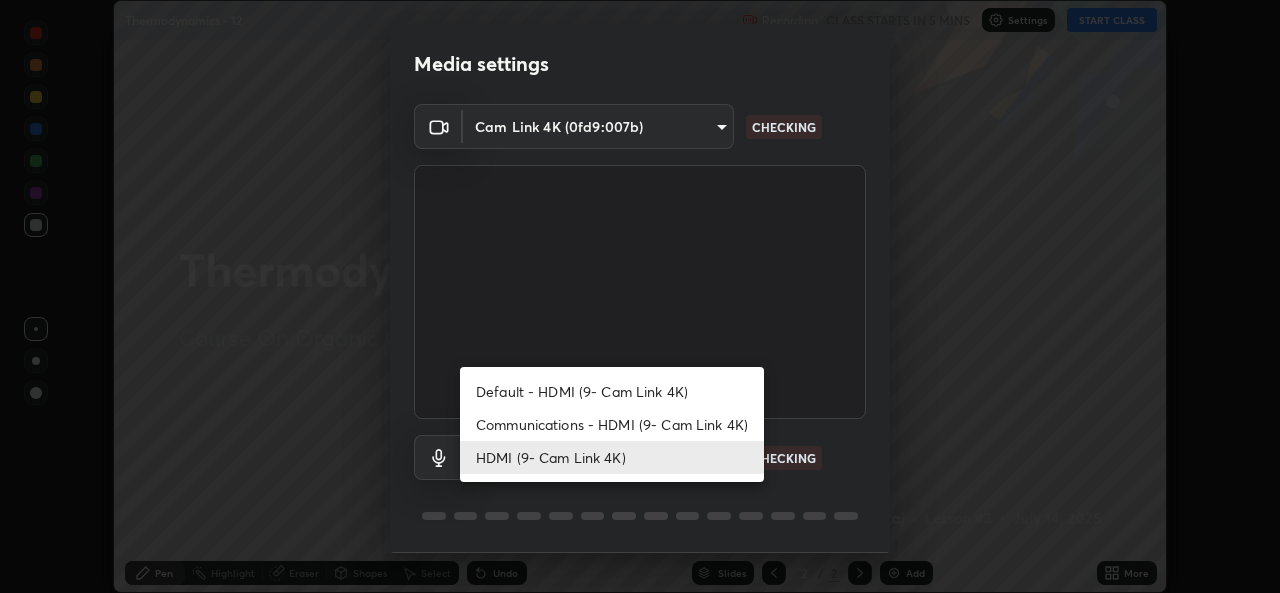 click on "Communications - HDMI (9- Cam Link 4K)" at bounding box center [612, 424] 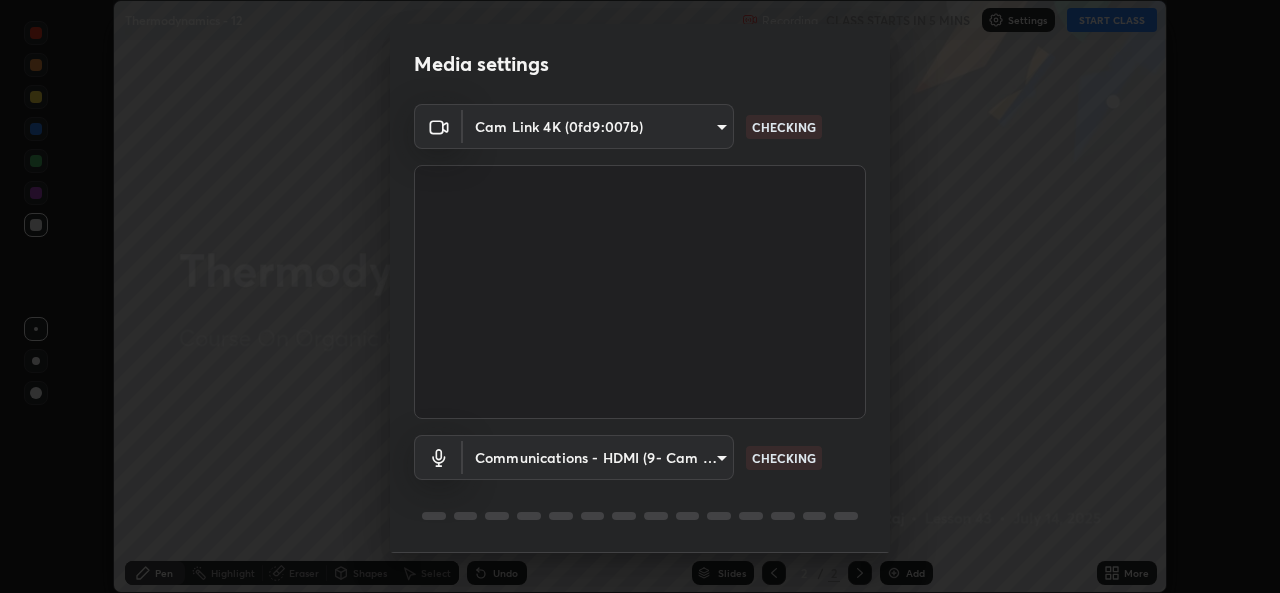 click on "Erase all Thermodynamics - 12 Recording CLASS STARTS IN 5 MINS Settings START CLASS Setting up your live class Thermodynamics - 12 • L43 of Course On Organic Chemistry for -IIT JEE -Conquer-1 - 2026 [PERSON_NAME] Pen Highlight Eraser Shapes Select Undo Slides 2 / 2 Add More No doubts shared Encourage your learners to ask a doubt for better clarity Report an issue Reason for reporting Buffering Chat not working Audio - Video sync issue Educator video quality low ​ Attach an image Report Media settings Cam Link 4K (0fd9:007b) 162a4bef6d5de59660943d10e2777e2613c591b7fe343c7323db06c6e3c7e835 CHECKING Communications - HDMI (9- Cam Link 4K) communications CHECKING 1 / 5 Next" at bounding box center (640, 296) 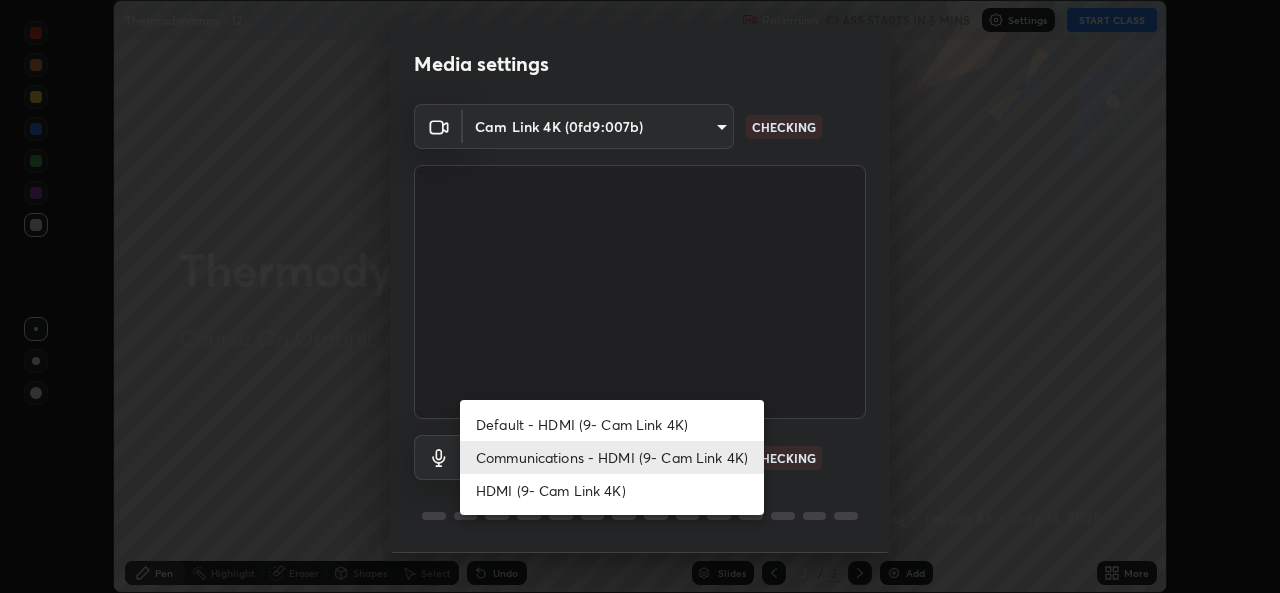 click on "HDMI (9- Cam Link 4K)" at bounding box center (612, 490) 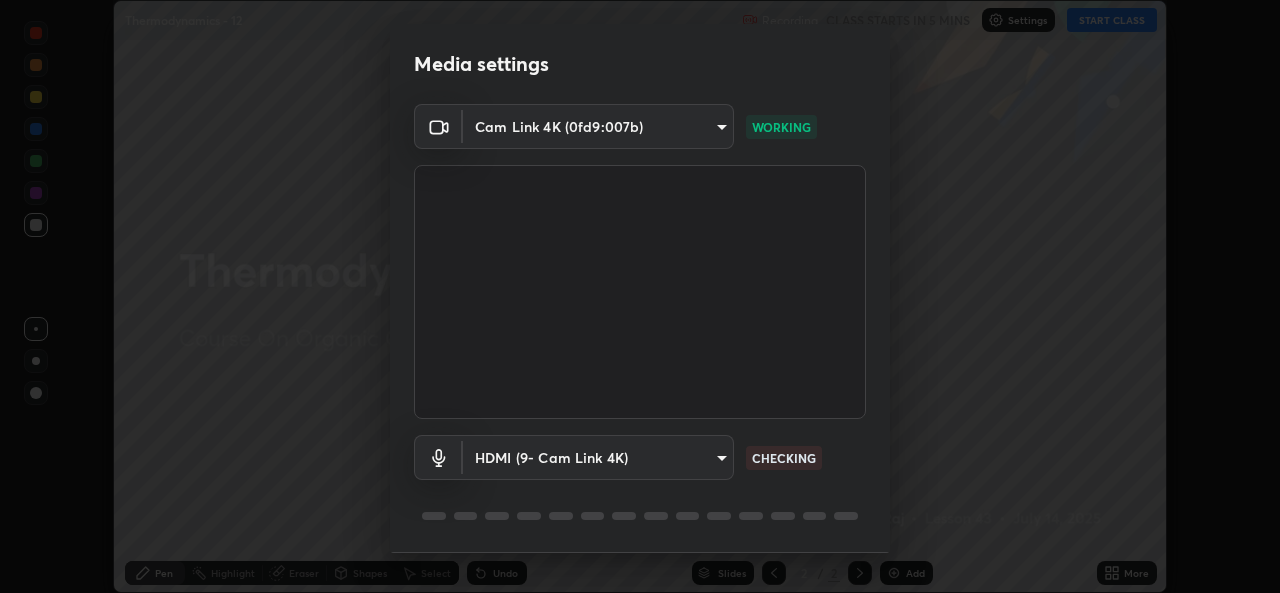 scroll, scrollTop: 63, scrollLeft: 0, axis: vertical 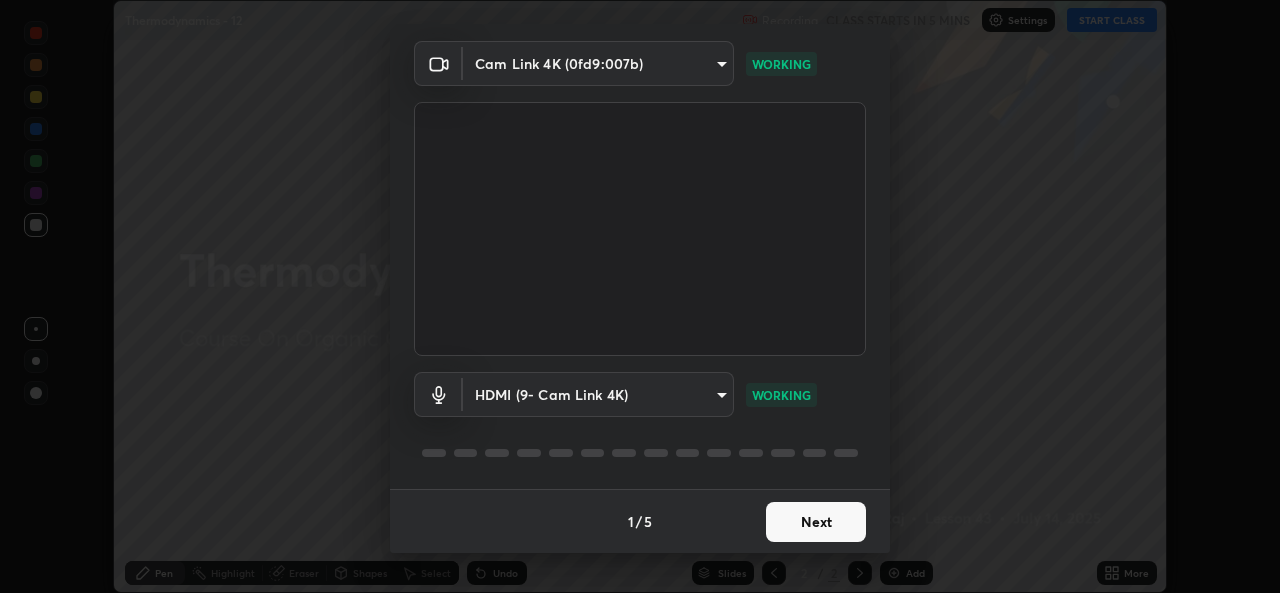 click on "Next" at bounding box center [816, 522] 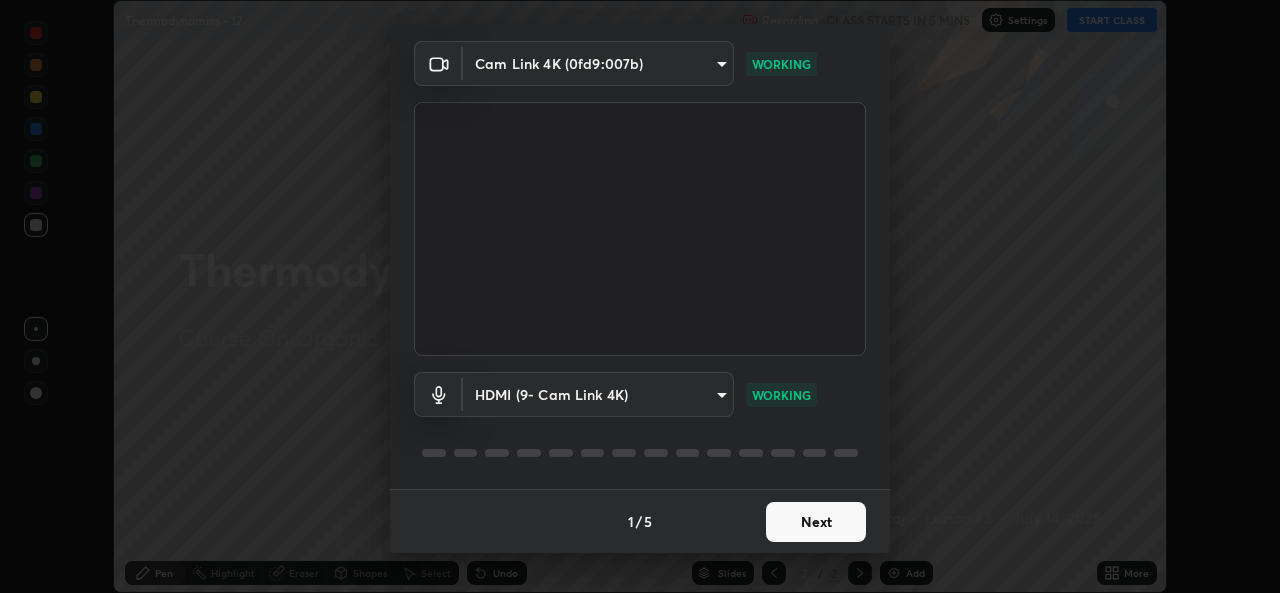 scroll, scrollTop: 0, scrollLeft: 0, axis: both 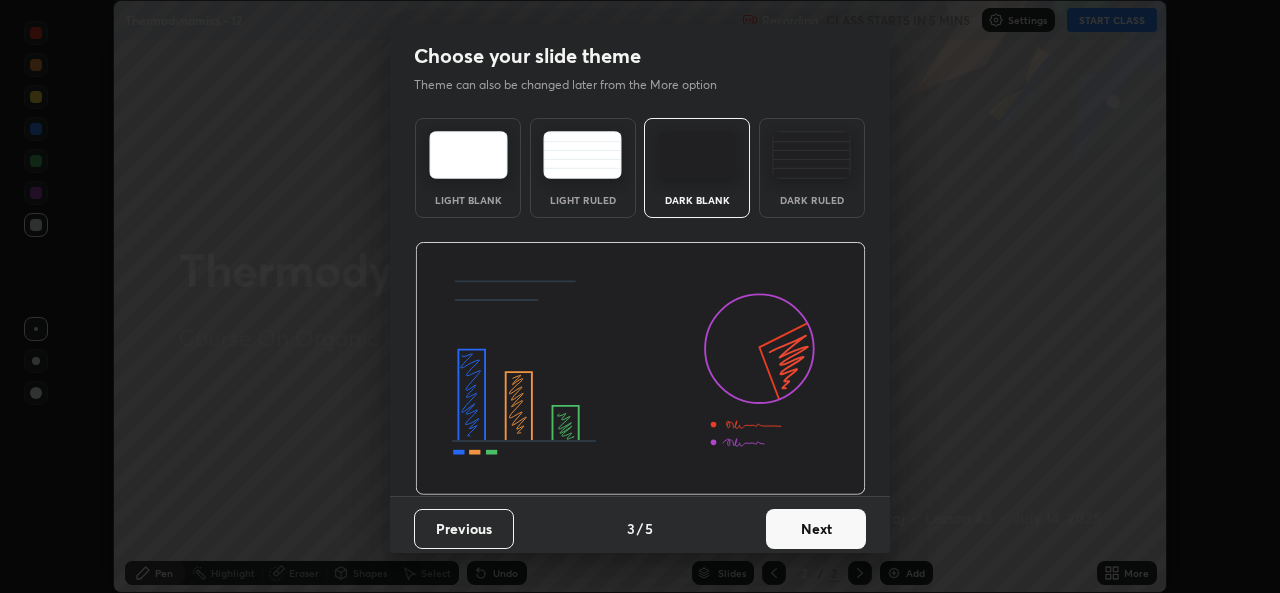 click on "Next" at bounding box center (816, 529) 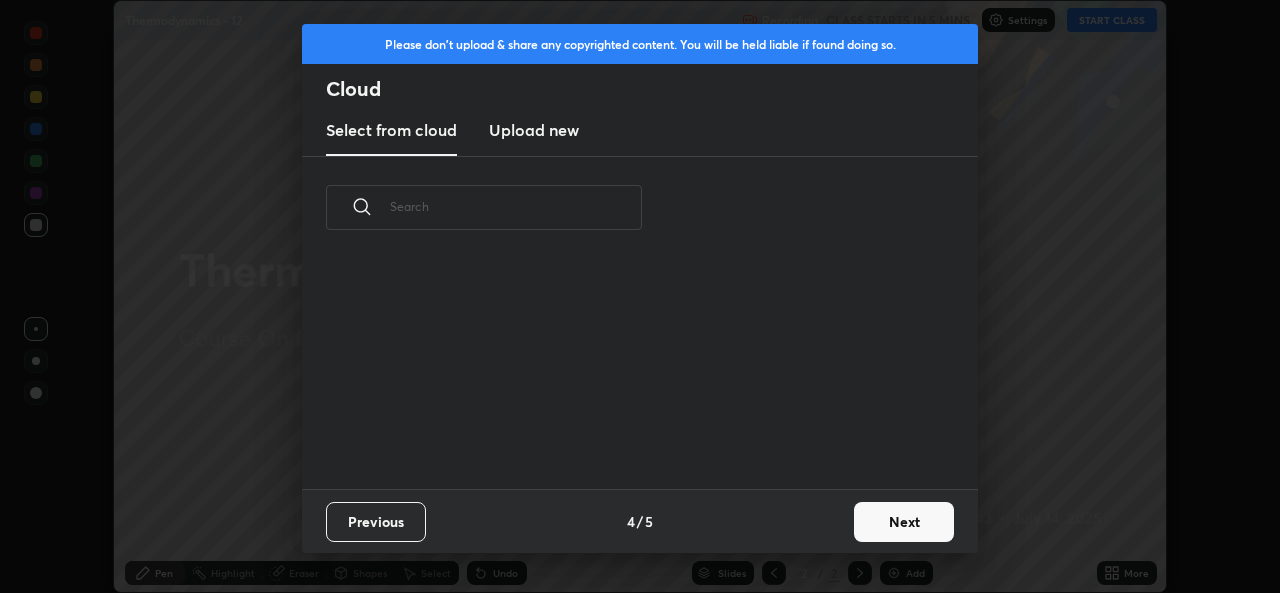 click on "Previous 4 / 5 Next" at bounding box center (640, 521) 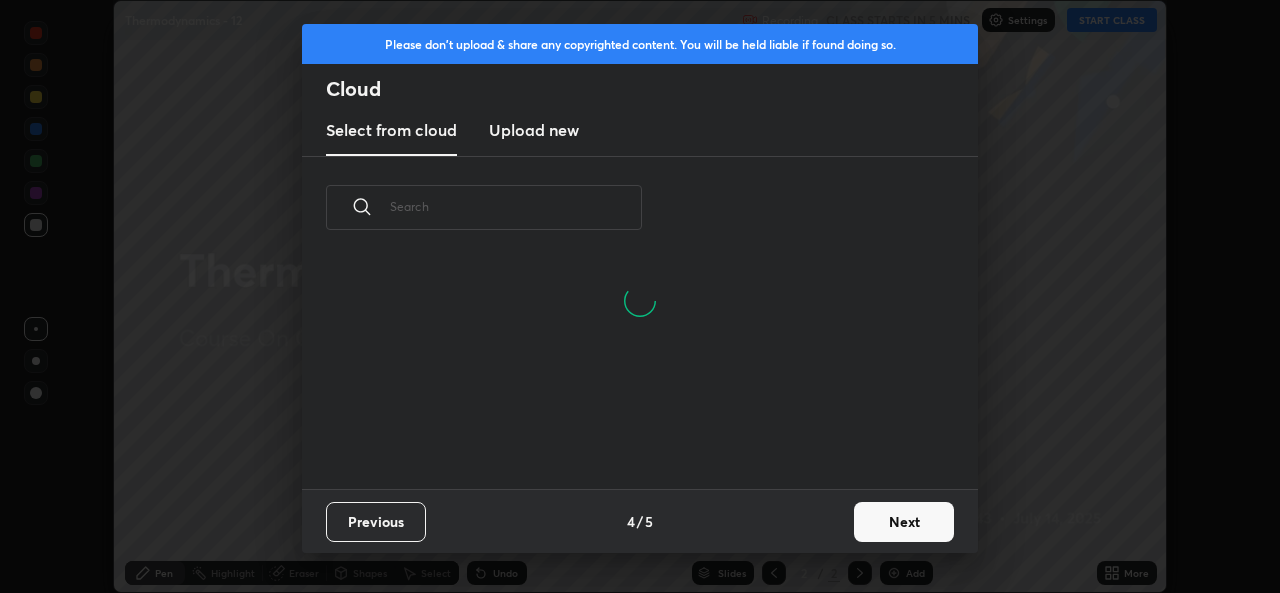 click on "Next" at bounding box center [904, 522] 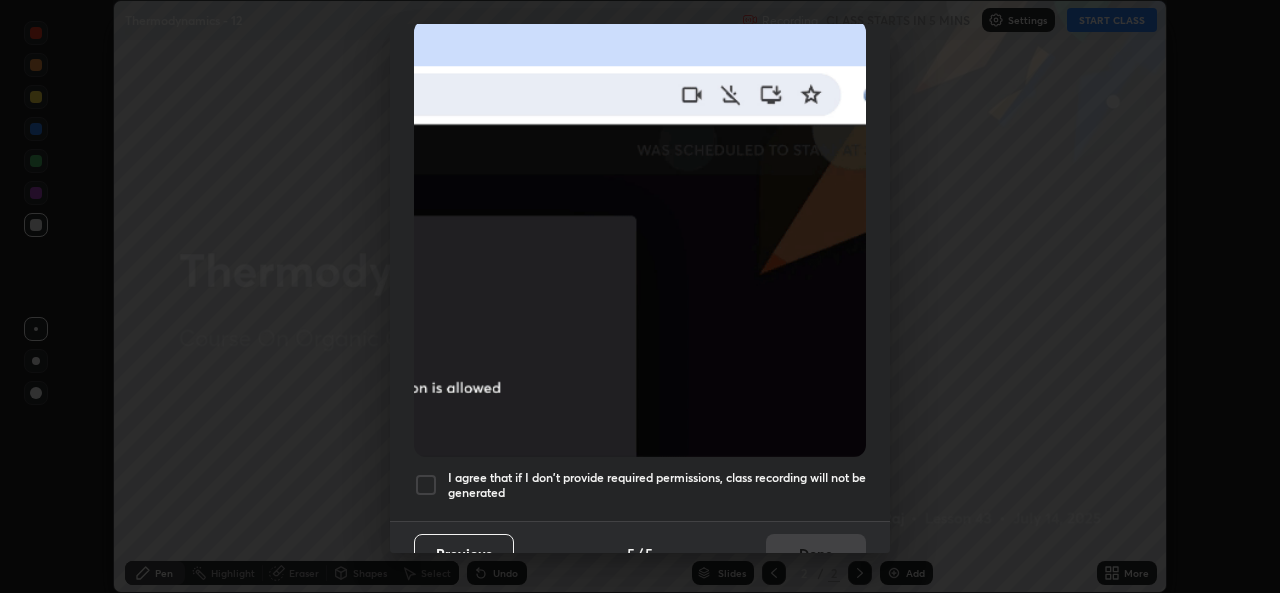 scroll, scrollTop: 471, scrollLeft: 0, axis: vertical 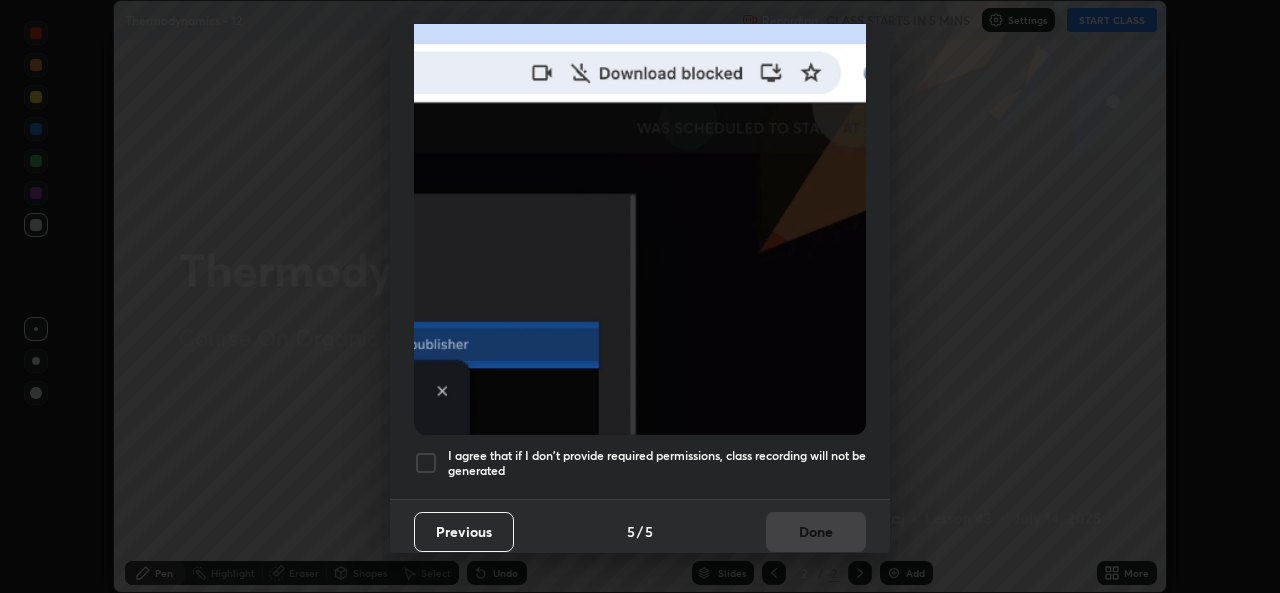 click at bounding box center (426, 463) 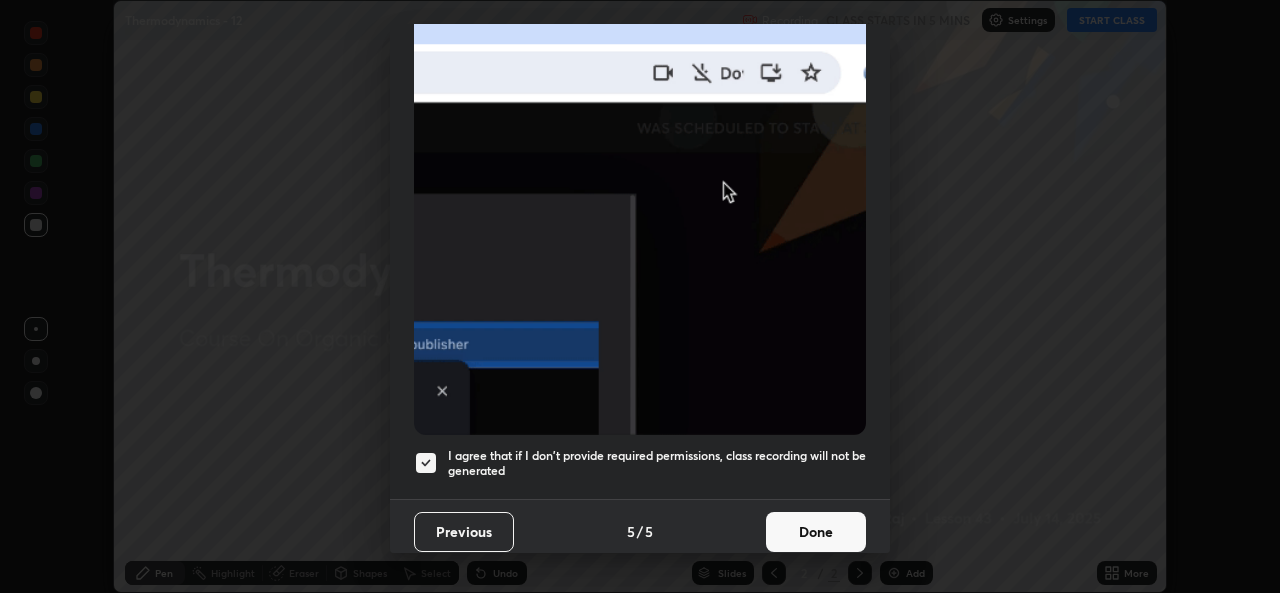 click on "Done" at bounding box center (816, 532) 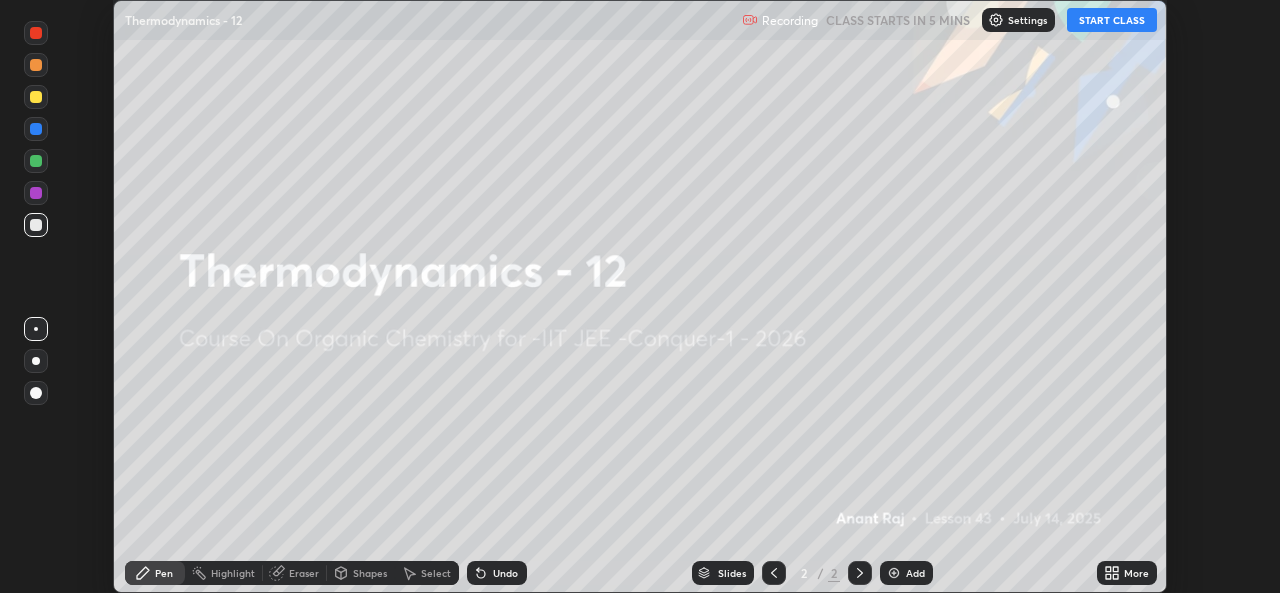 click 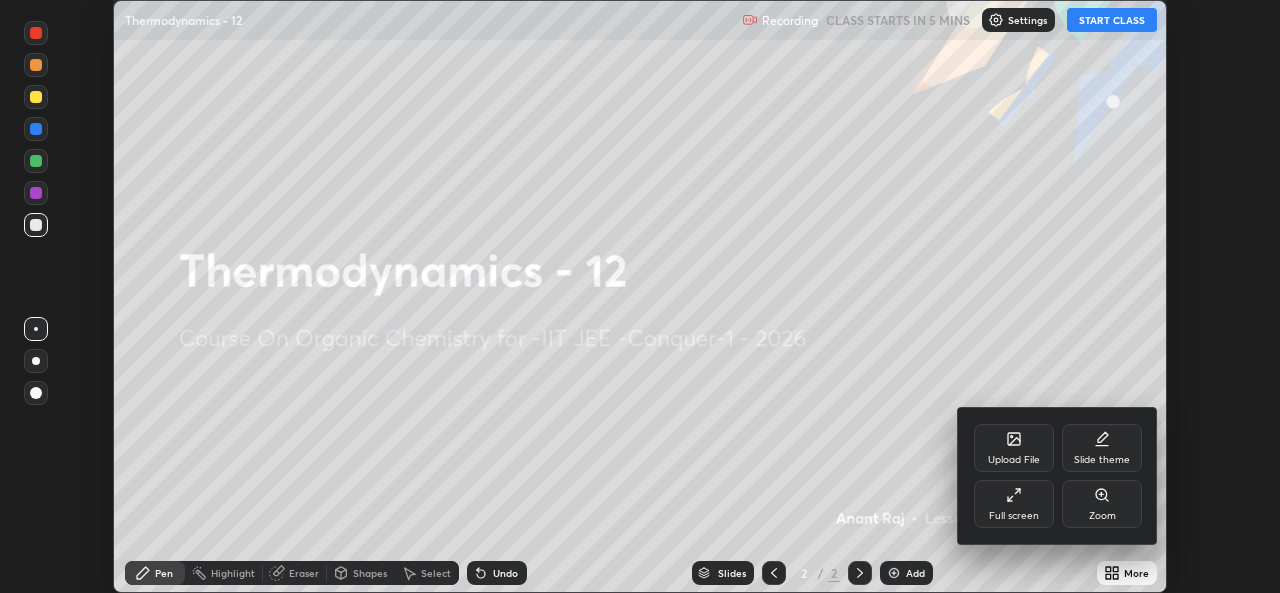 click on "Upload File" at bounding box center (1014, 448) 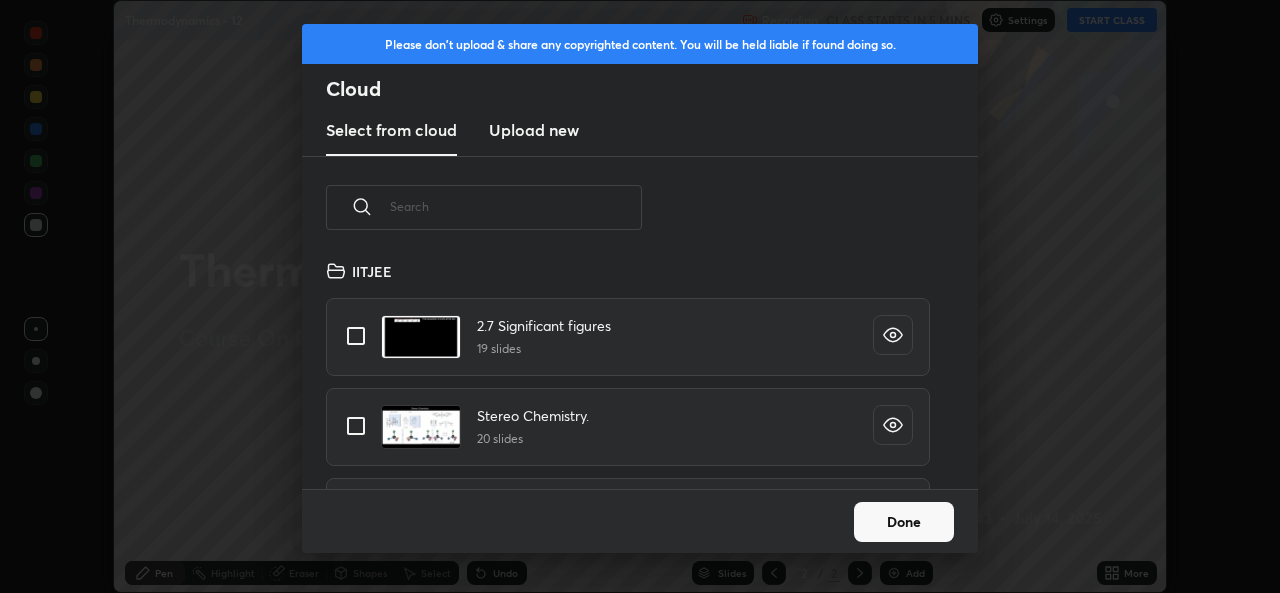scroll, scrollTop: 7, scrollLeft: 11, axis: both 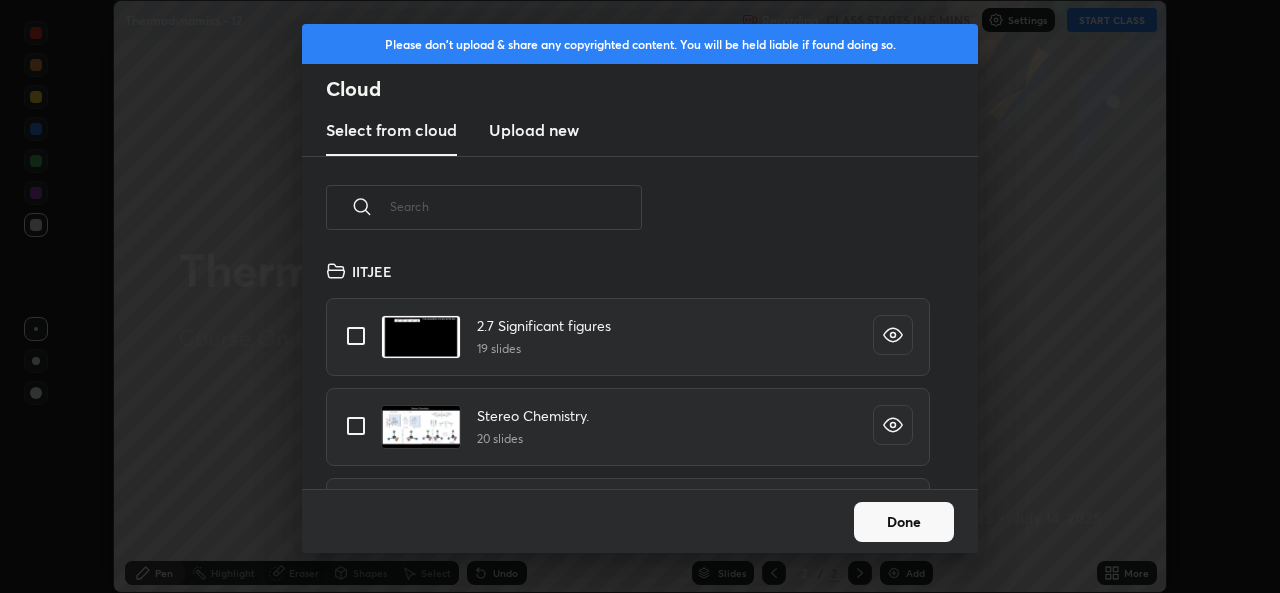 click on "Upload new" at bounding box center (534, 130) 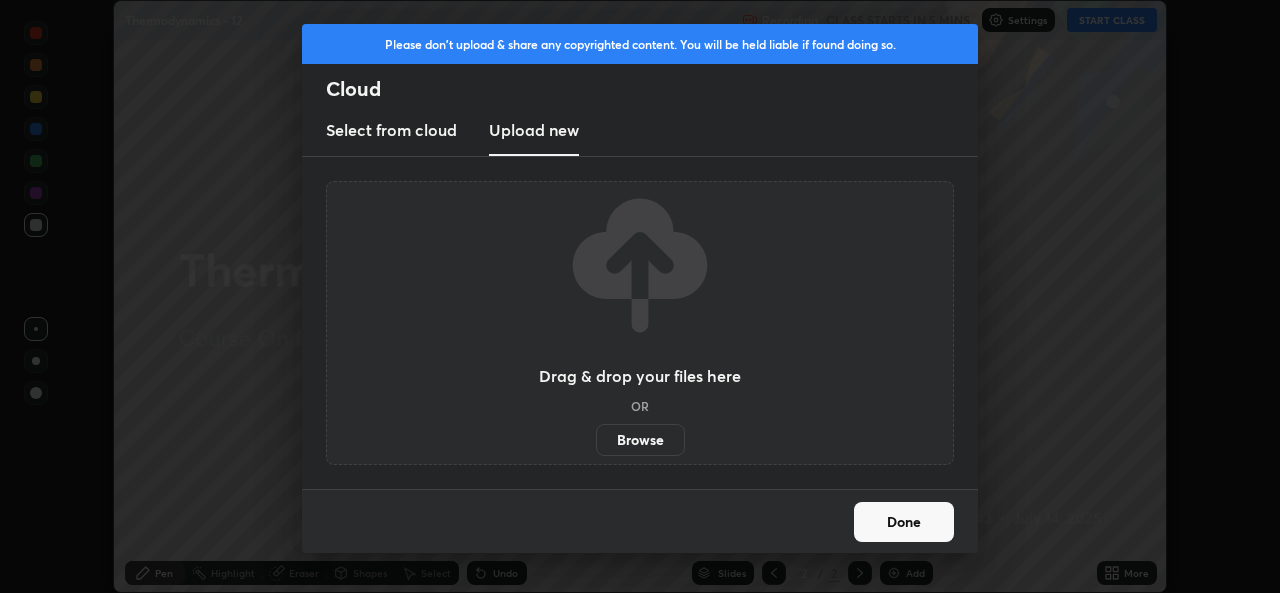 click on "Browse" at bounding box center [640, 440] 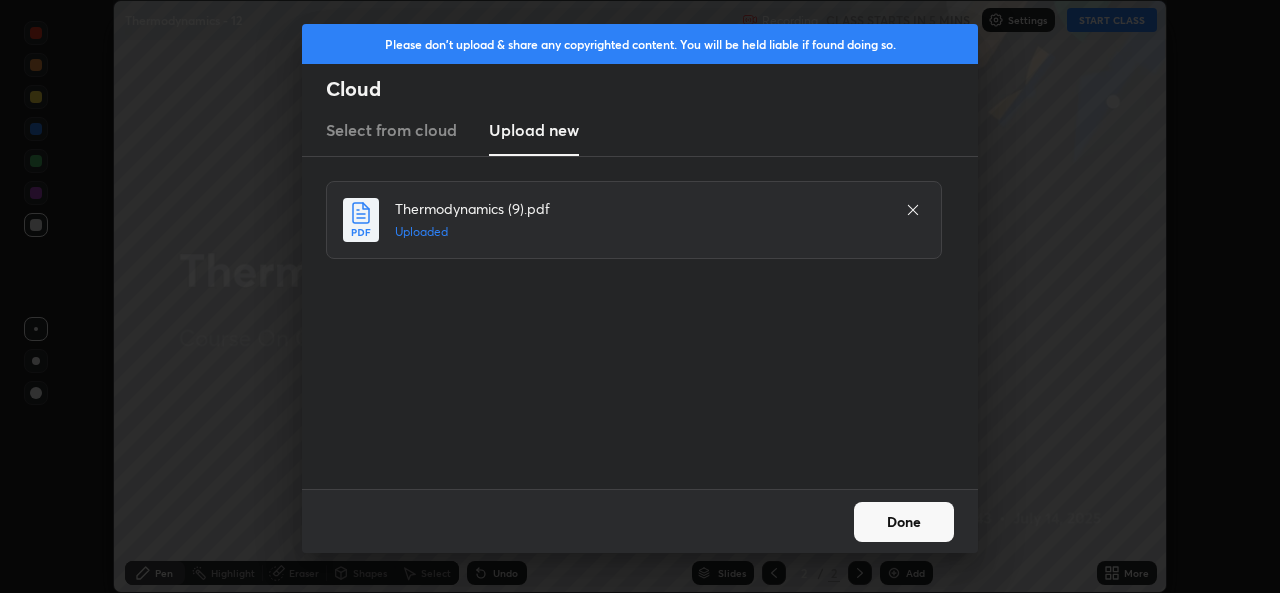 click on "Done" at bounding box center (904, 522) 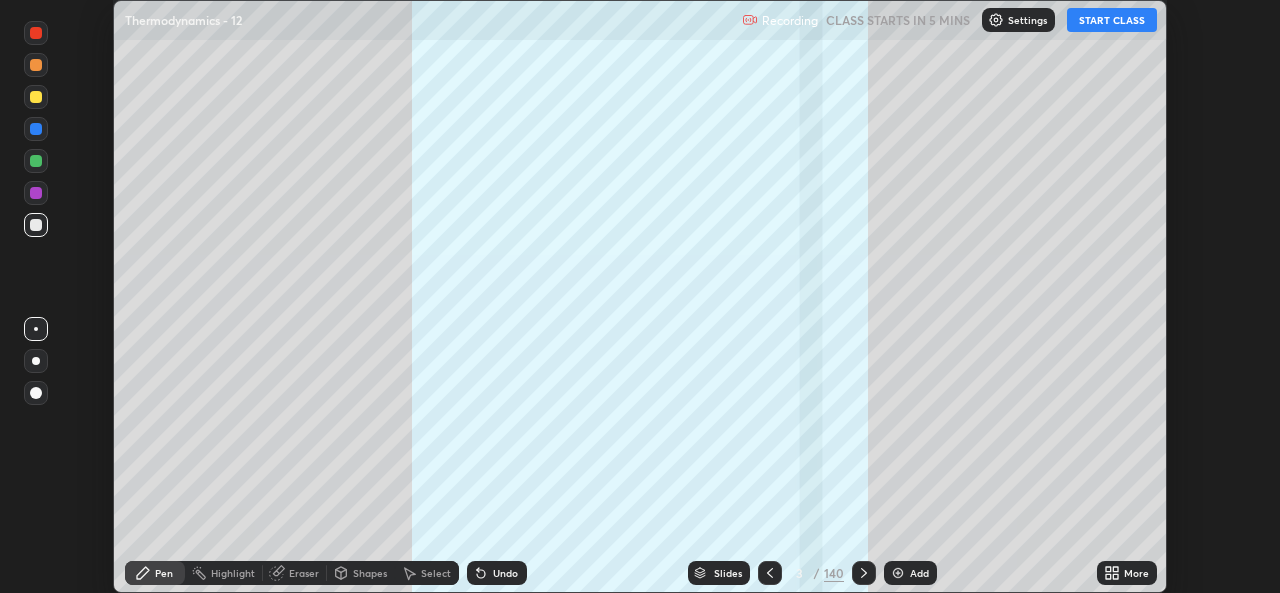 click 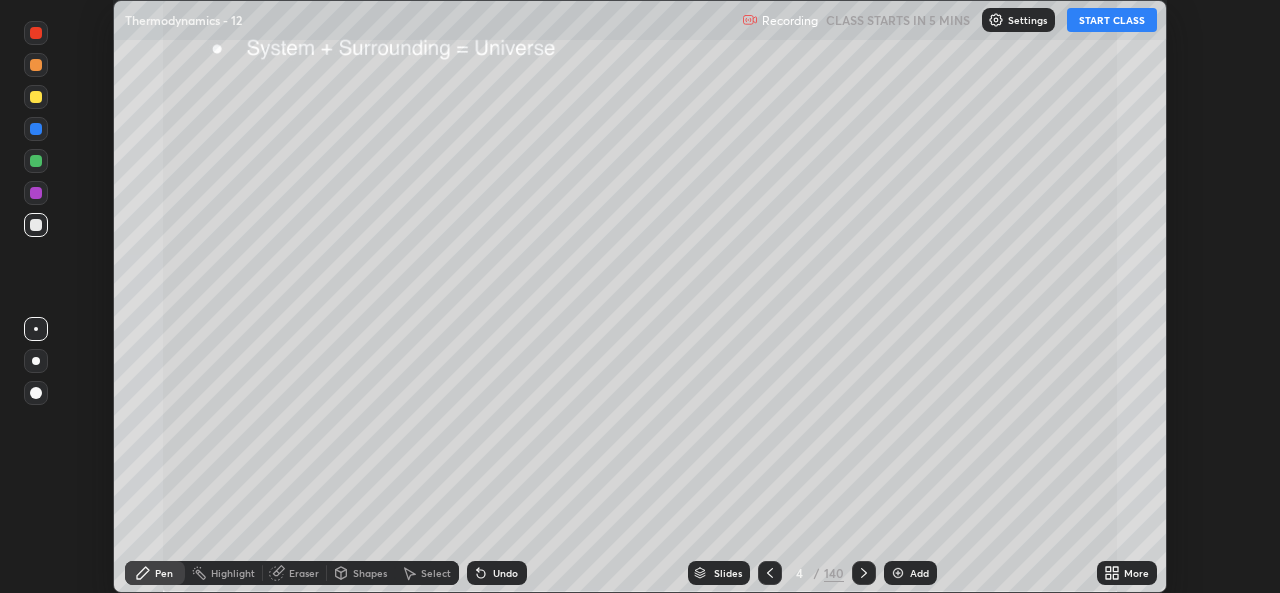 click 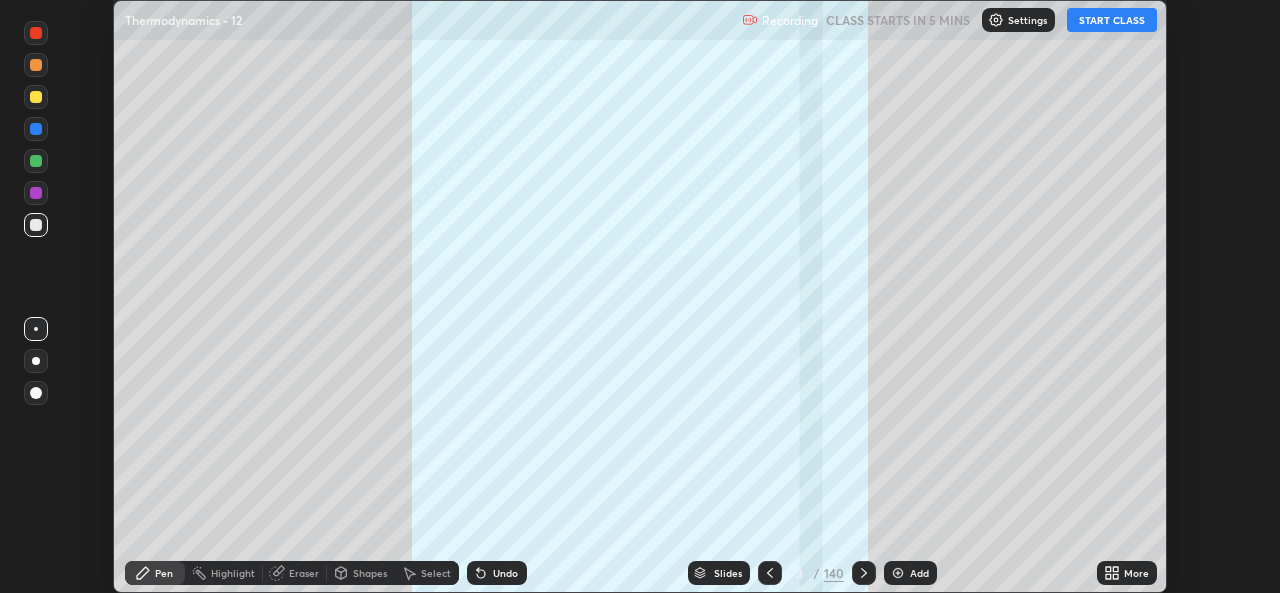 click on "Undo" at bounding box center (497, 573) 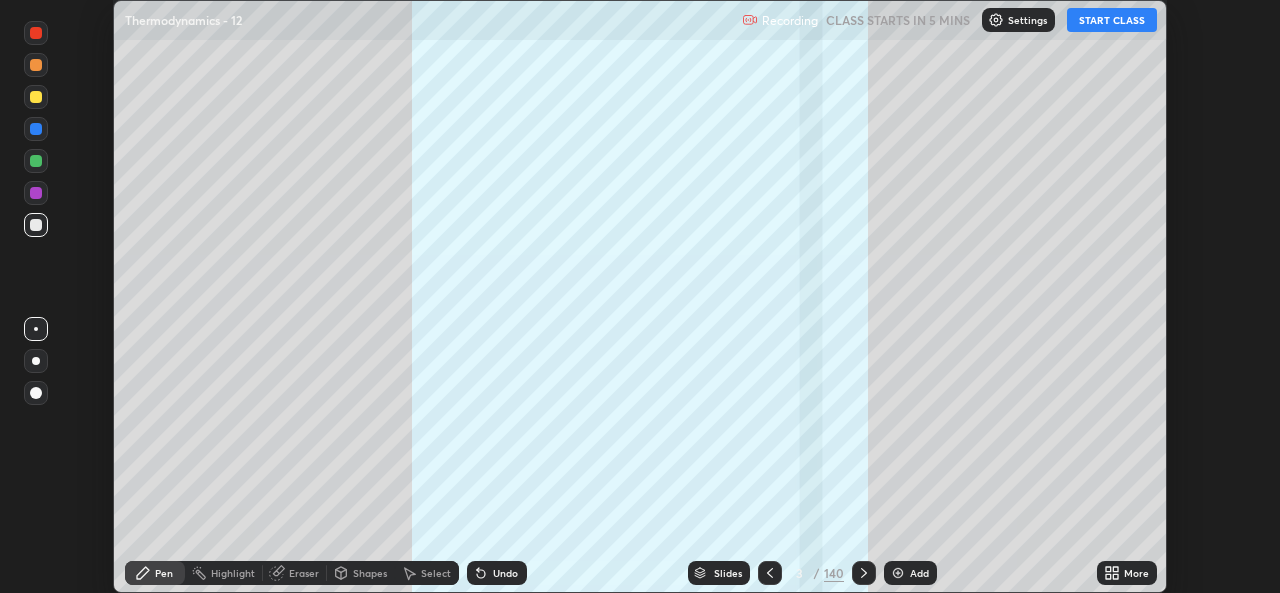 click 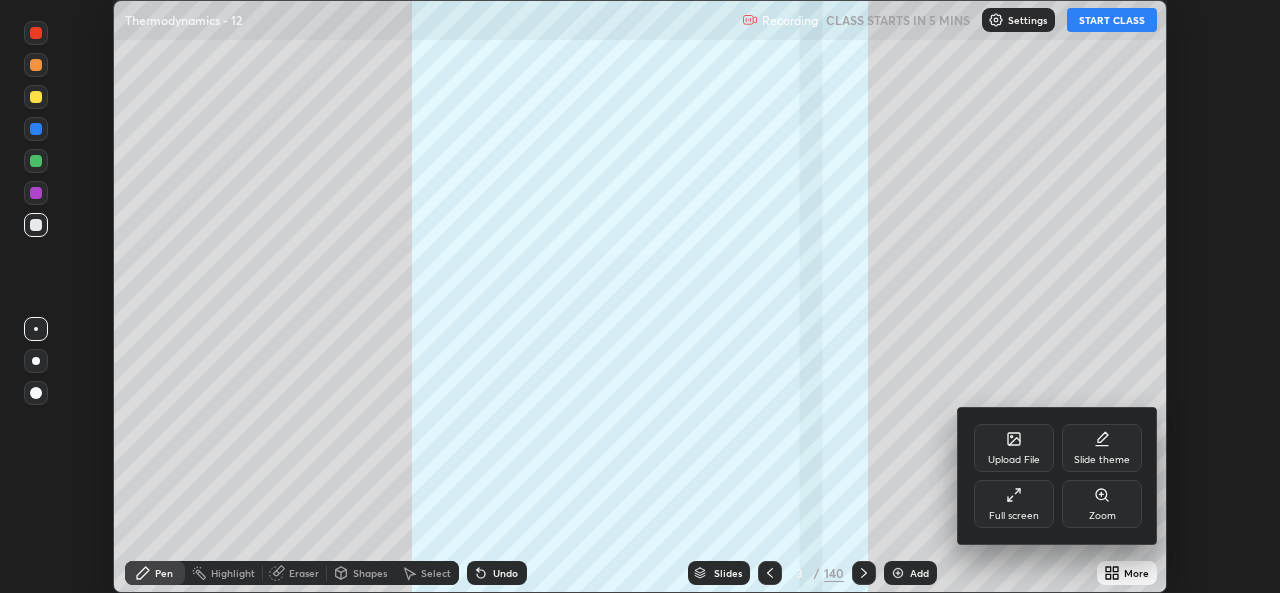 click 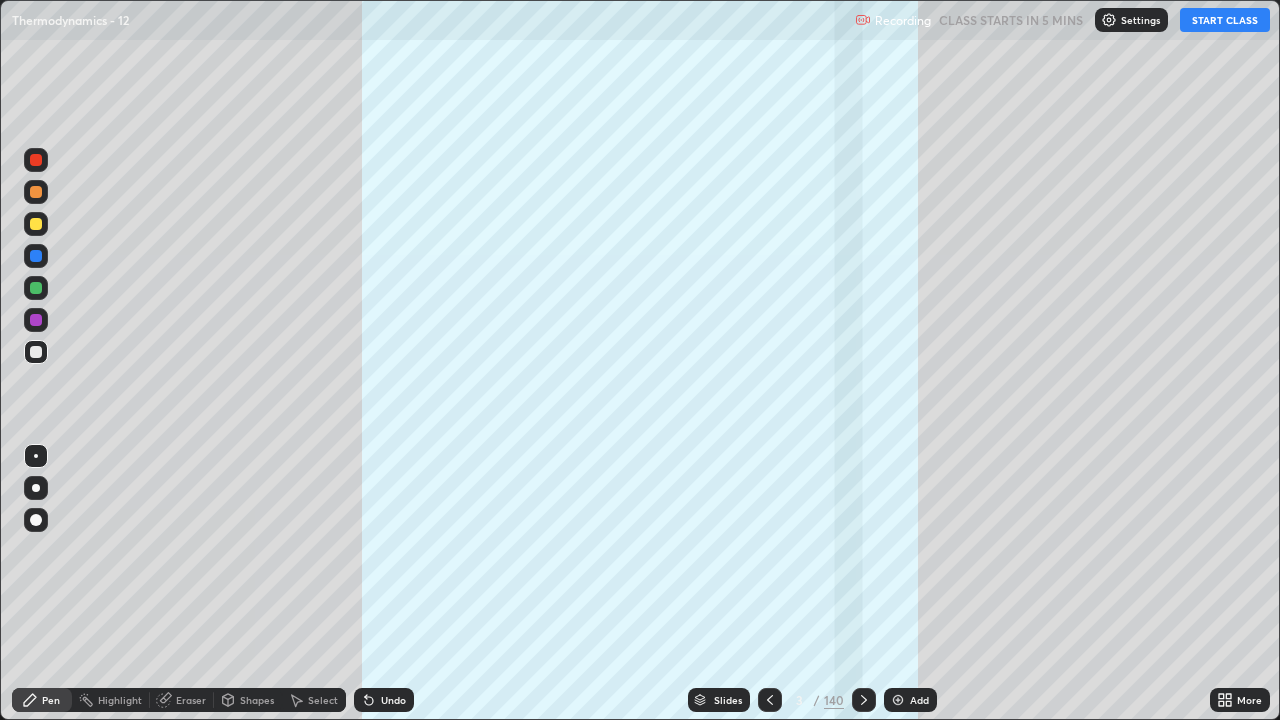 scroll, scrollTop: 99280, scrollLeft: 98720, axis: both 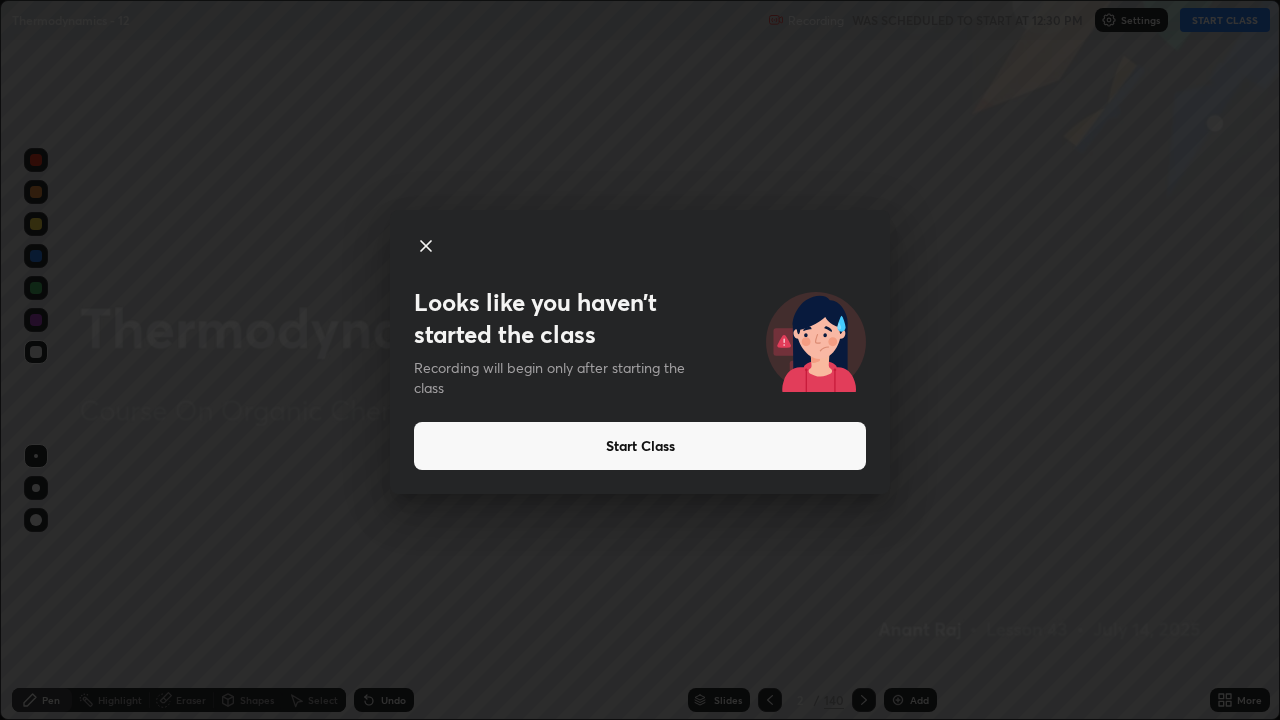 click on "Start Class" at bounding box center [640, 446] 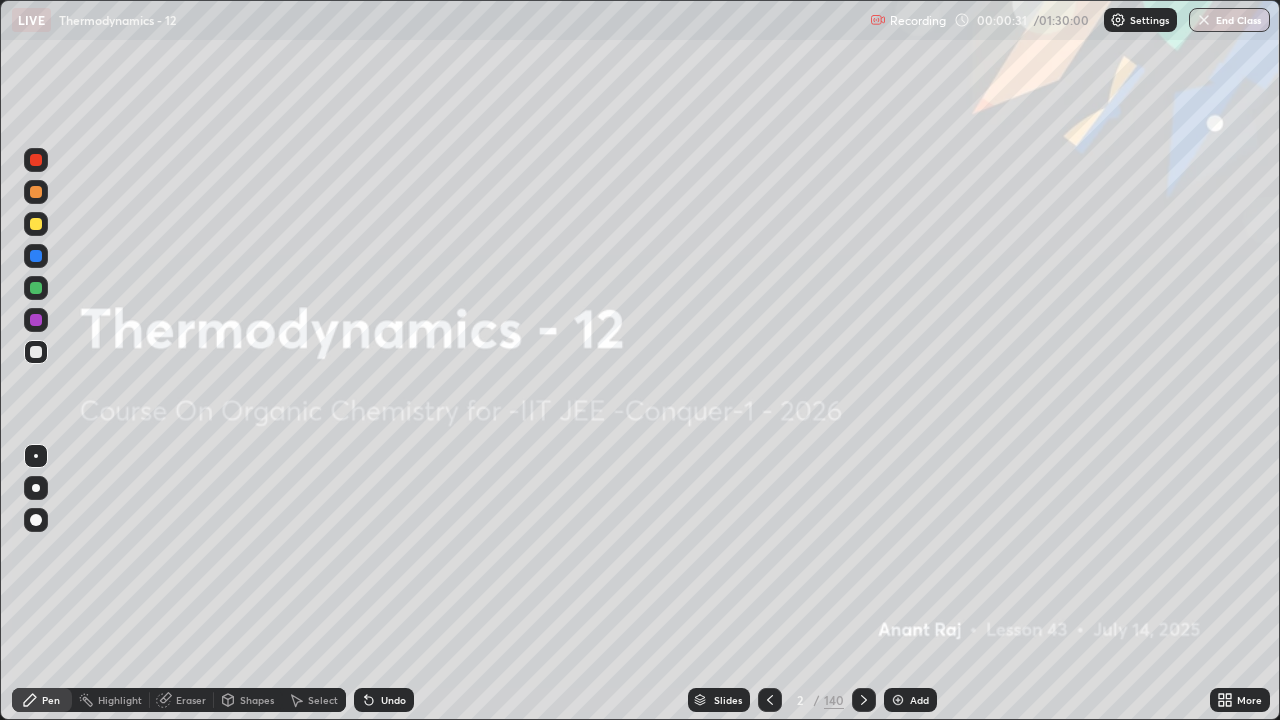 click on "140" at bounding box center [834, 700] 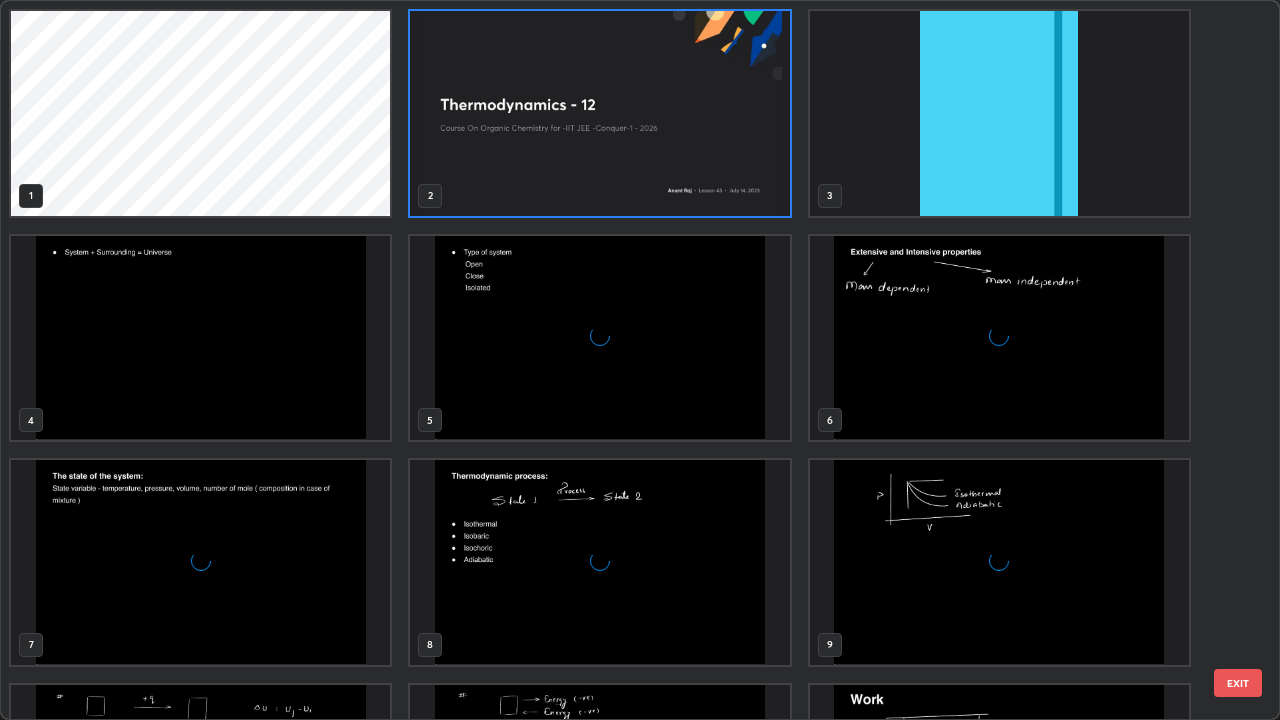 scroll, scrollTop: 7, scrollLeft: 11, axis: both 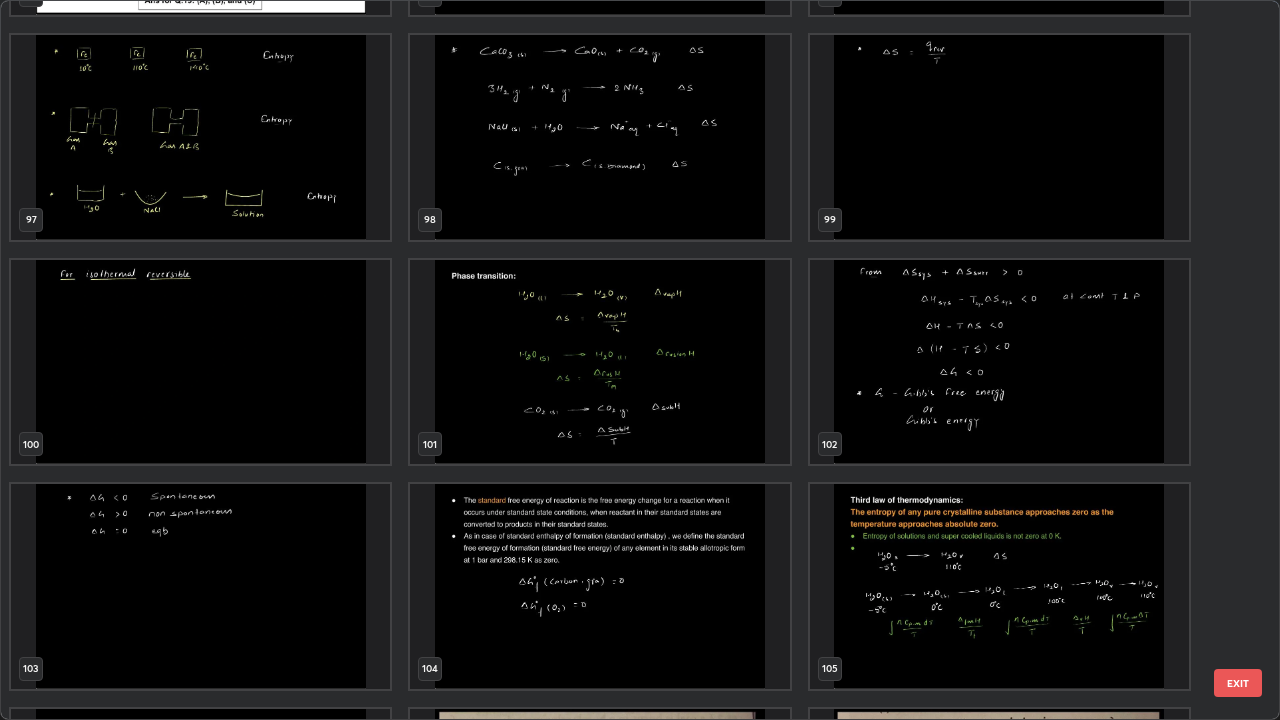 click at bounding box center (599, 586) 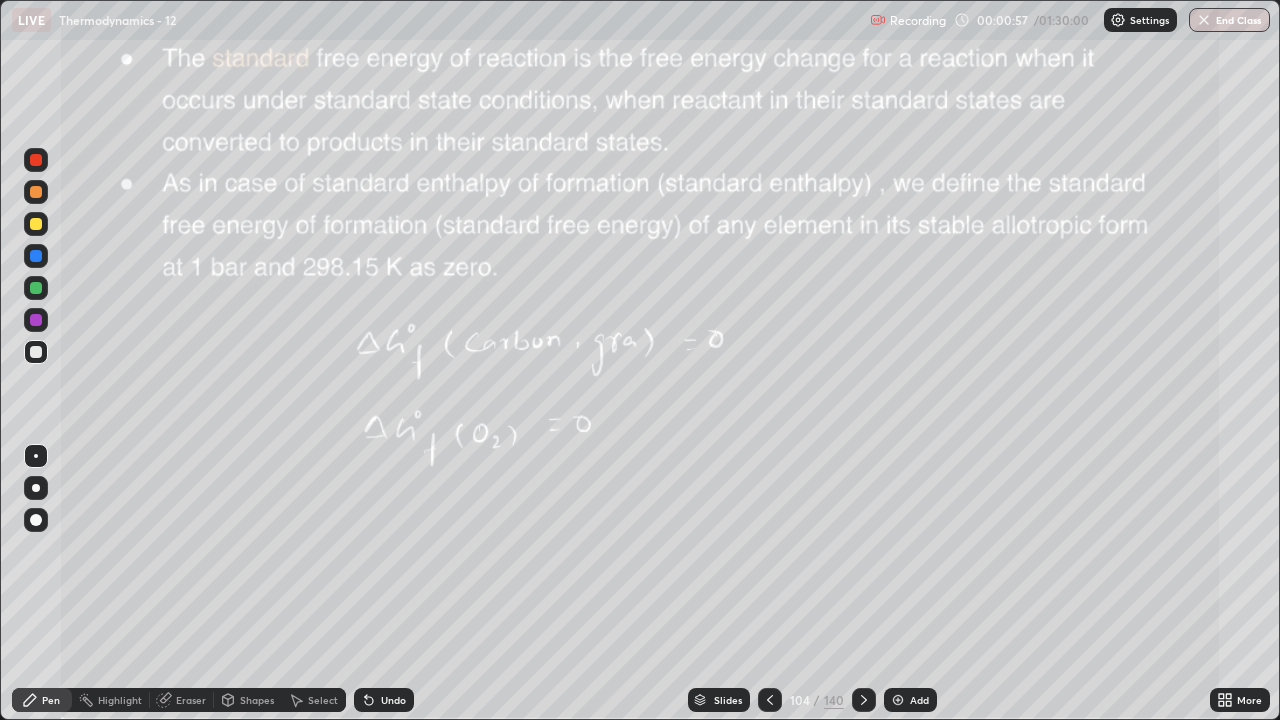 click at bounding box center (36, 224) 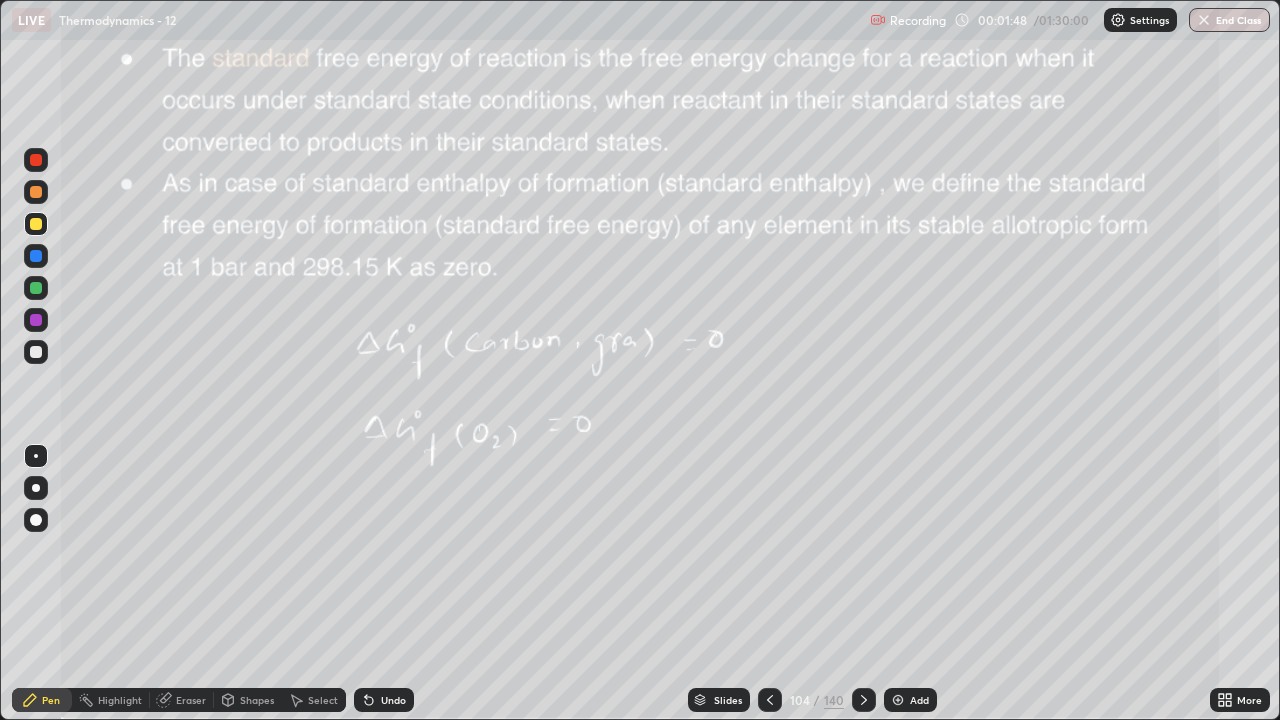 click 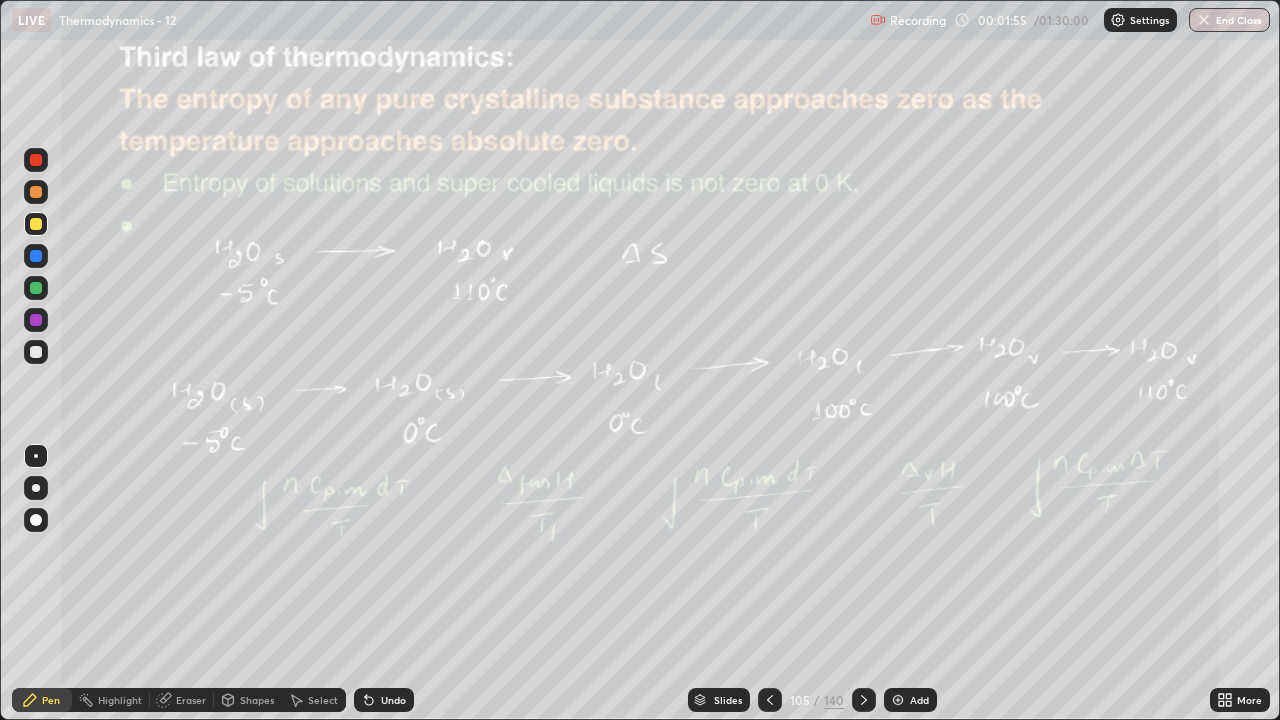 click at bounding box center (36, 352) 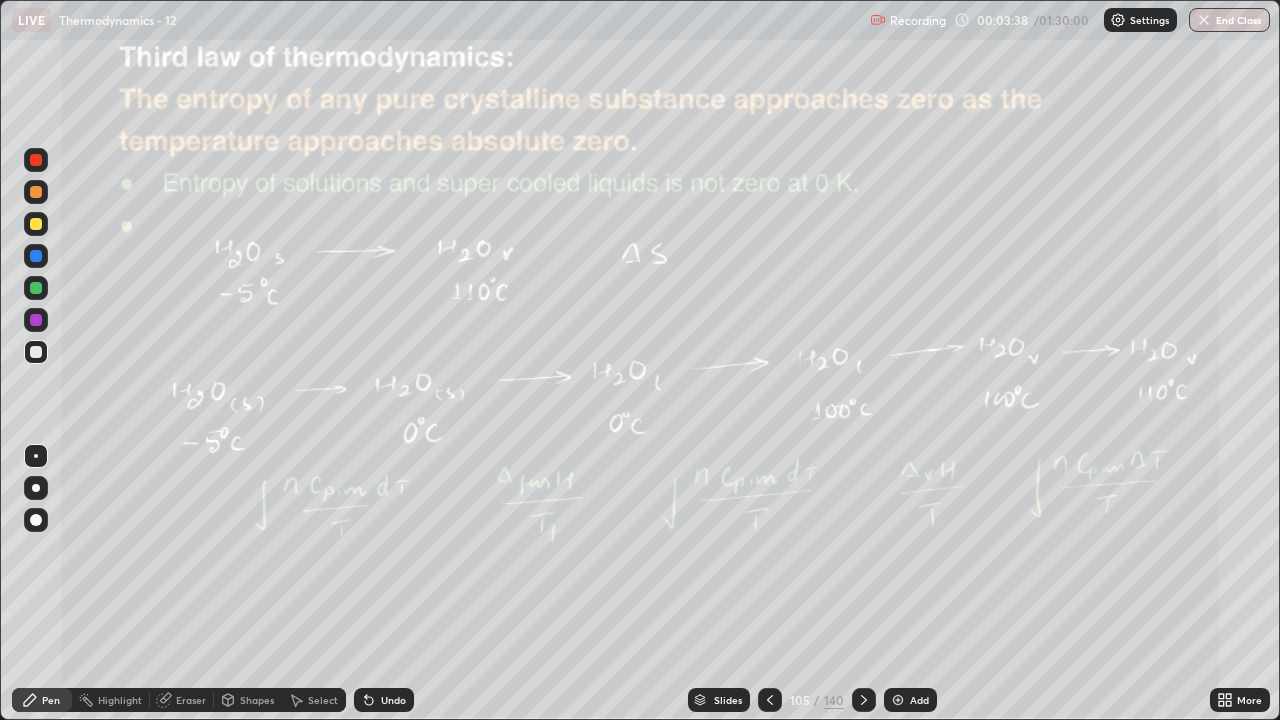 click at bounding box center [36, 224] 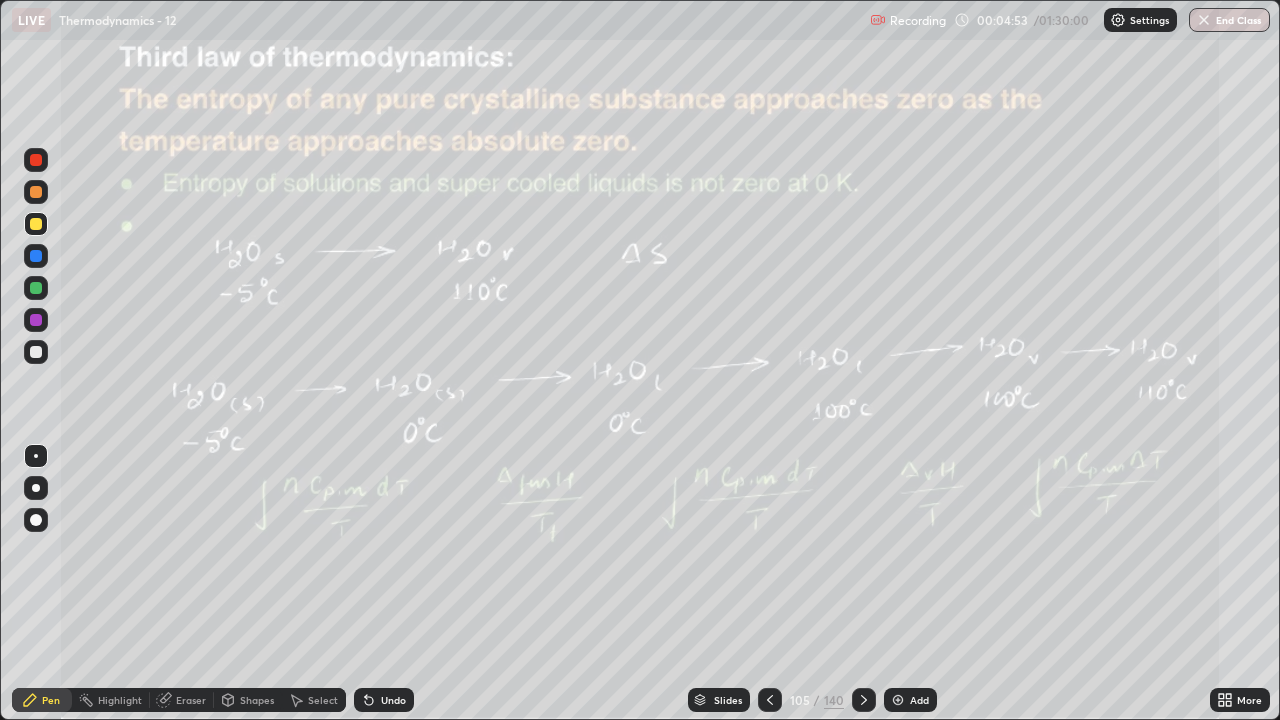 click on "Highlight" at bounding box center [120, 700] 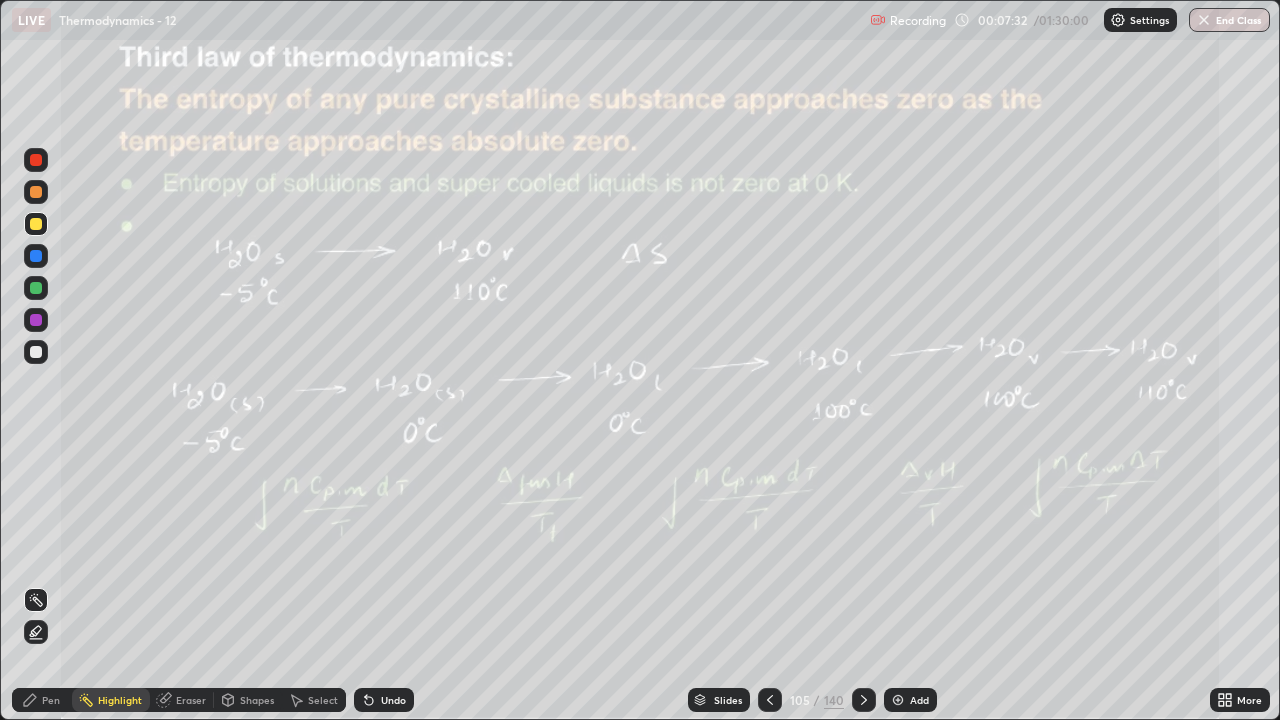 click on "Pen" at bounding box center [51, 700] 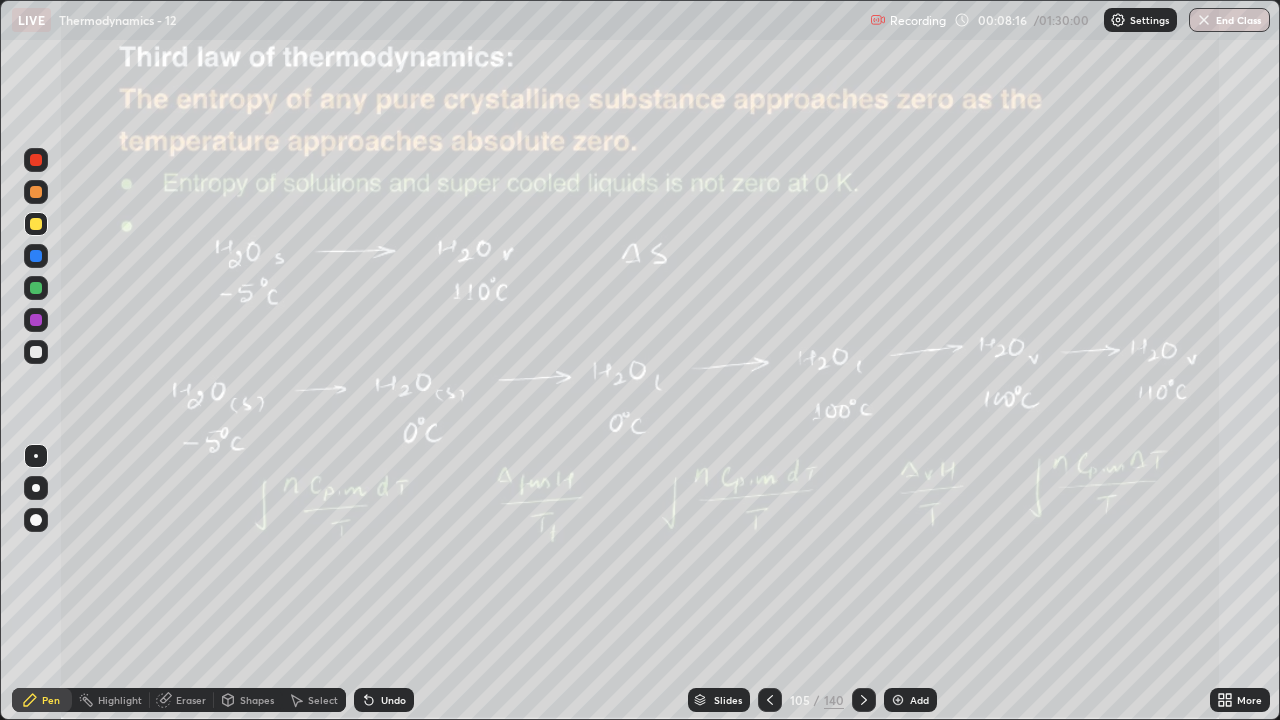 click at bounding box center [36, 224] 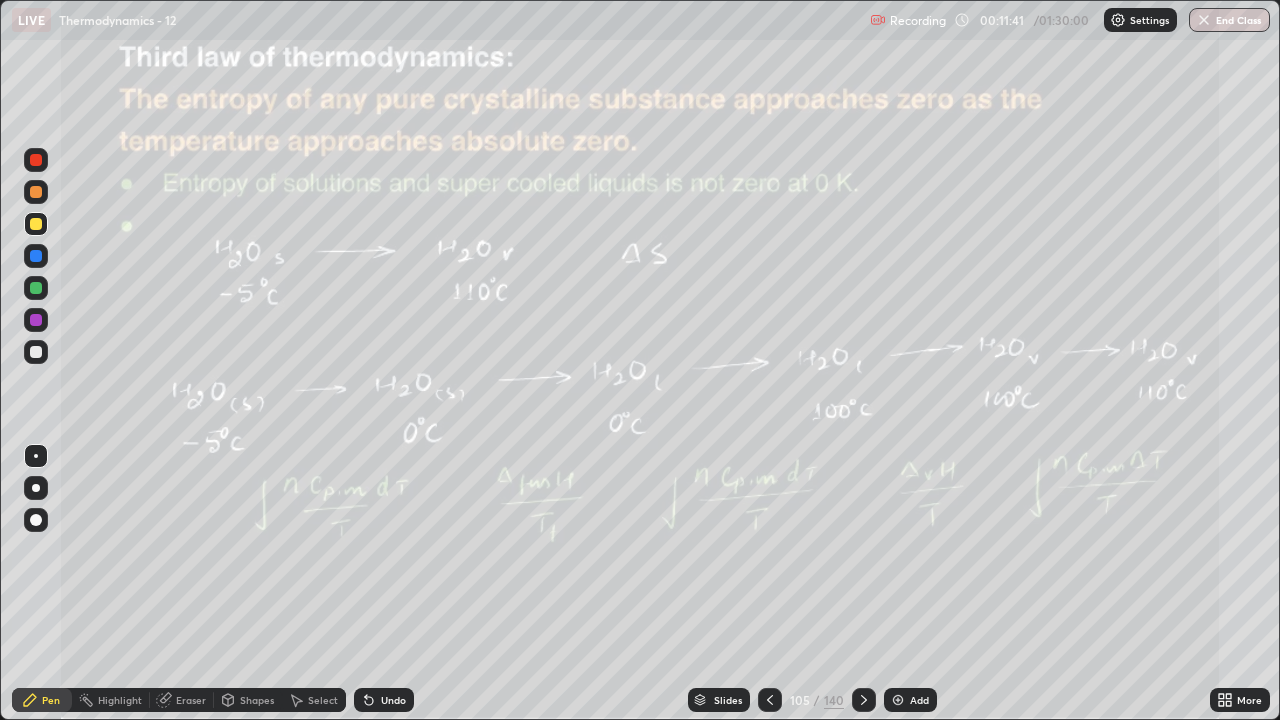 click at bounding box center [36, 352] 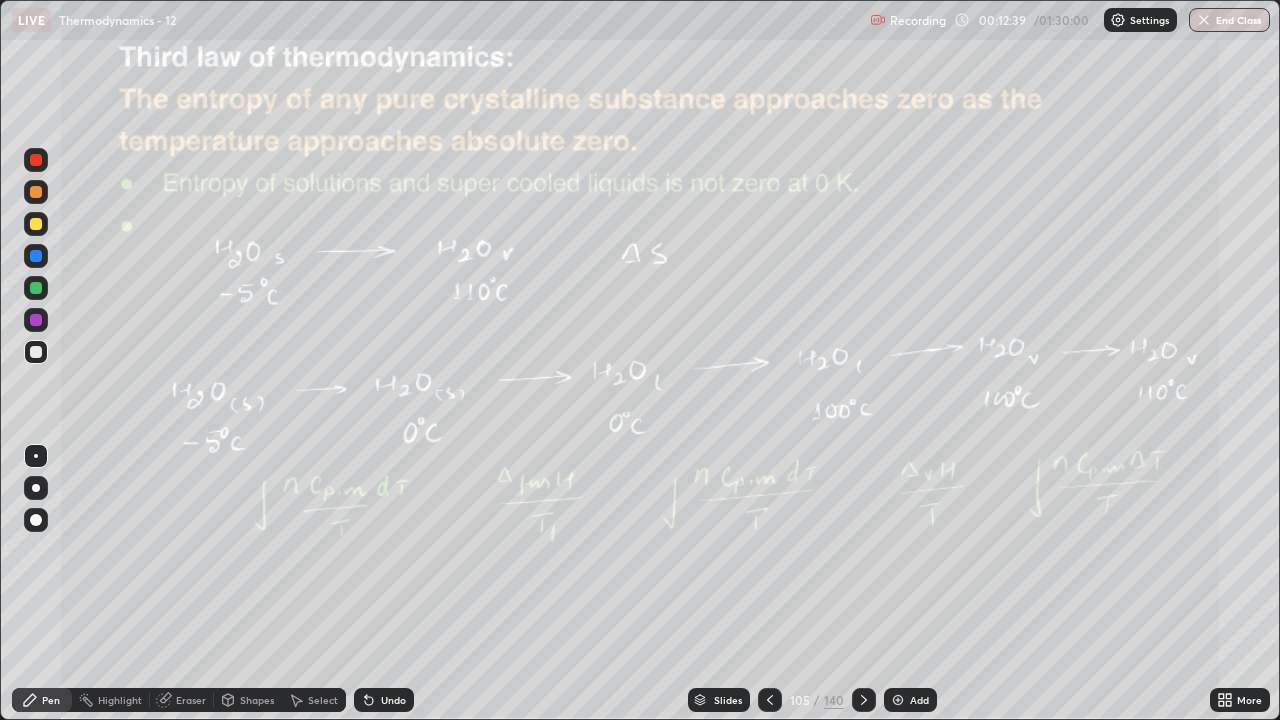 click 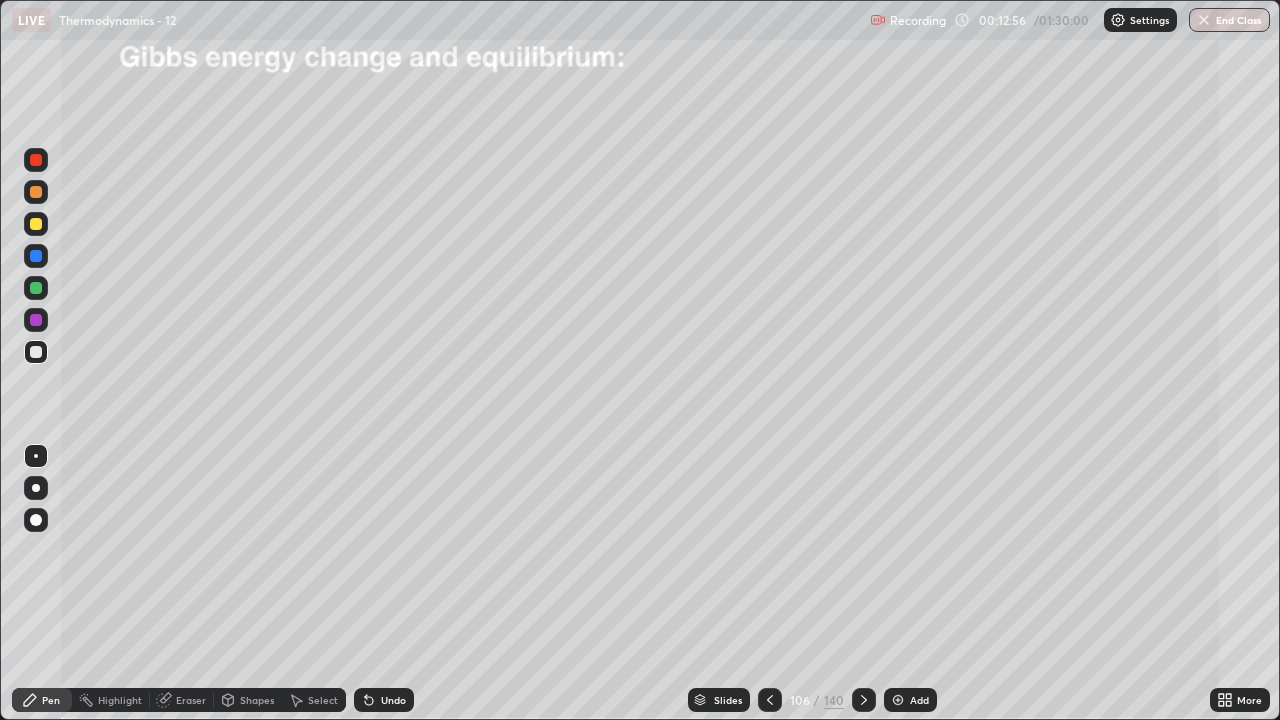 click at bounding box center [36, 352] 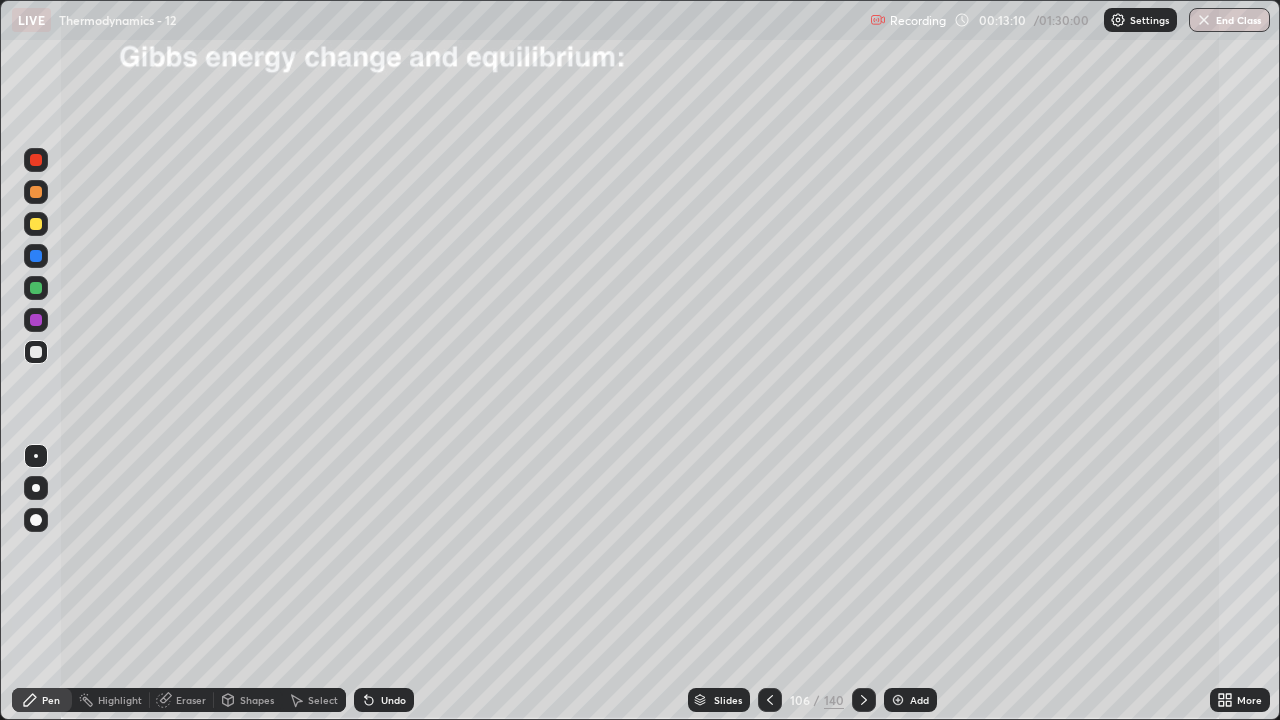 click at bounding box center (36, 352) 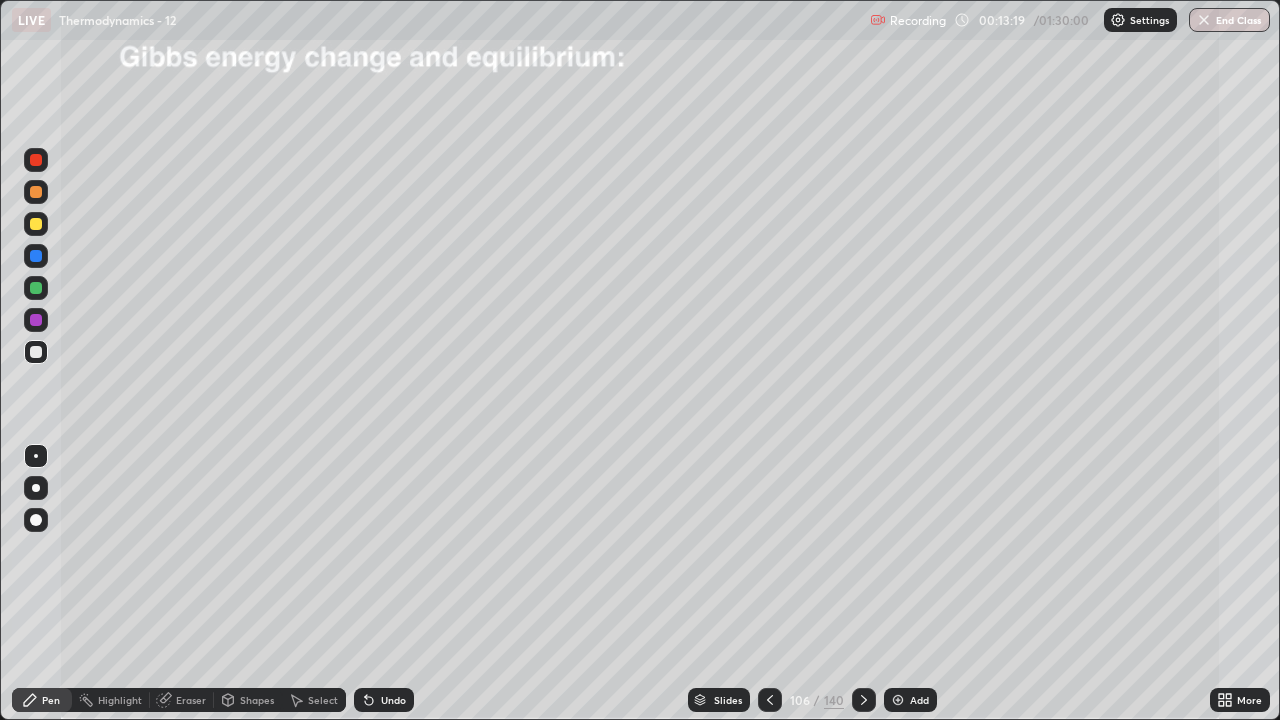 click 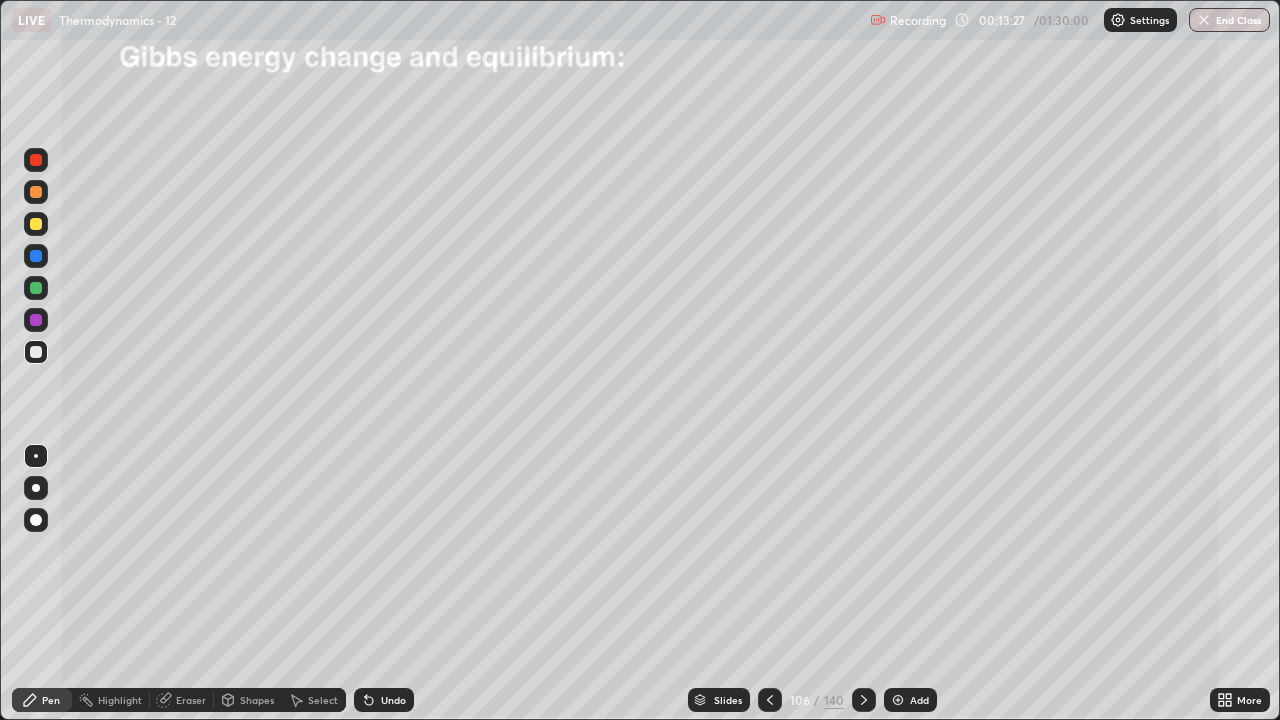 click on "Undo" at bounding box center [384, 700] 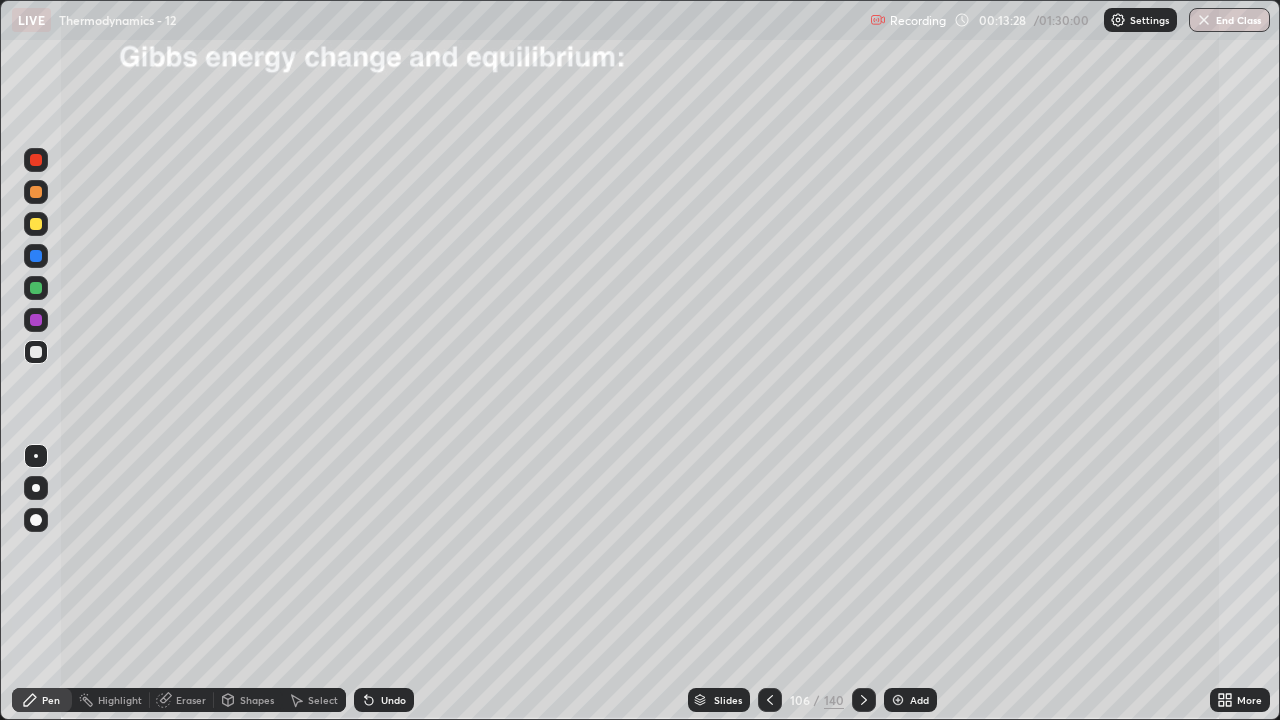 click 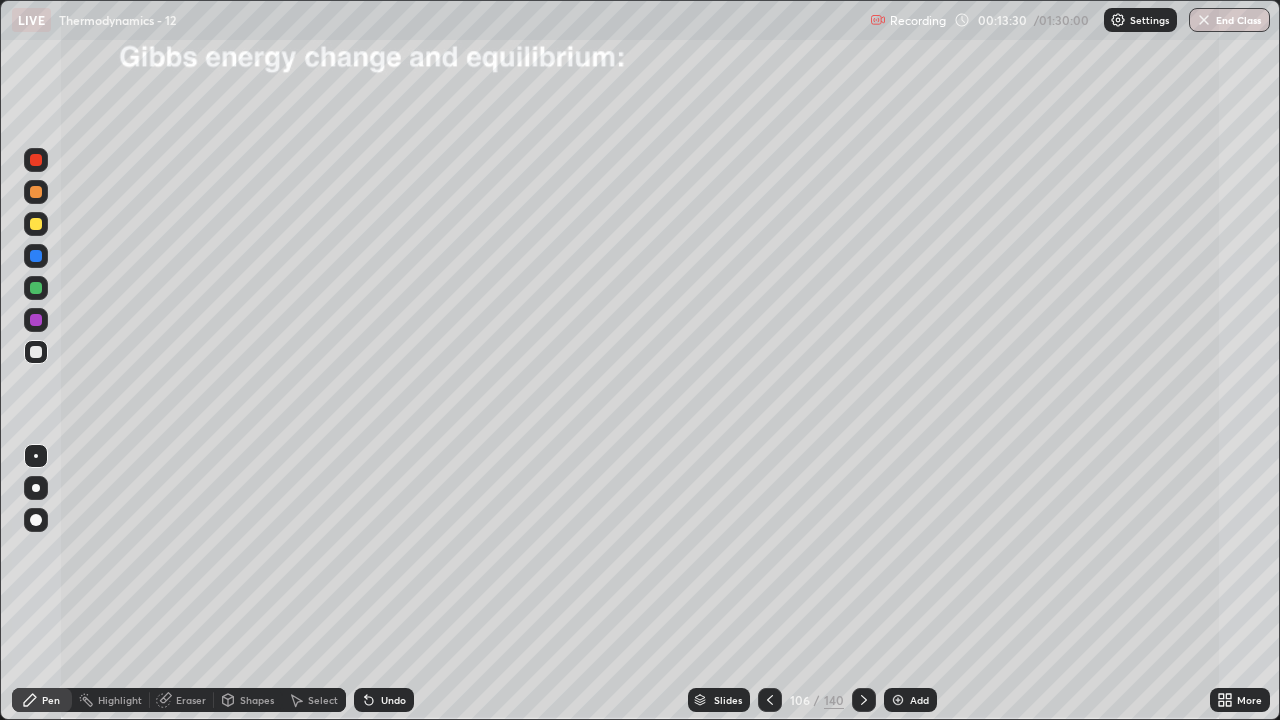 click 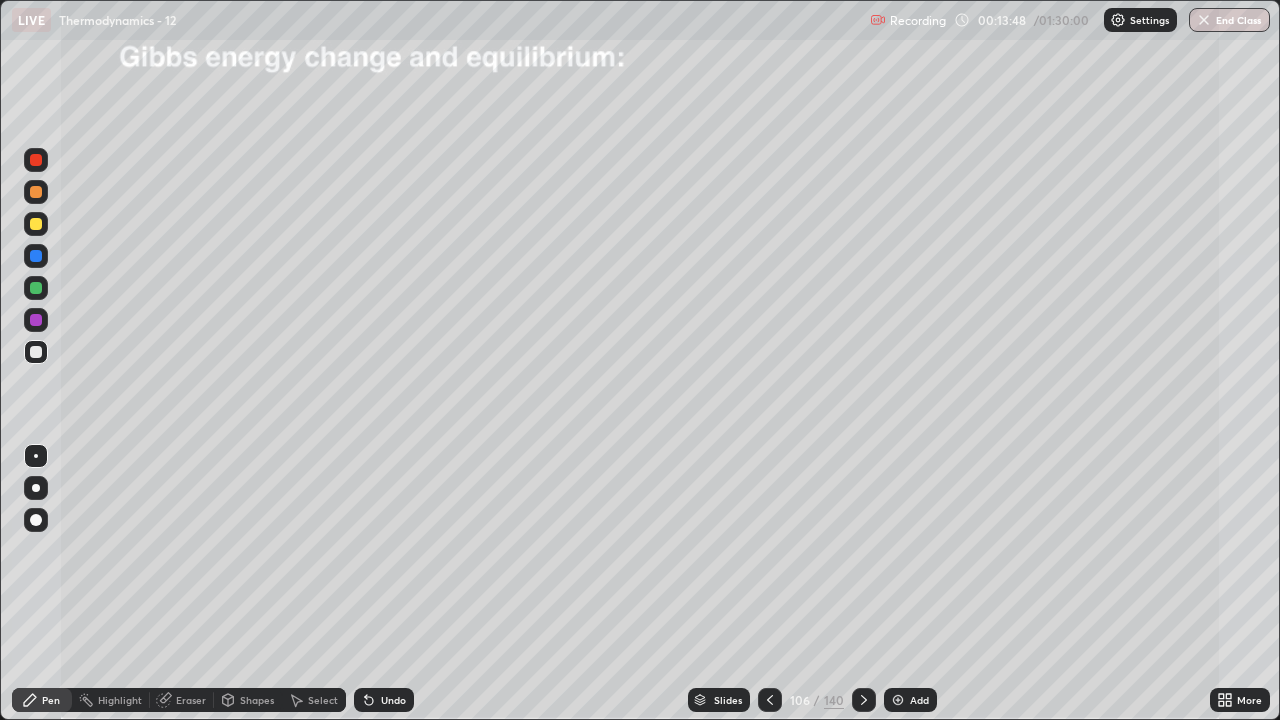 click at bounding box center (36, 456) 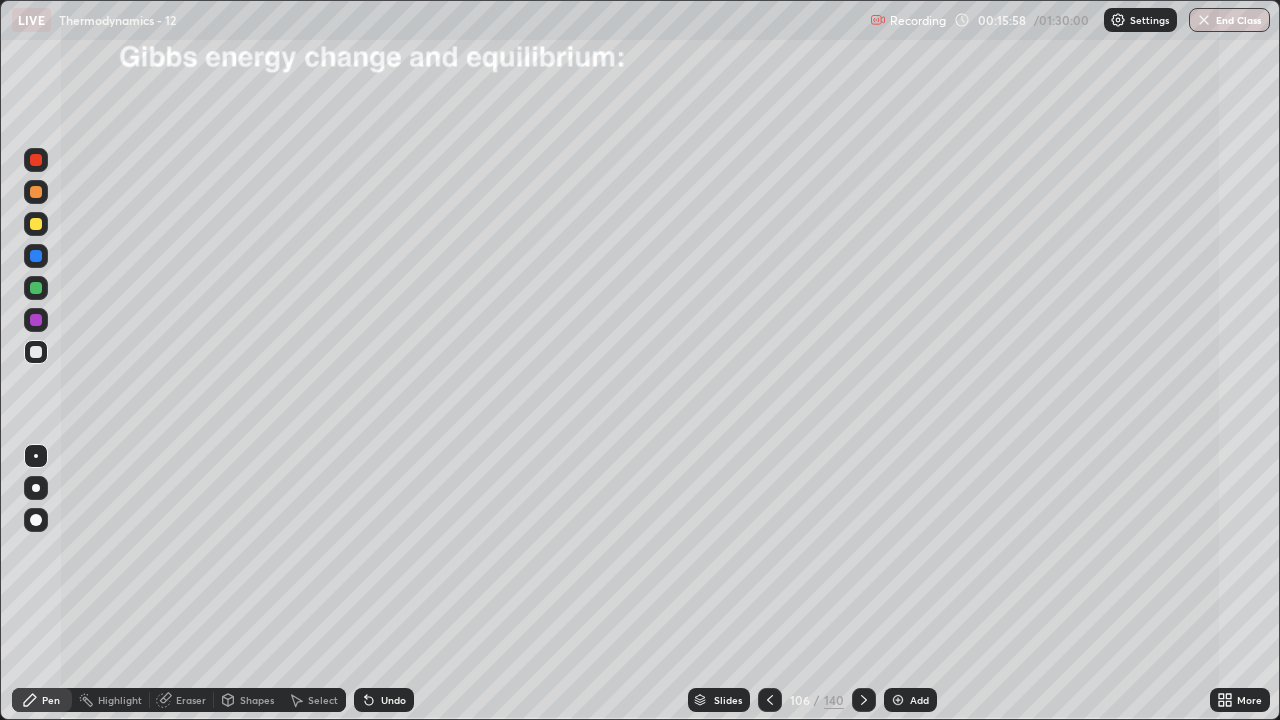click at bounding box center (36, 352) 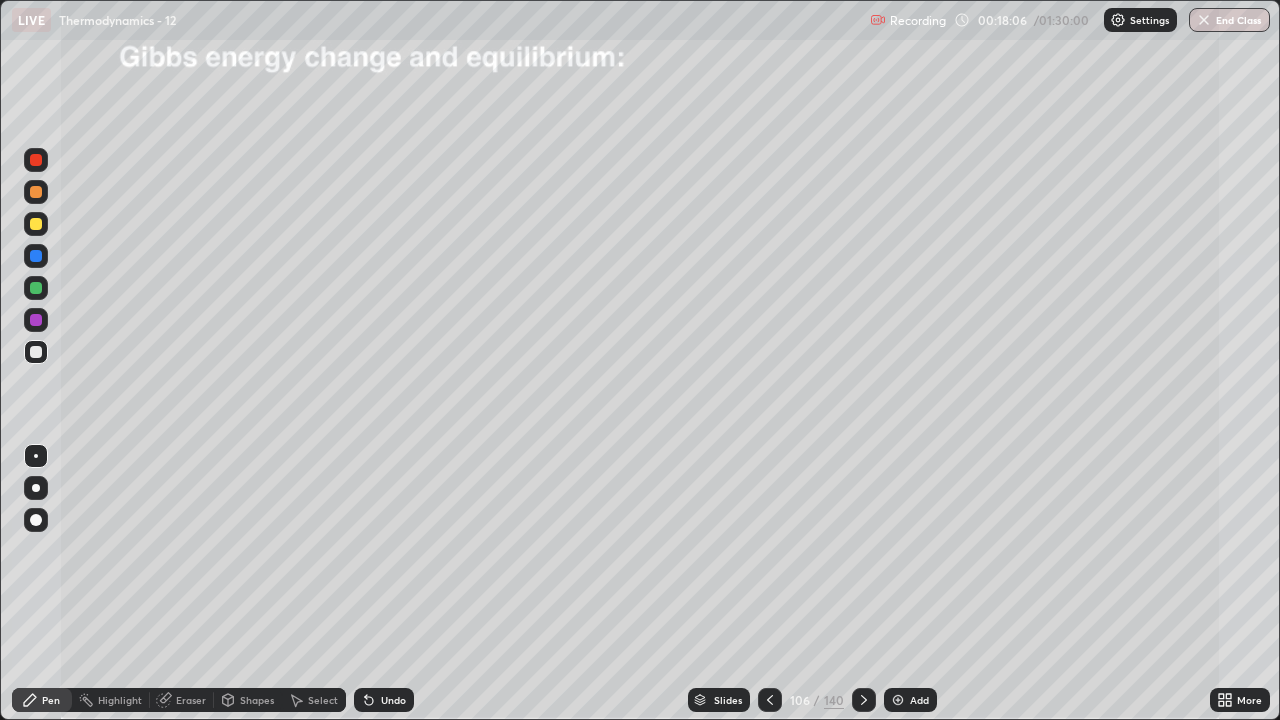 click at bounding box center [898, 700] 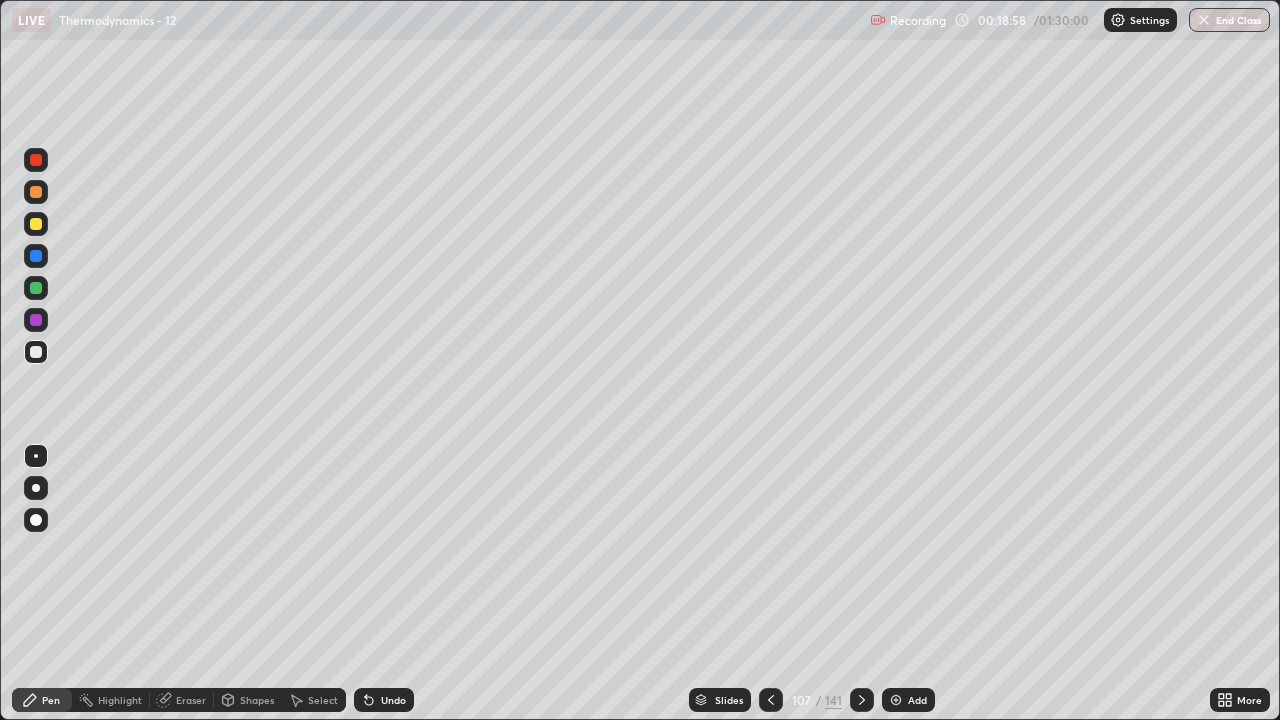 click on "Undo" at bounding box center (393, 700) 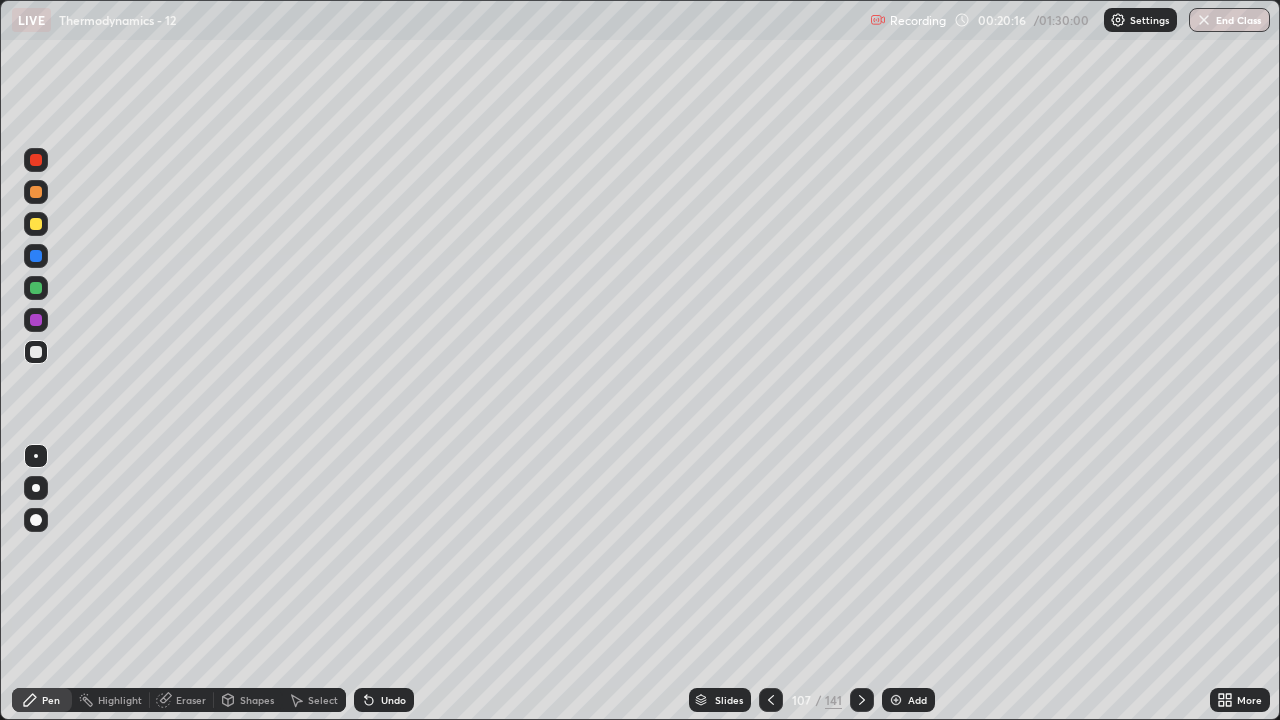 click 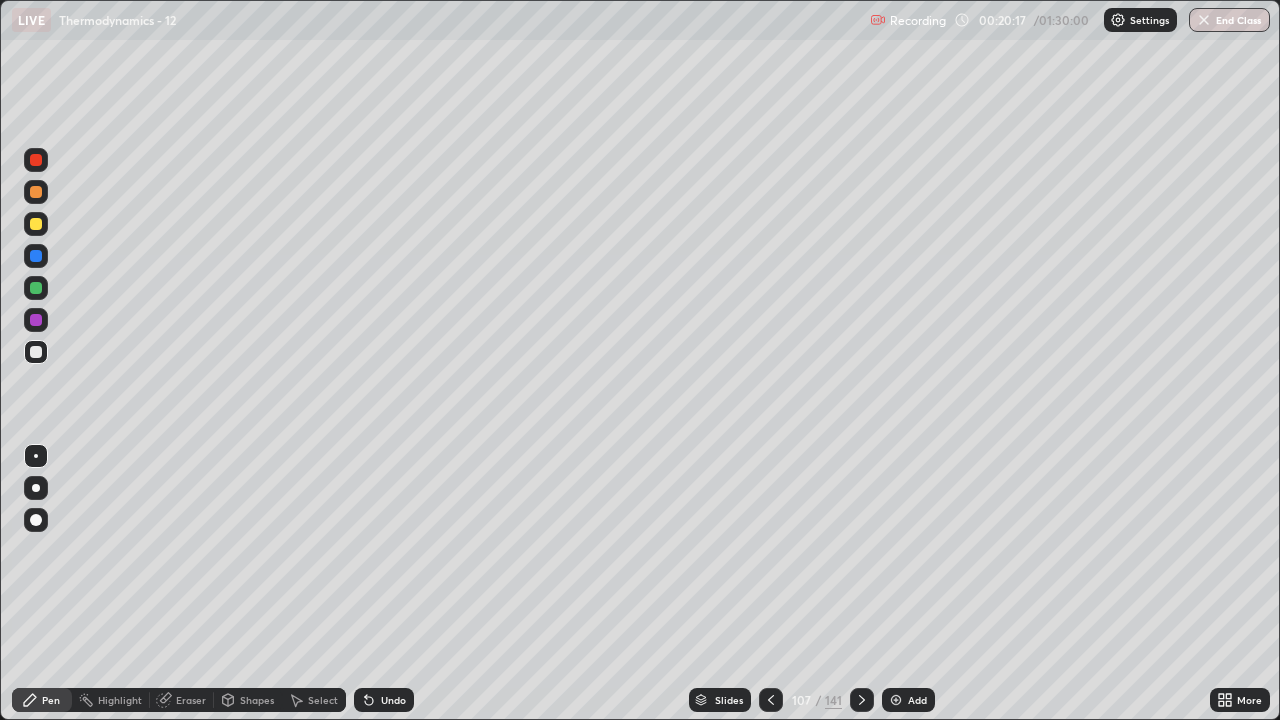 click on "Undo" at bounding box center (384, 700) 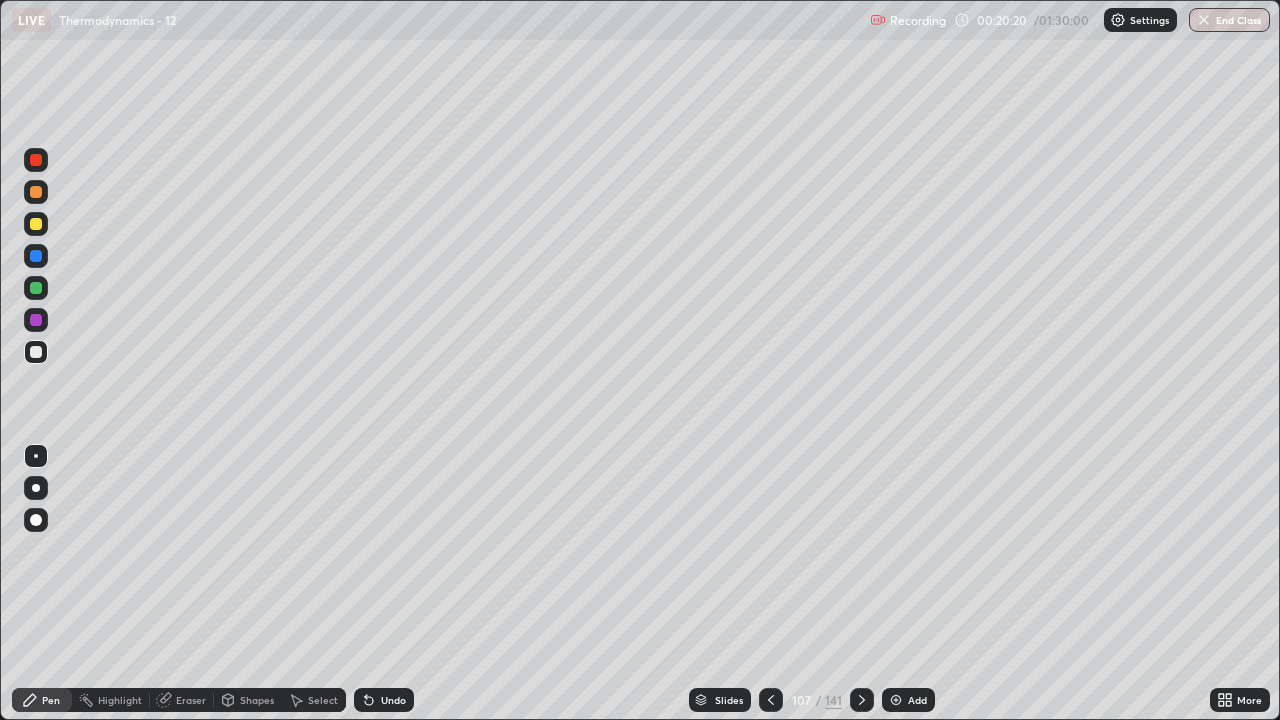 click at bounding box center [36, 224] 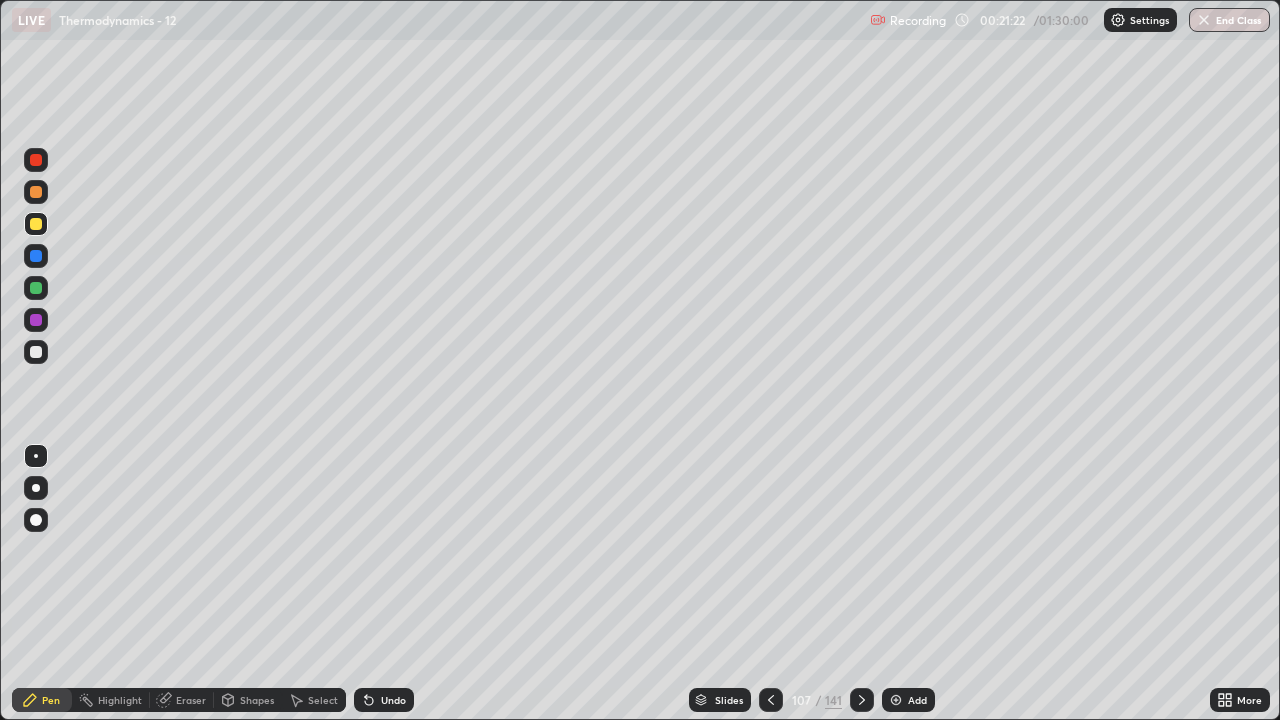 click at bounding box center (36, 352) 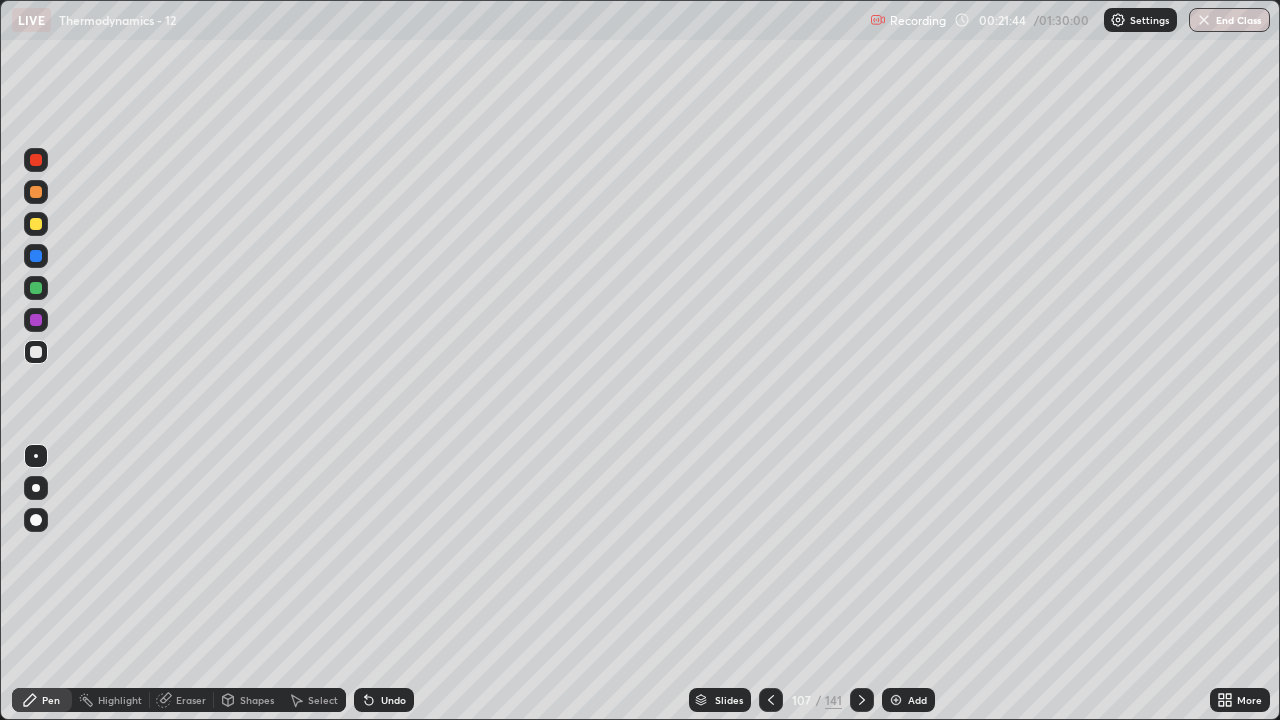 click on "Undo" at bounding box center [393, 700] 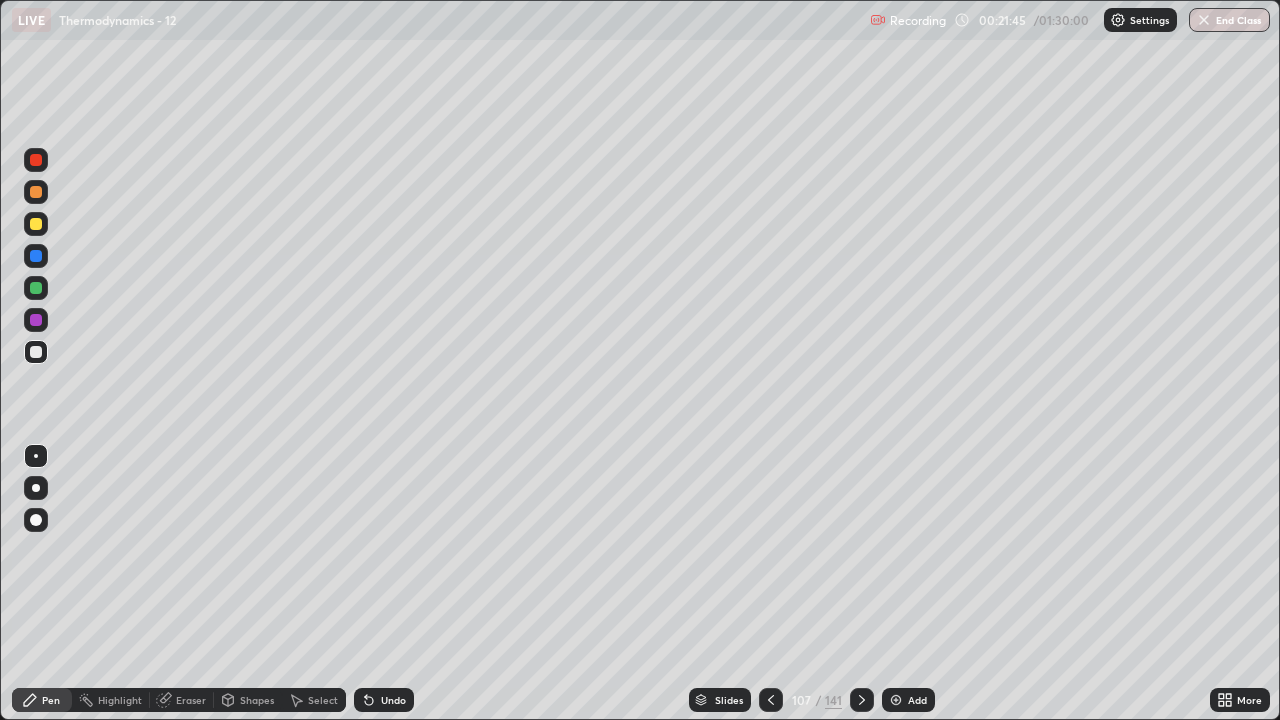 click on "Undo" at bounding box center (393, 700) 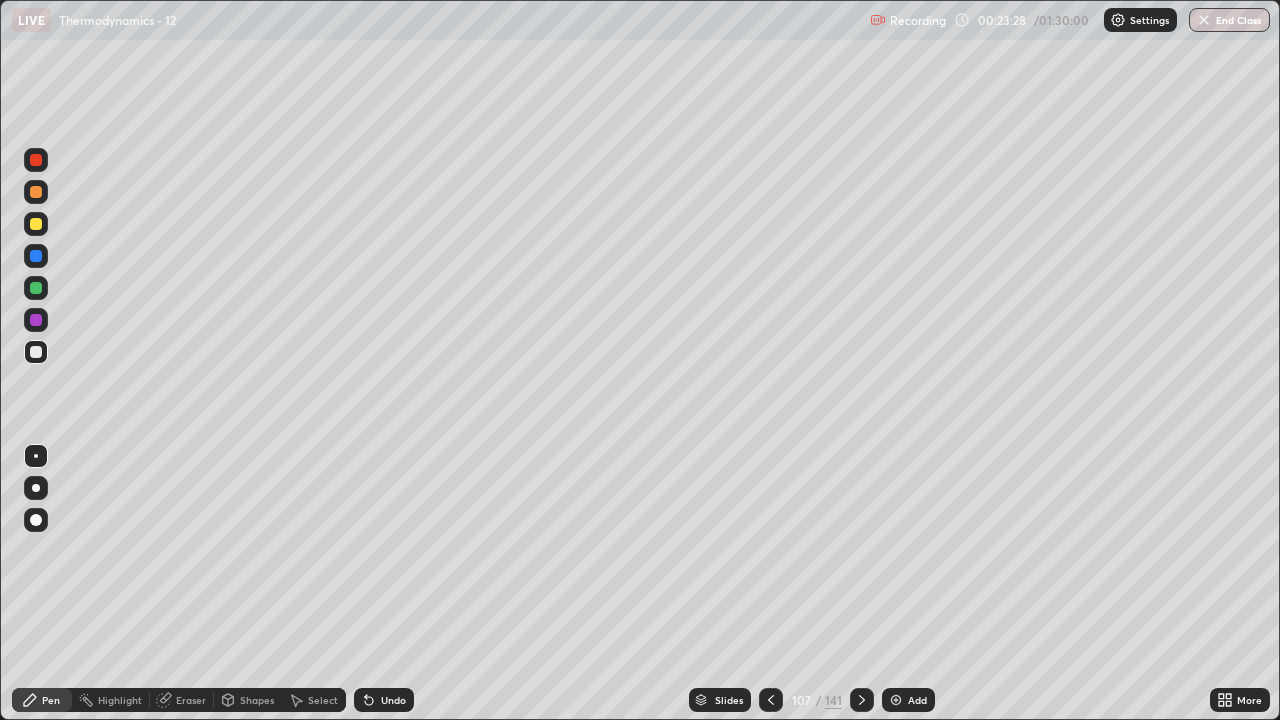 click 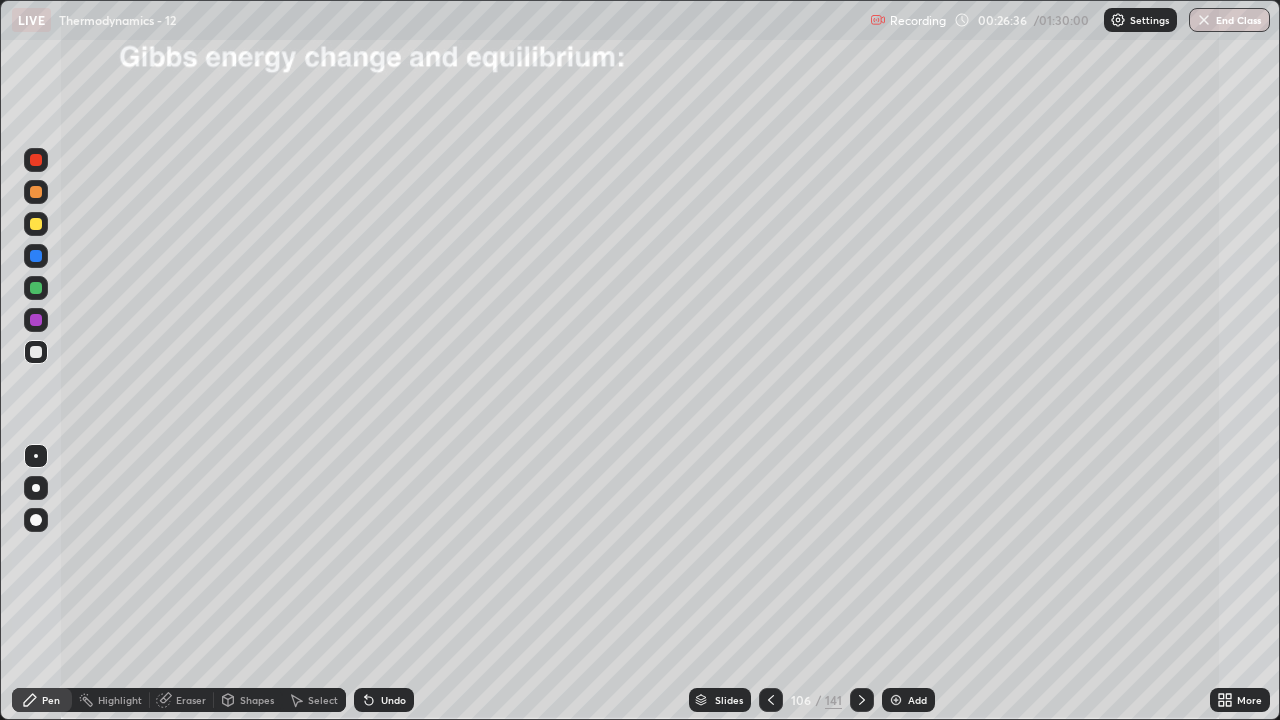 click 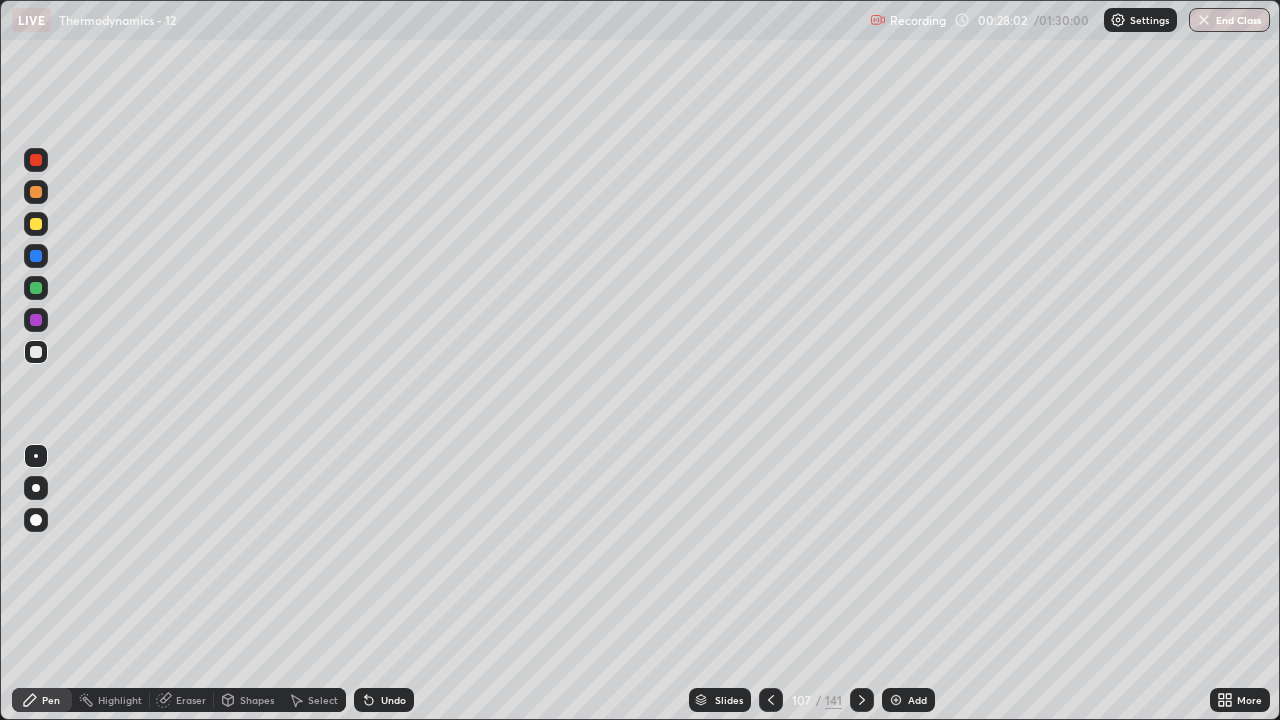 click at bounding box center [36, 352] 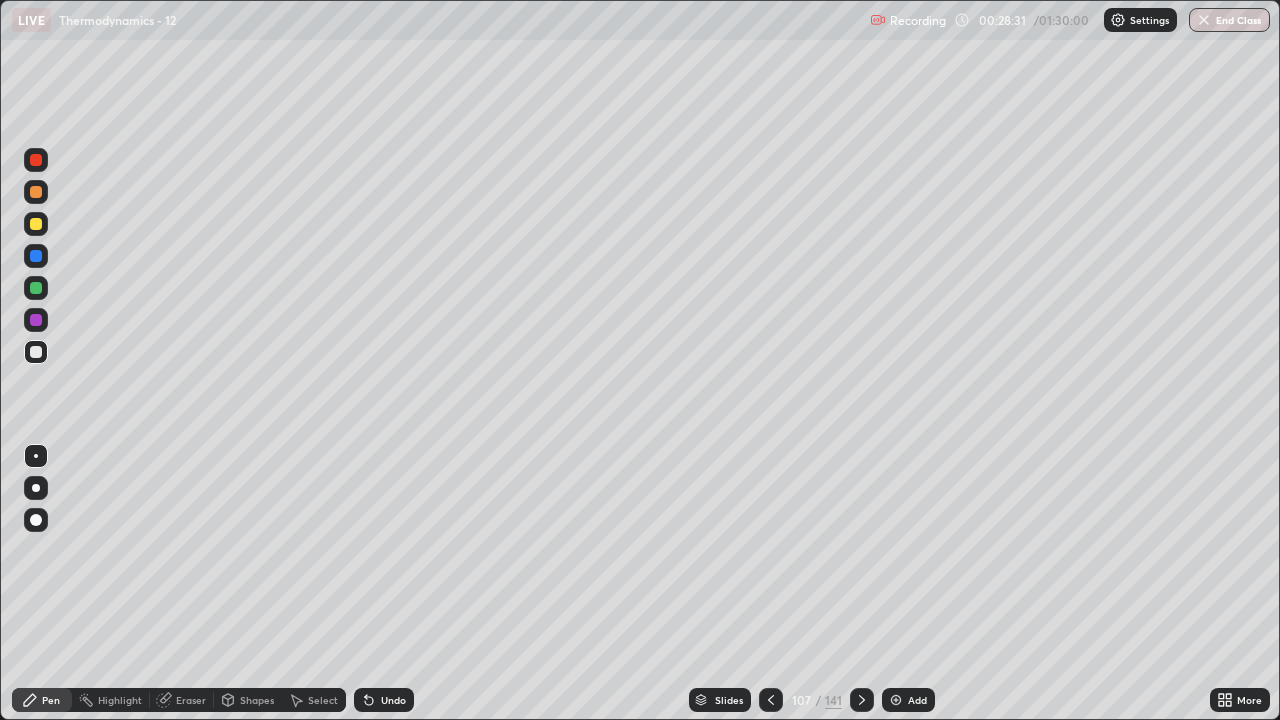 click on "Eraser" at bounding box center [191, 700] 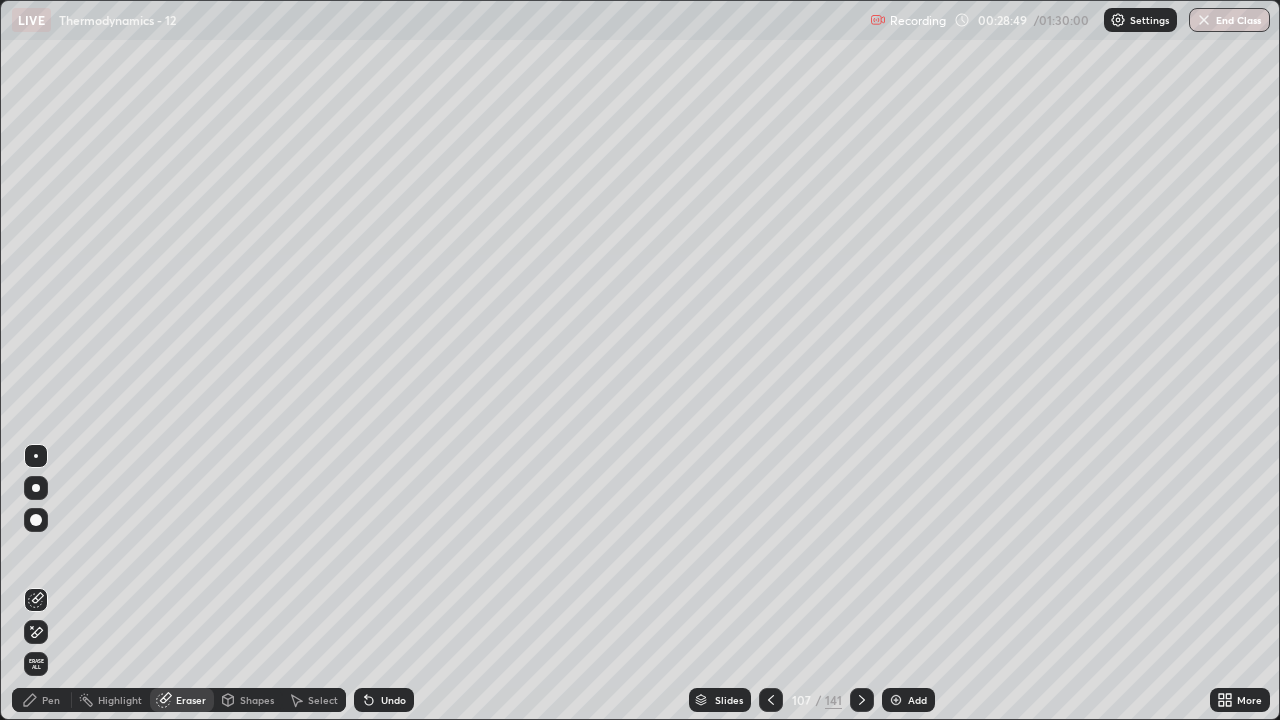 click on "Pen" at bounding box center [51, 700] 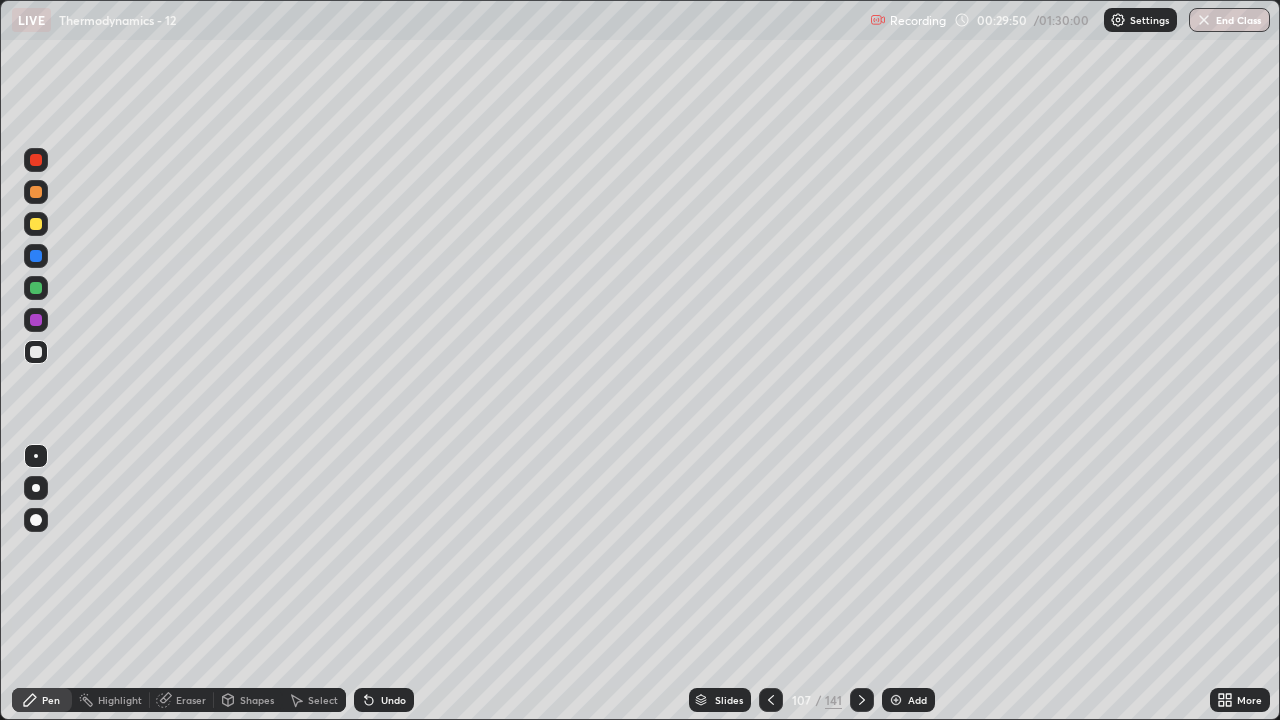 click 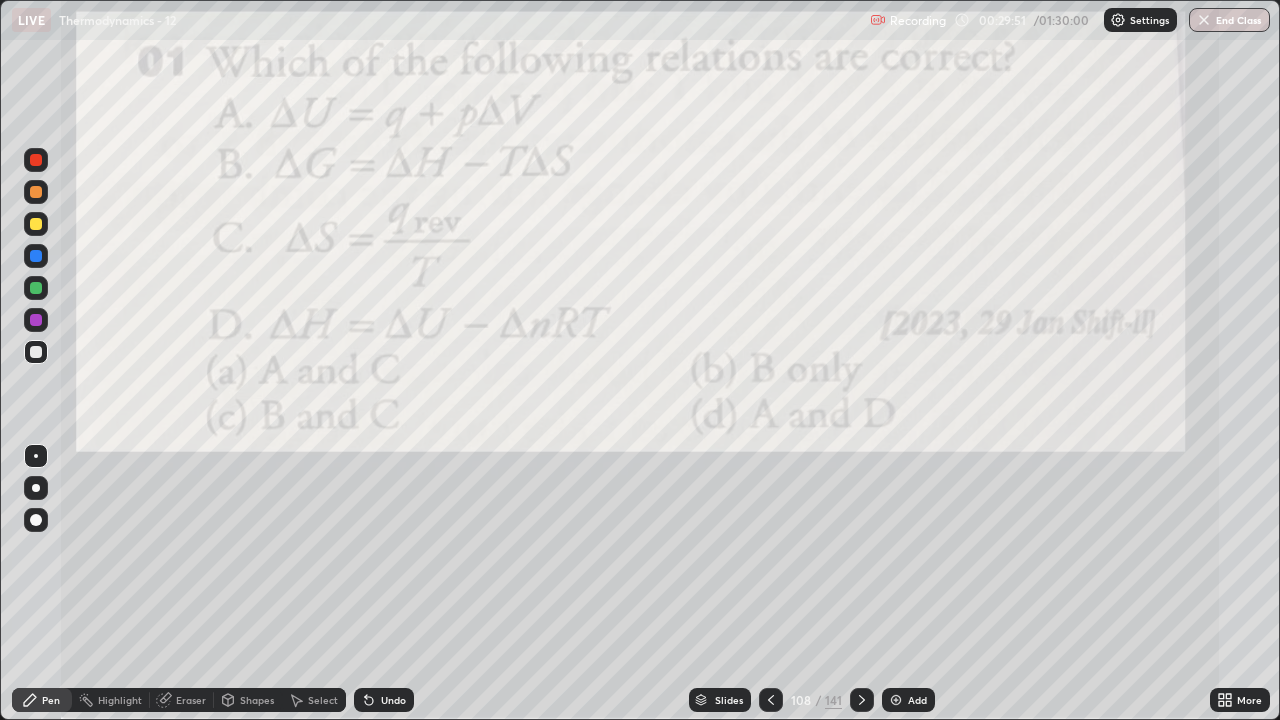 click 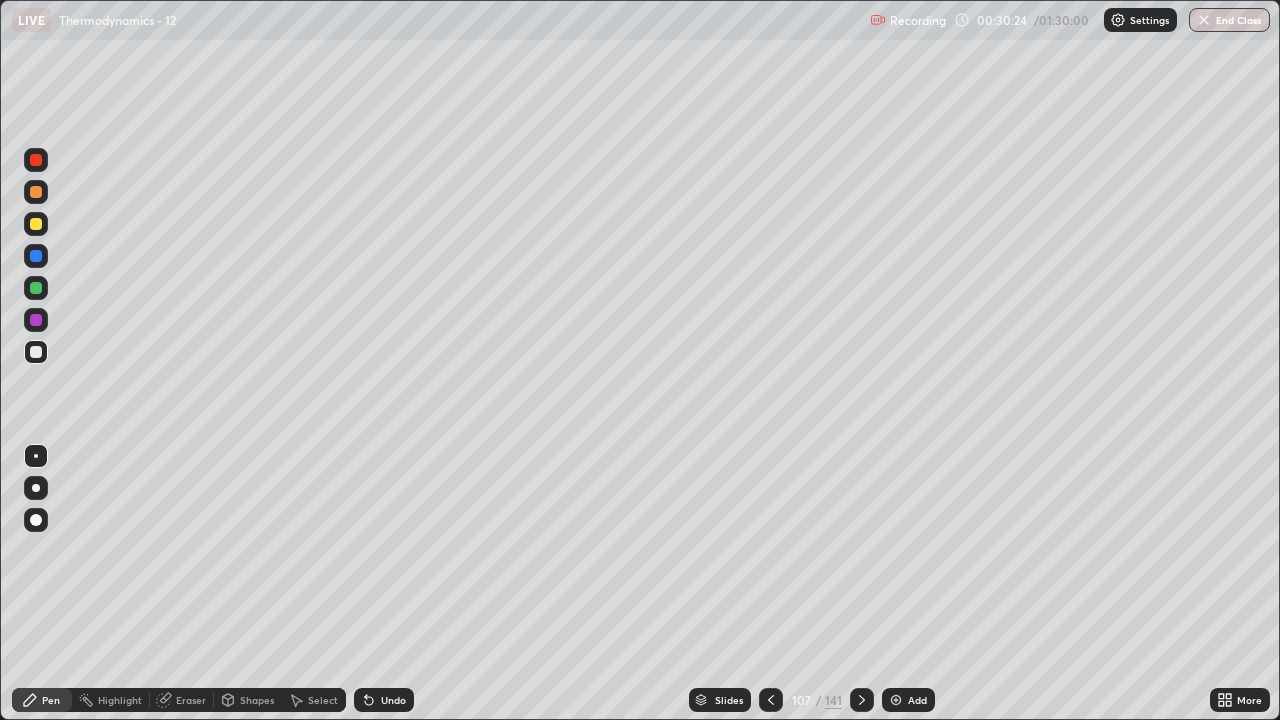 click 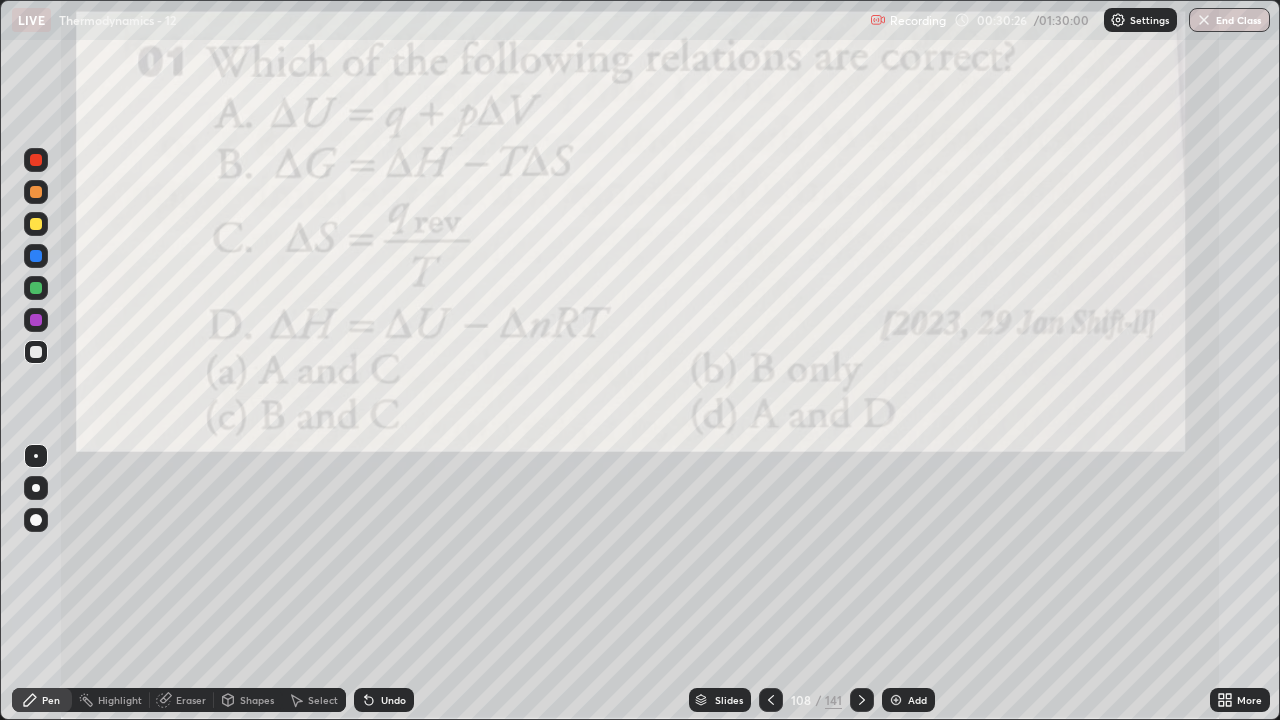 click 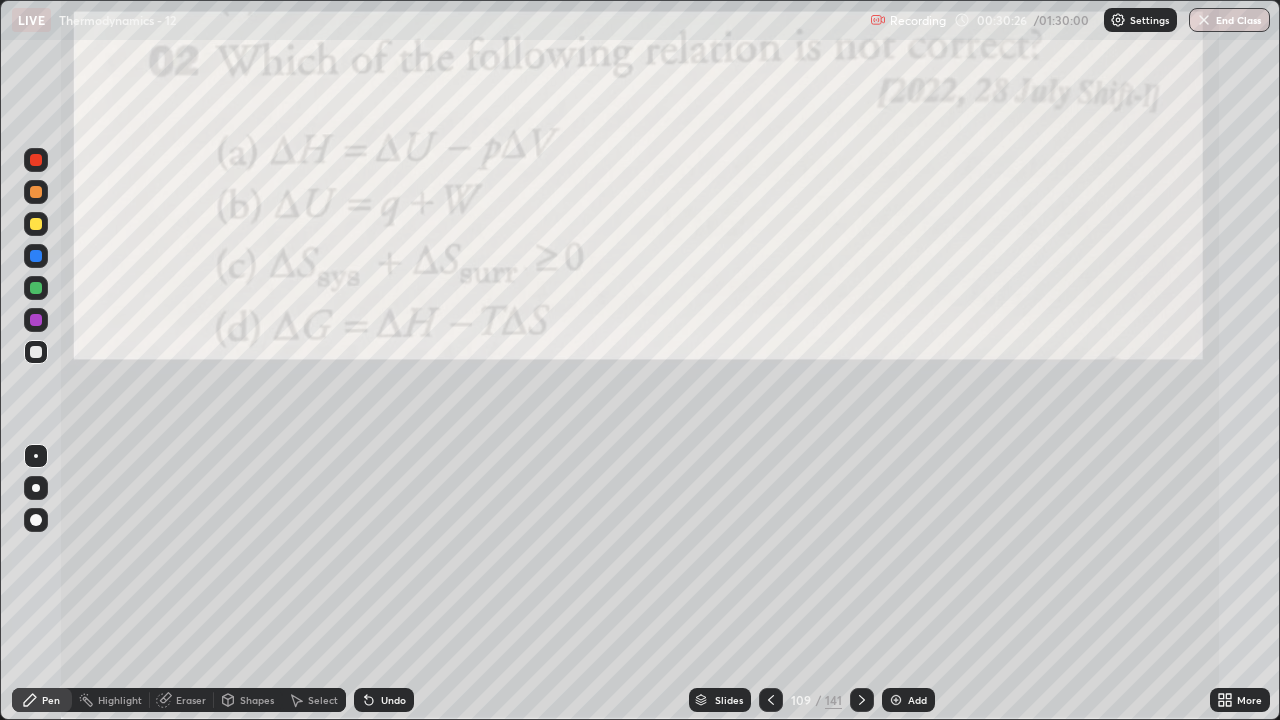 click 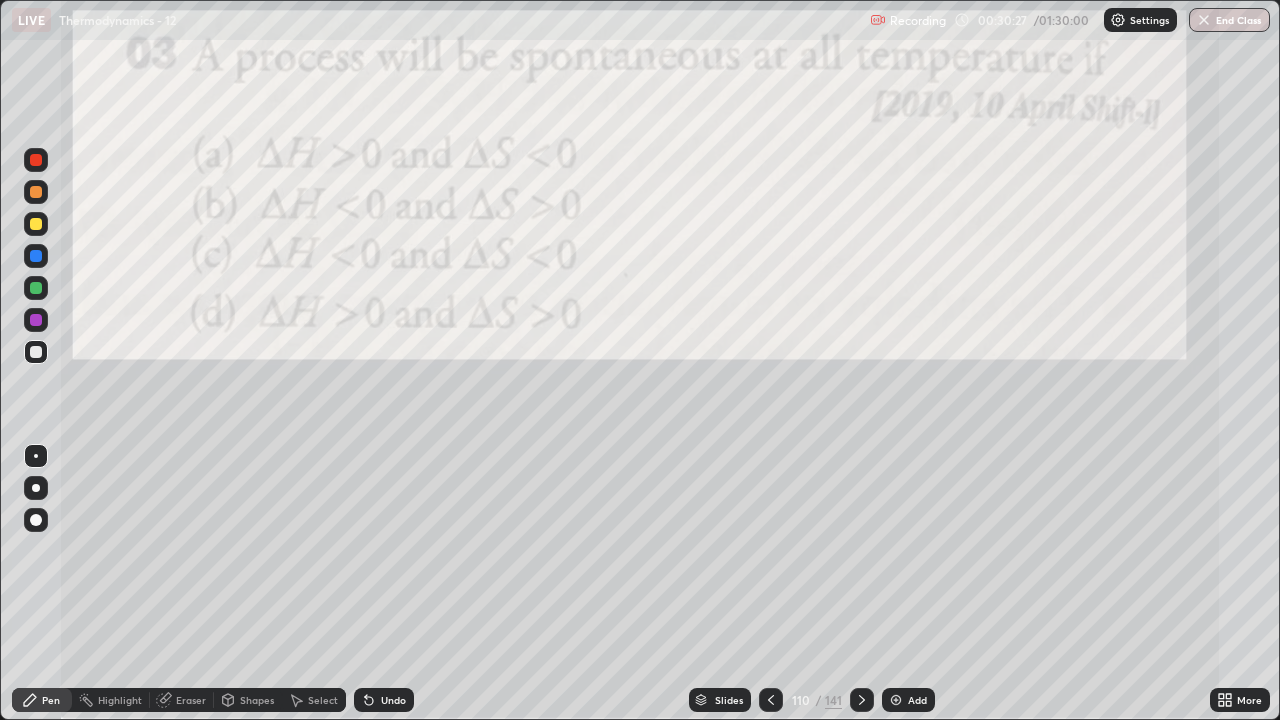 click 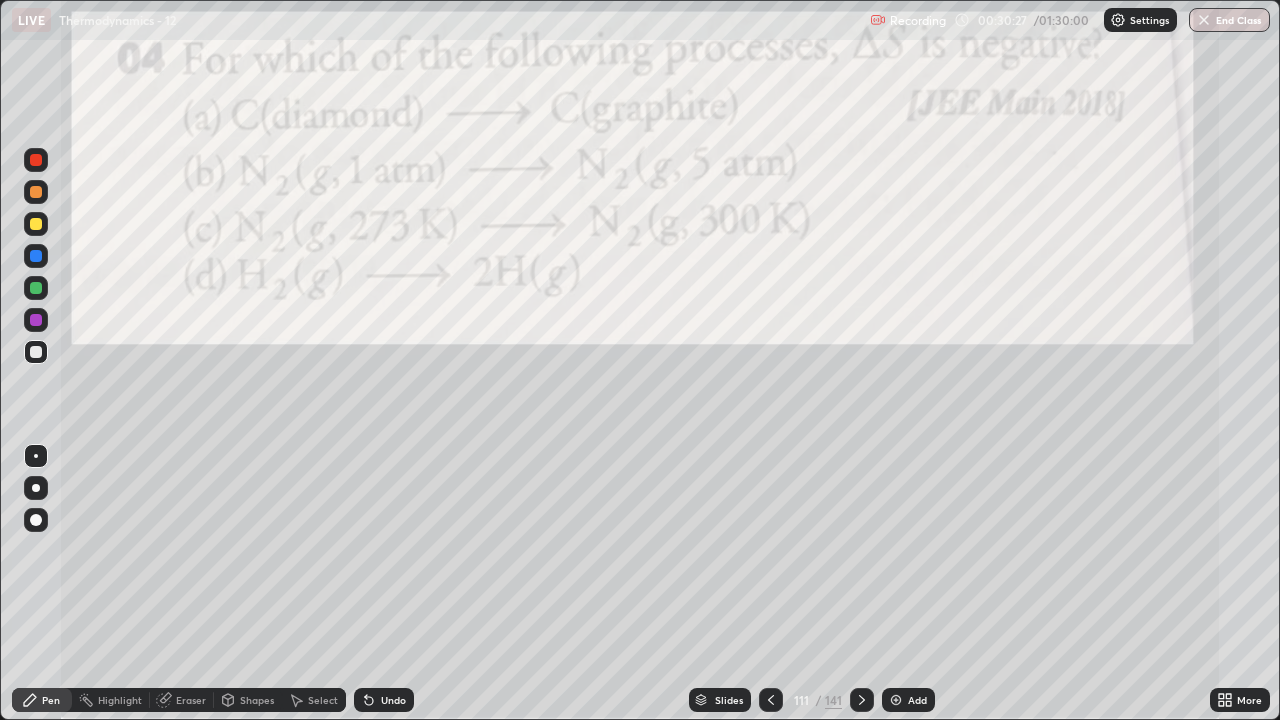 click 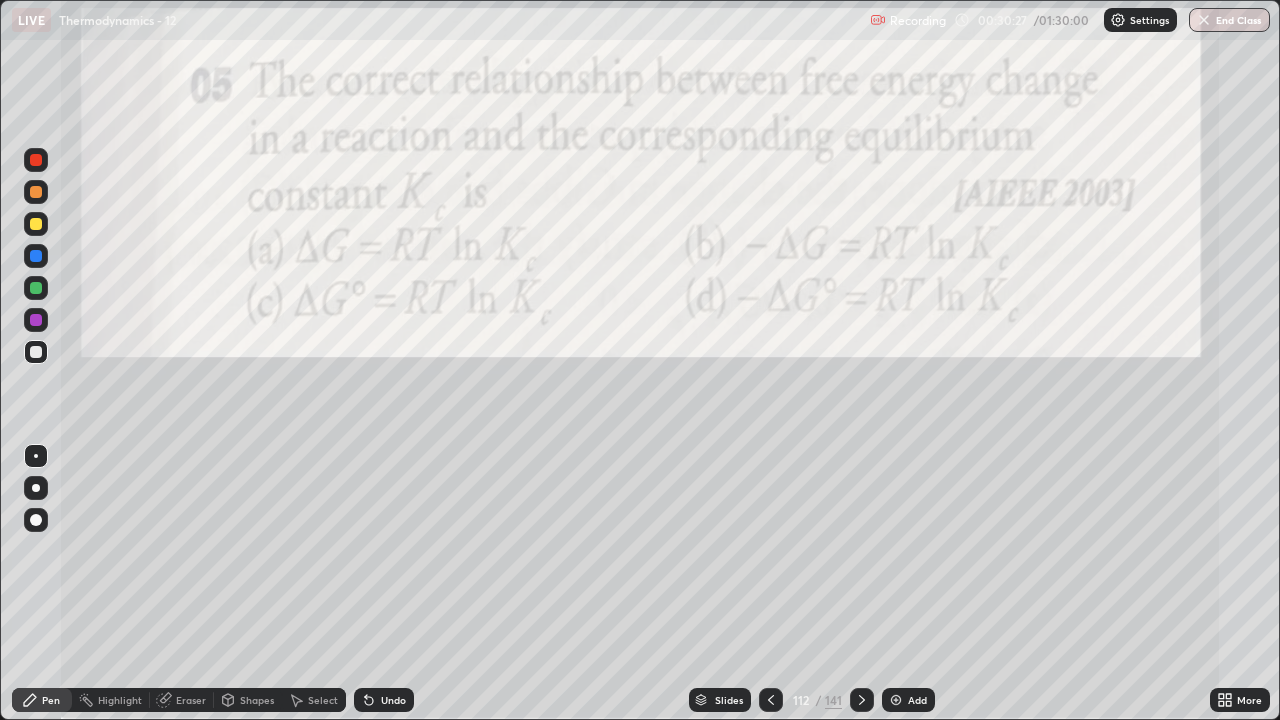 click 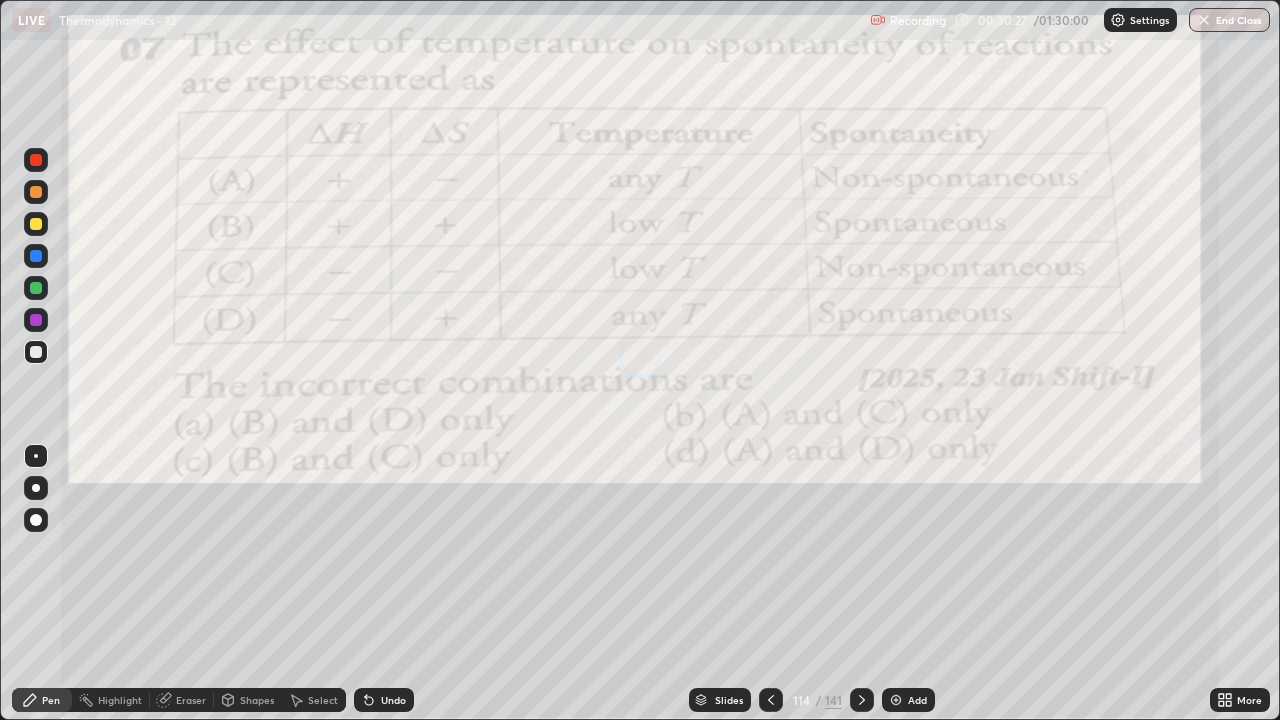 click at bounding box center (862, 700) 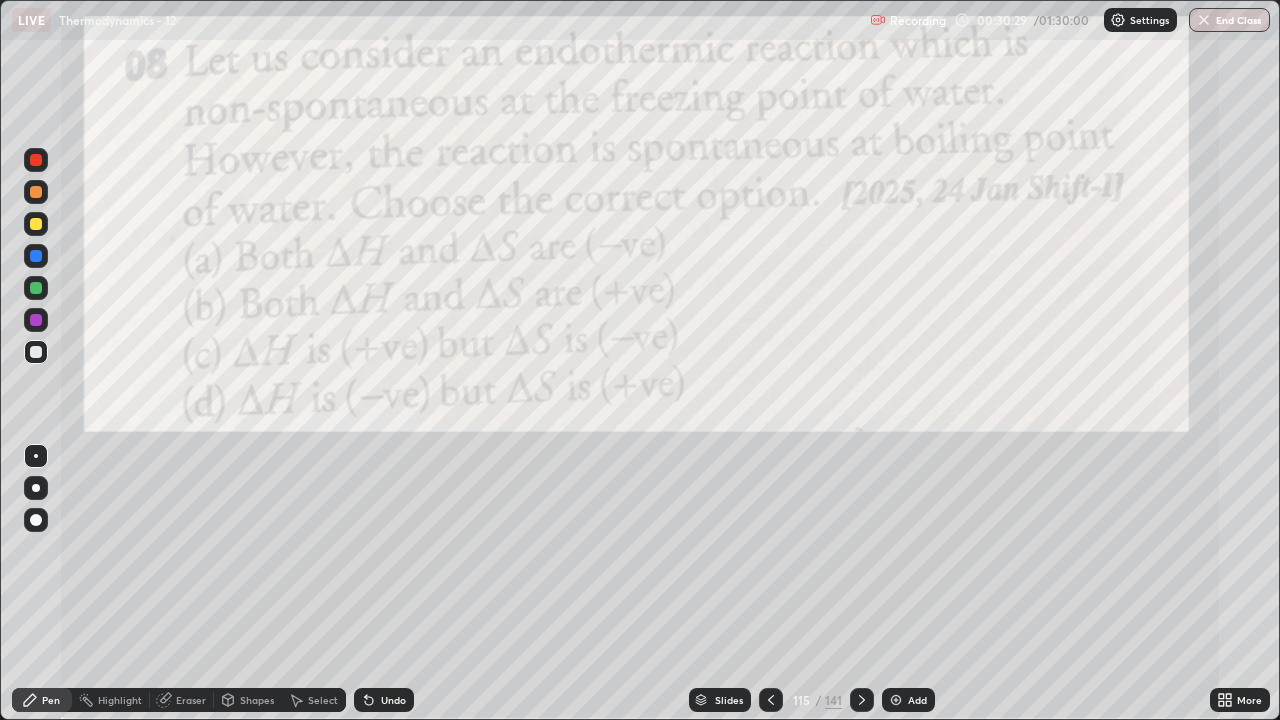 click 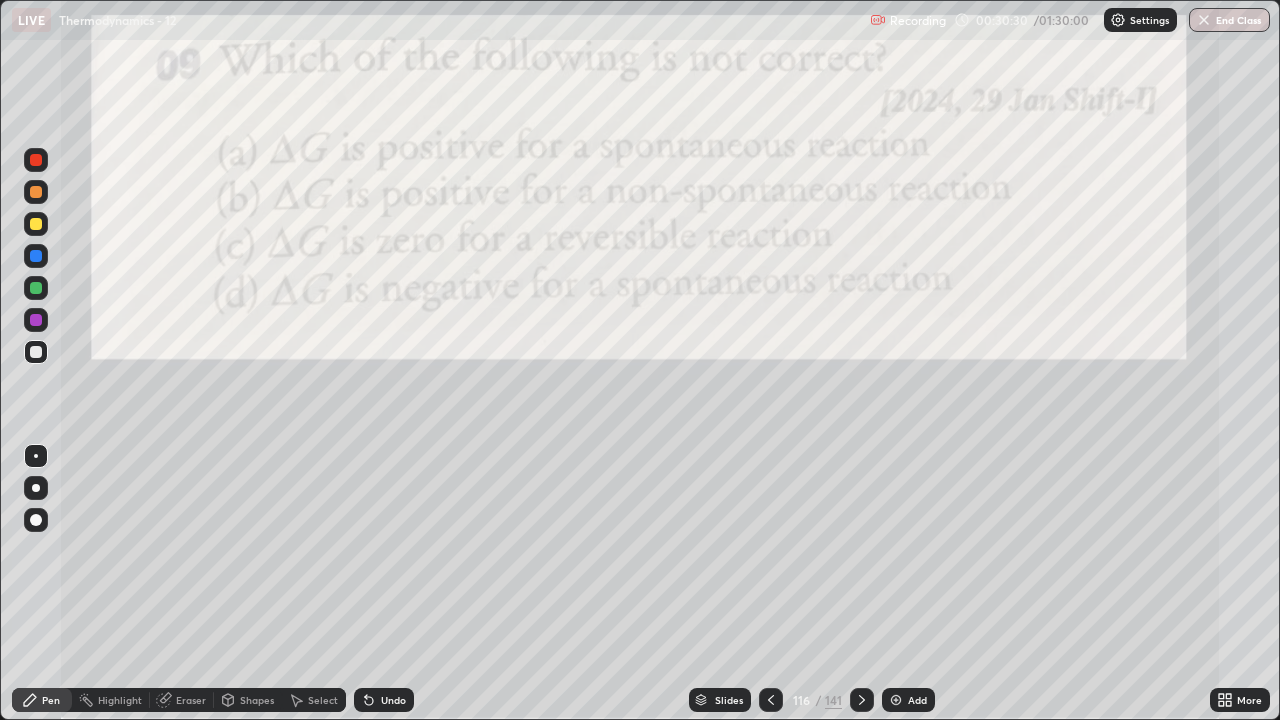 click 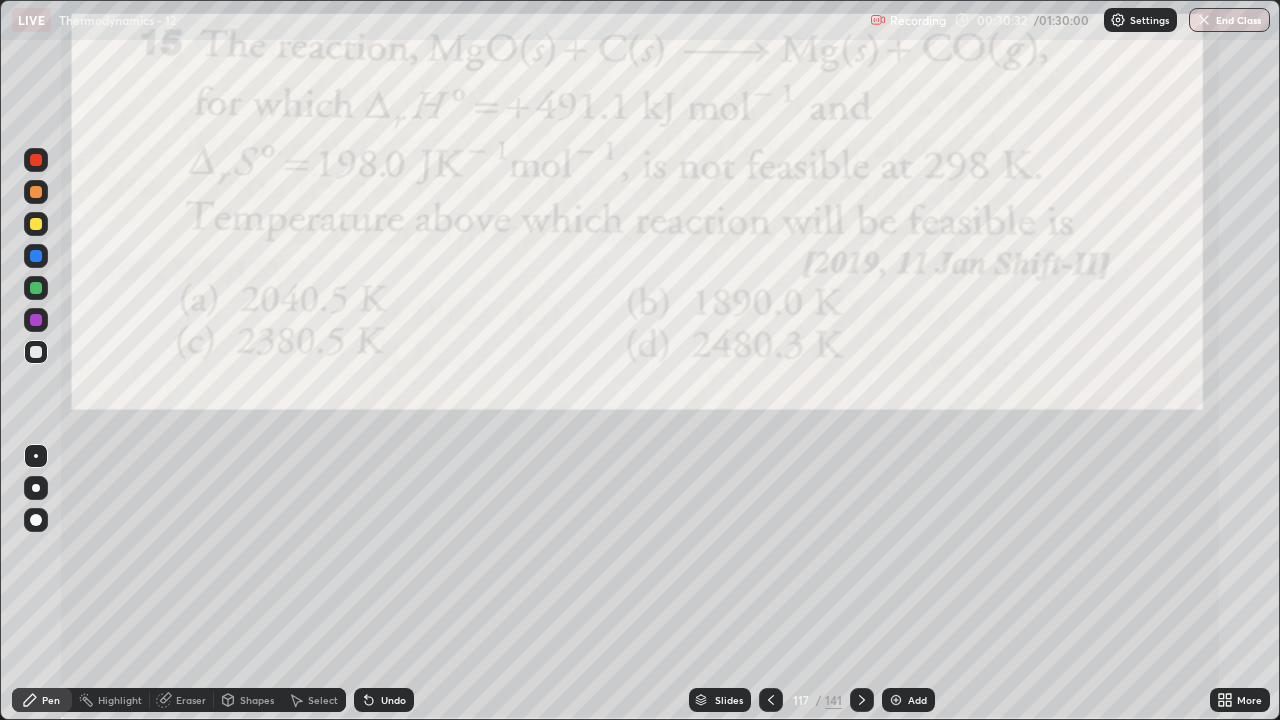 click on "141" at bounding box center (833, 700) 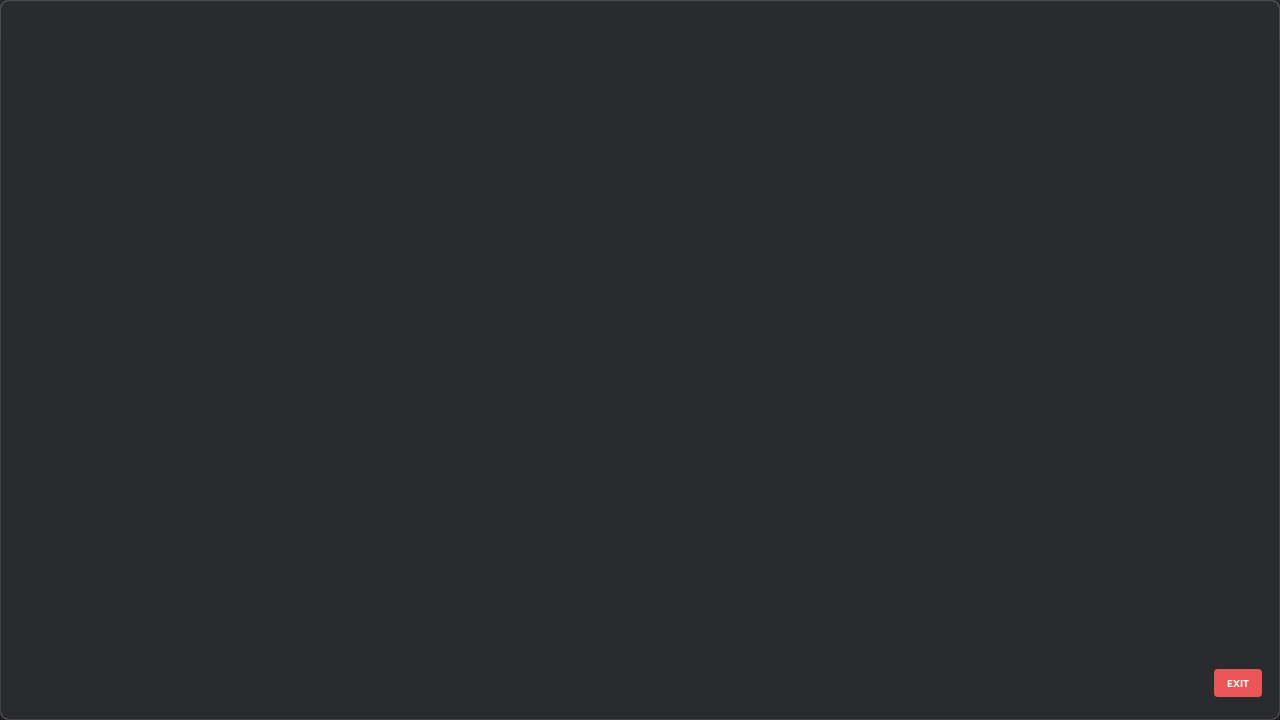 scroll, scrollTop: 8042, scrollLeft: 0, axis: vertical 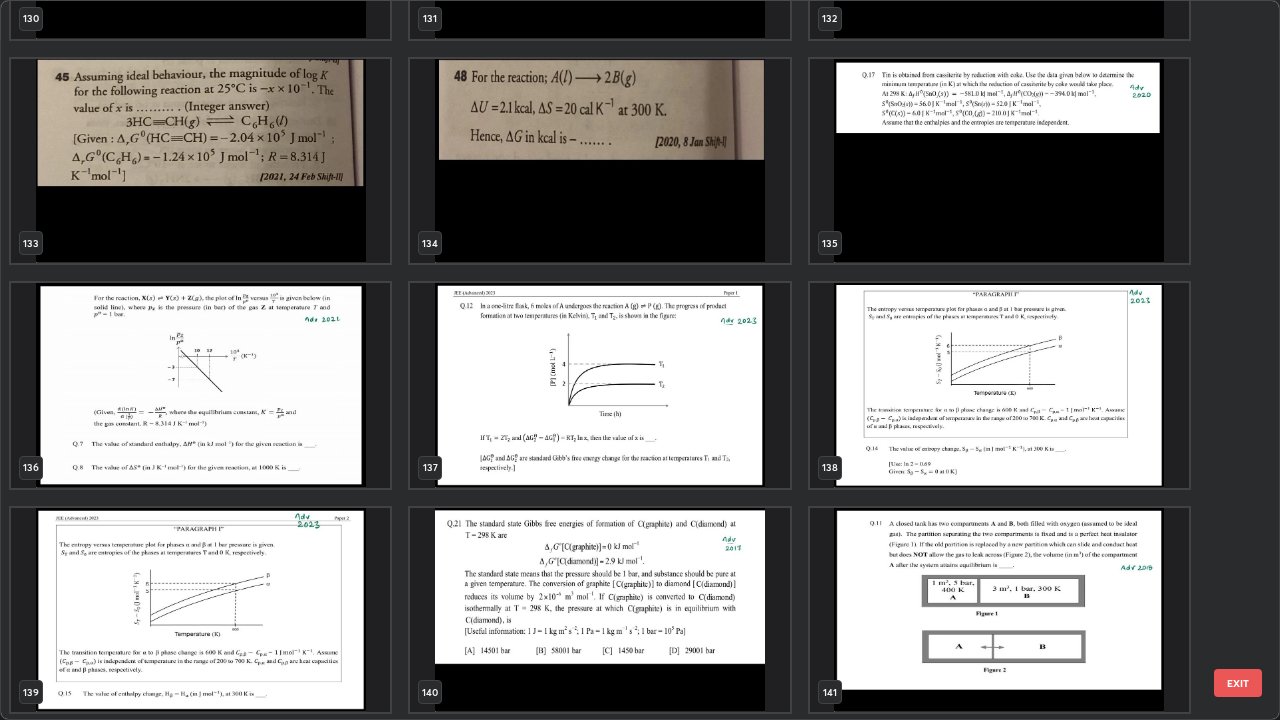 click at bounding box center [200, 385] 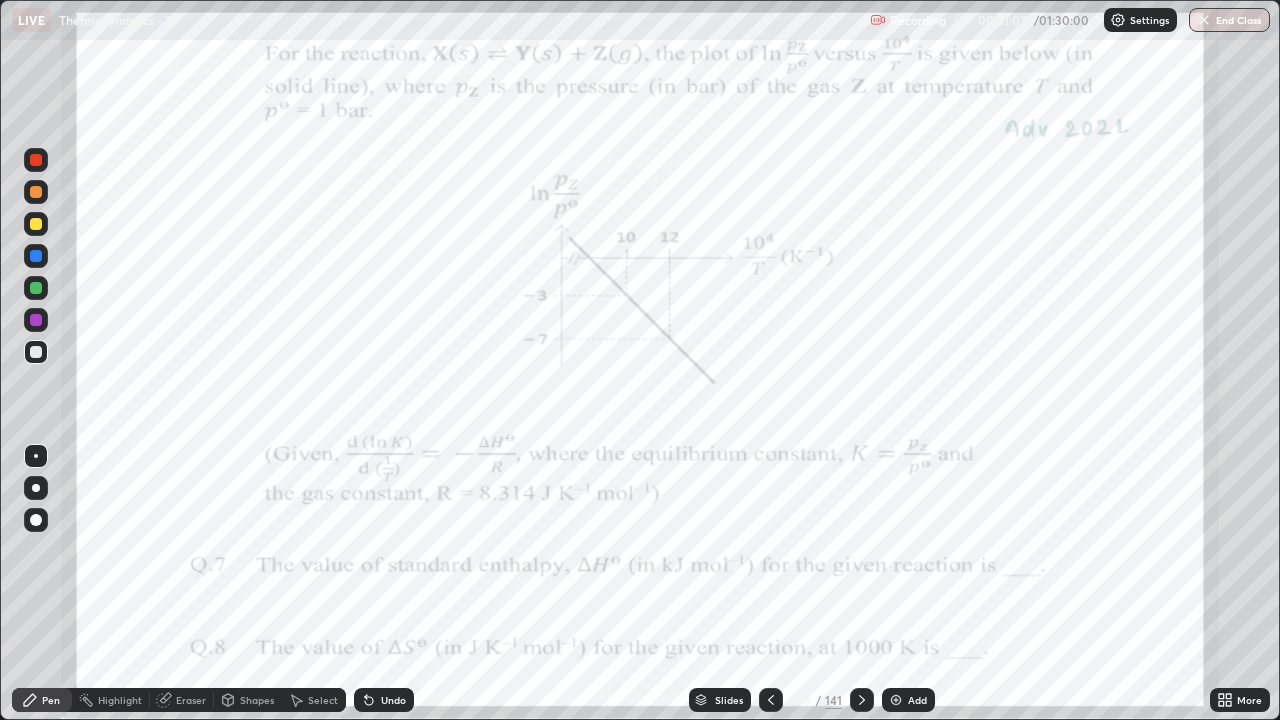 click on "141" at bounding box center (833, 700) 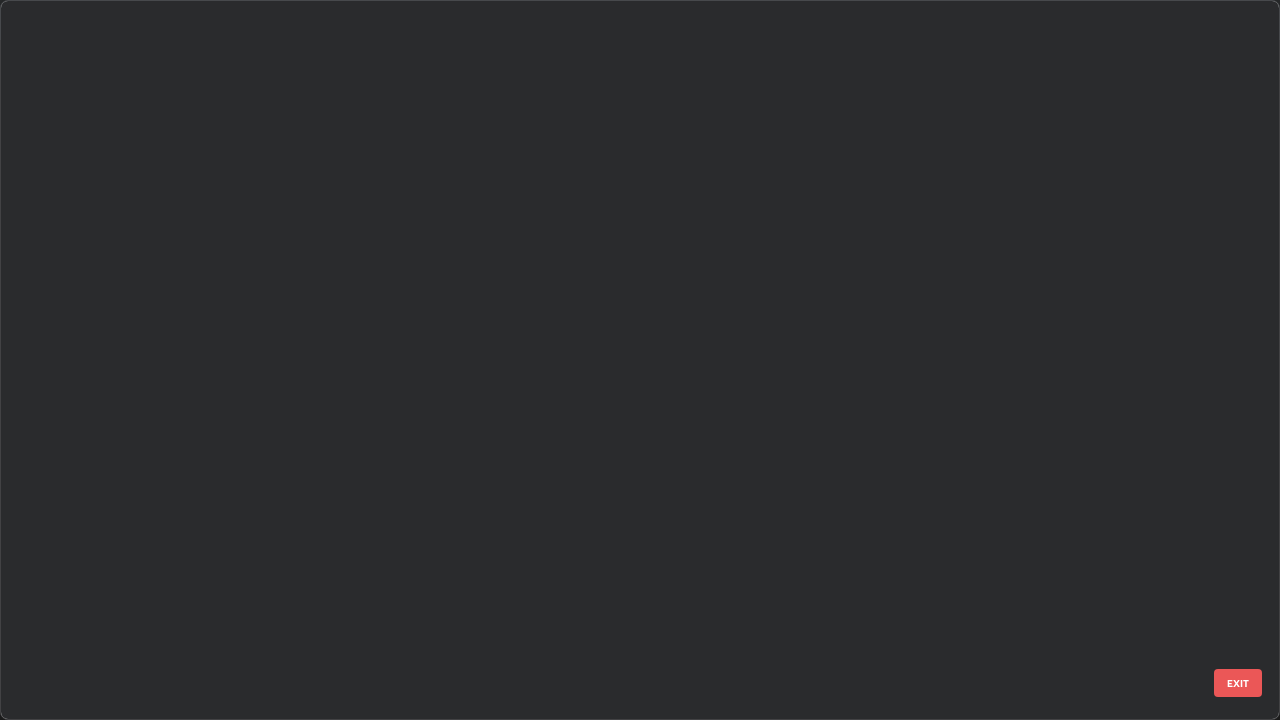 scroll, scrollTop: 9614, scrollLeft: 0, axis: vertical 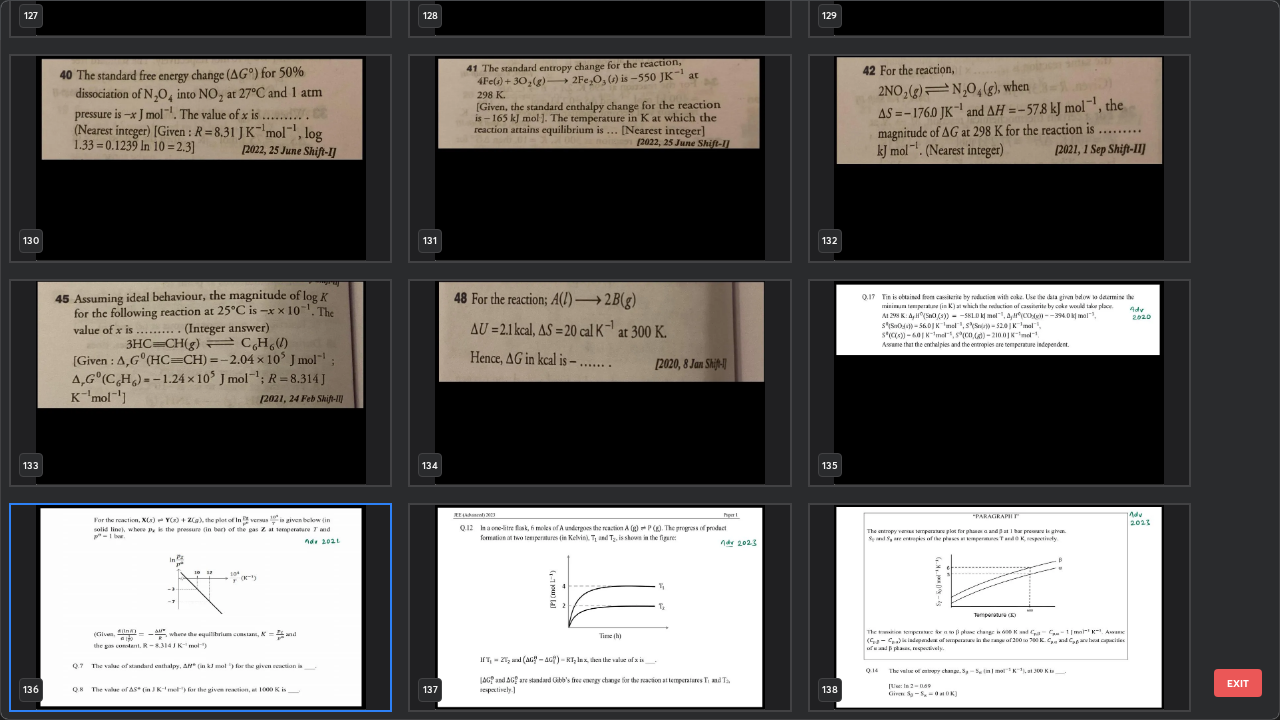 click at bounding box center [200, 607] 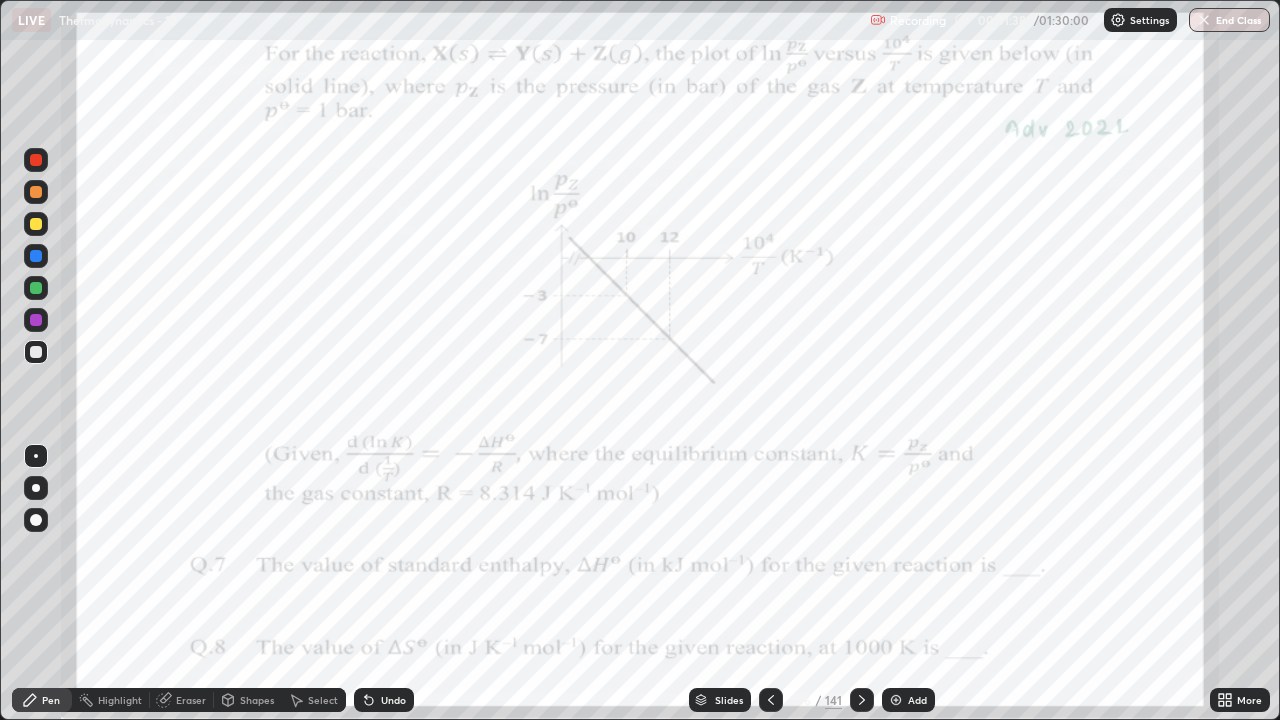 click on "141" at bounding box center (833, 700) 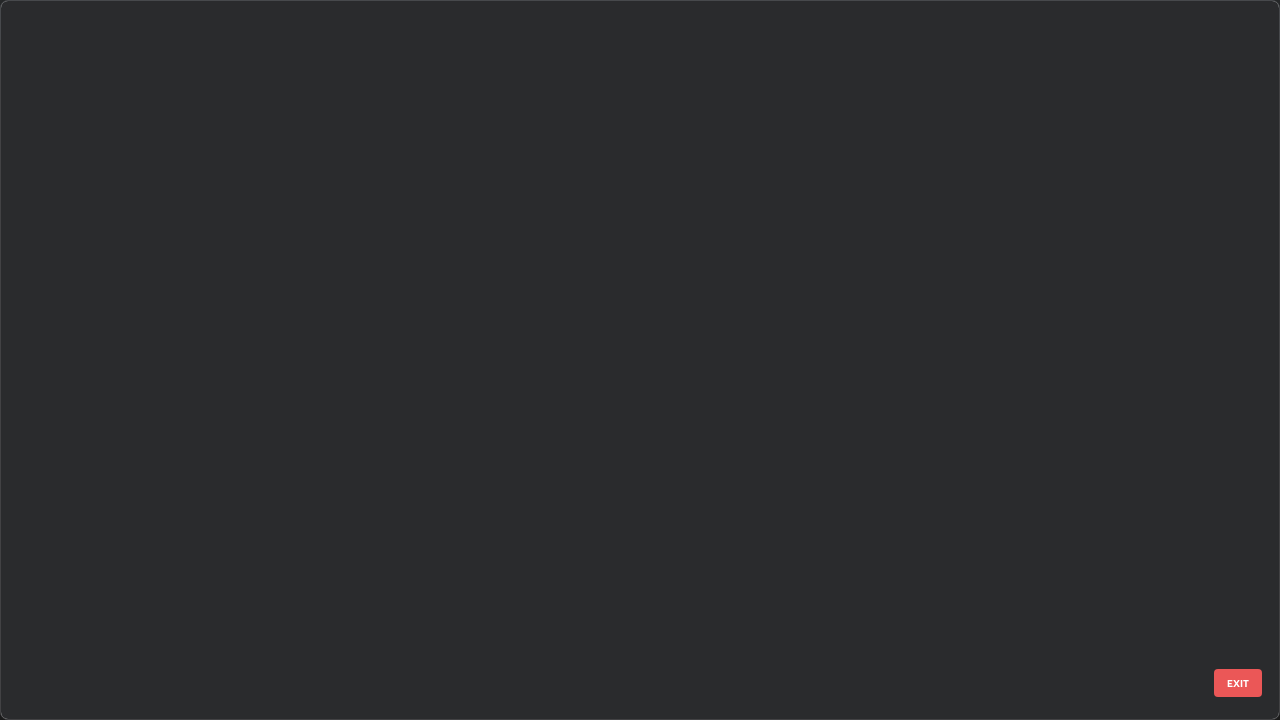 scroll, scrollTop: 9614, scrollLeft: 0, axis: vertical 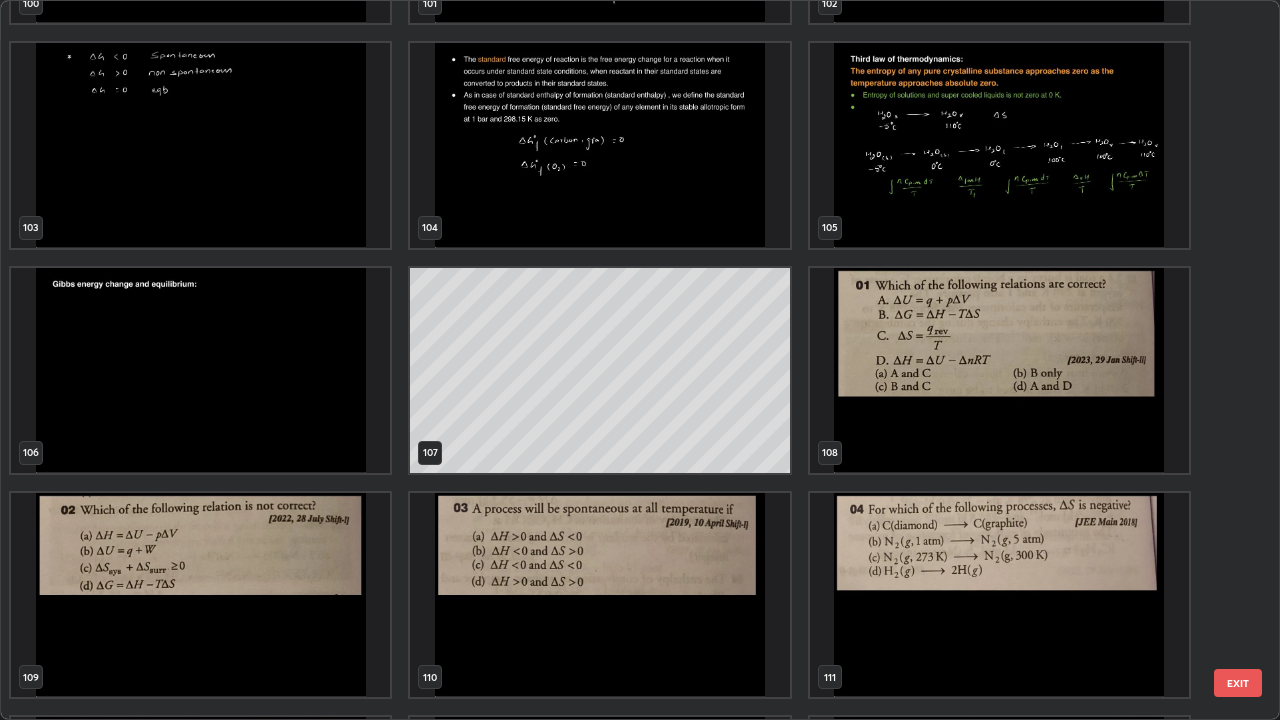 click at bounding box center (999, 370) 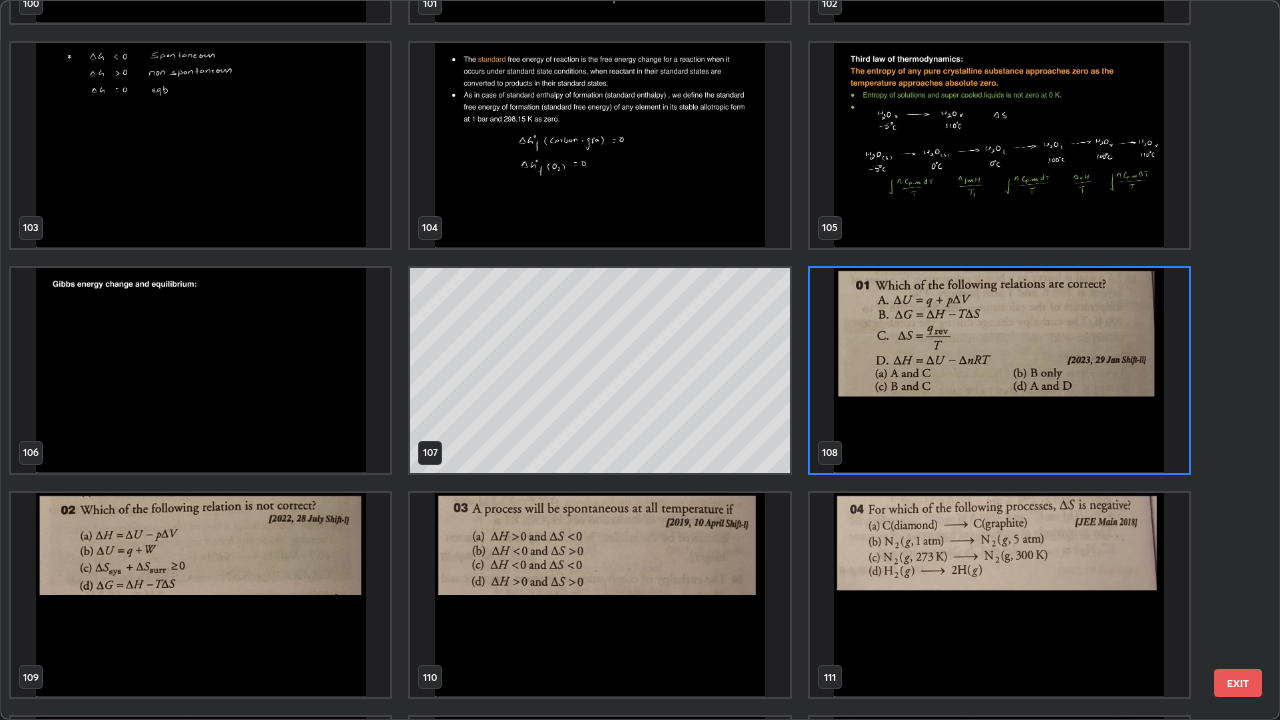 click at bounding box center [999, 370] 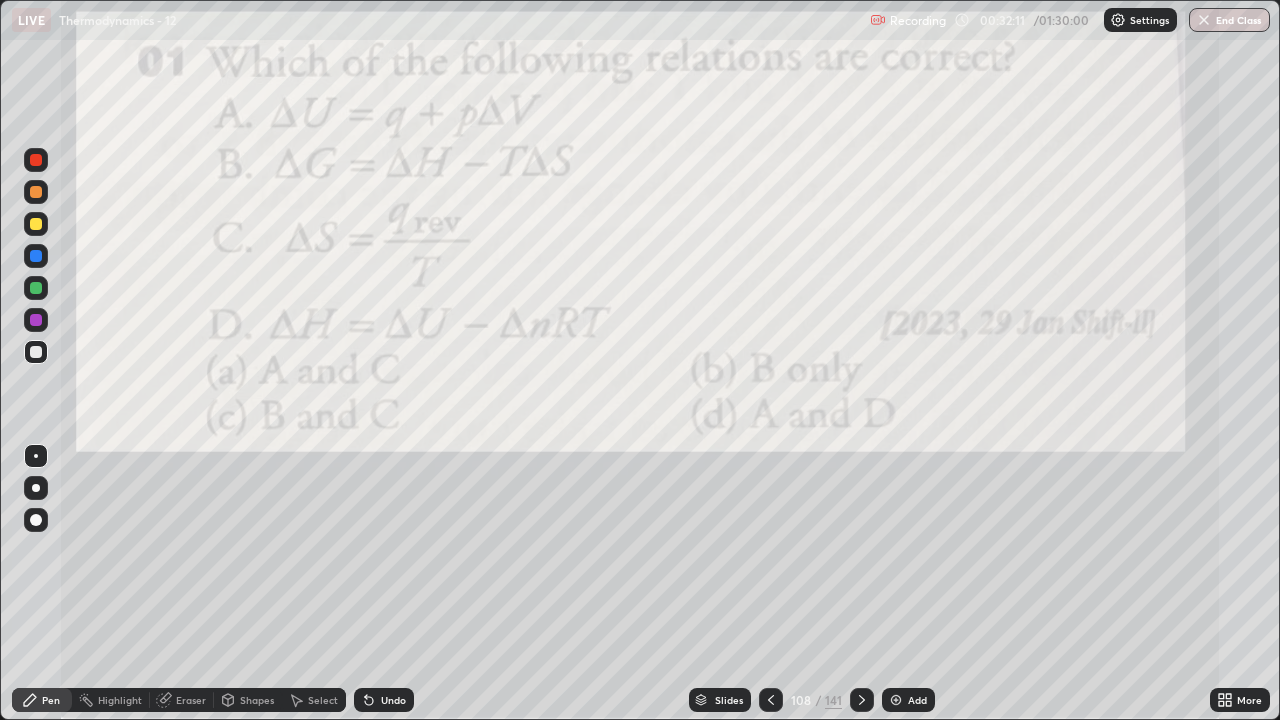 click at bounding box center [36, 160] 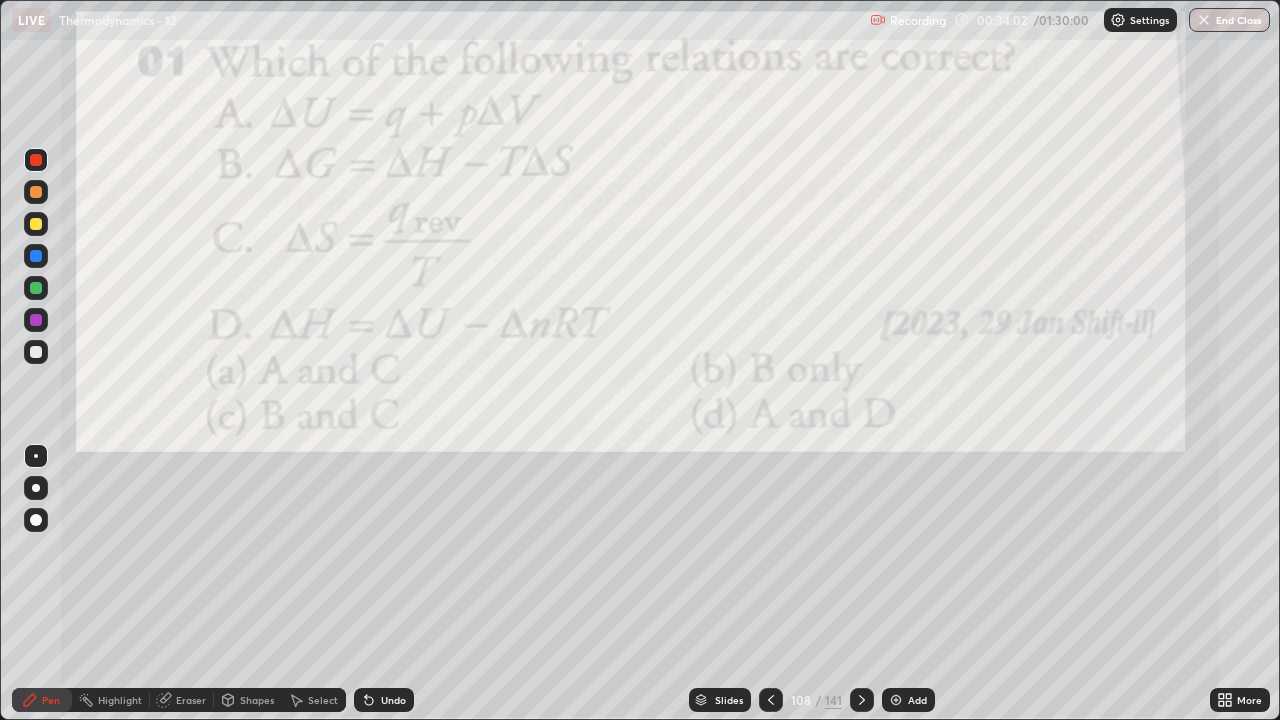 click 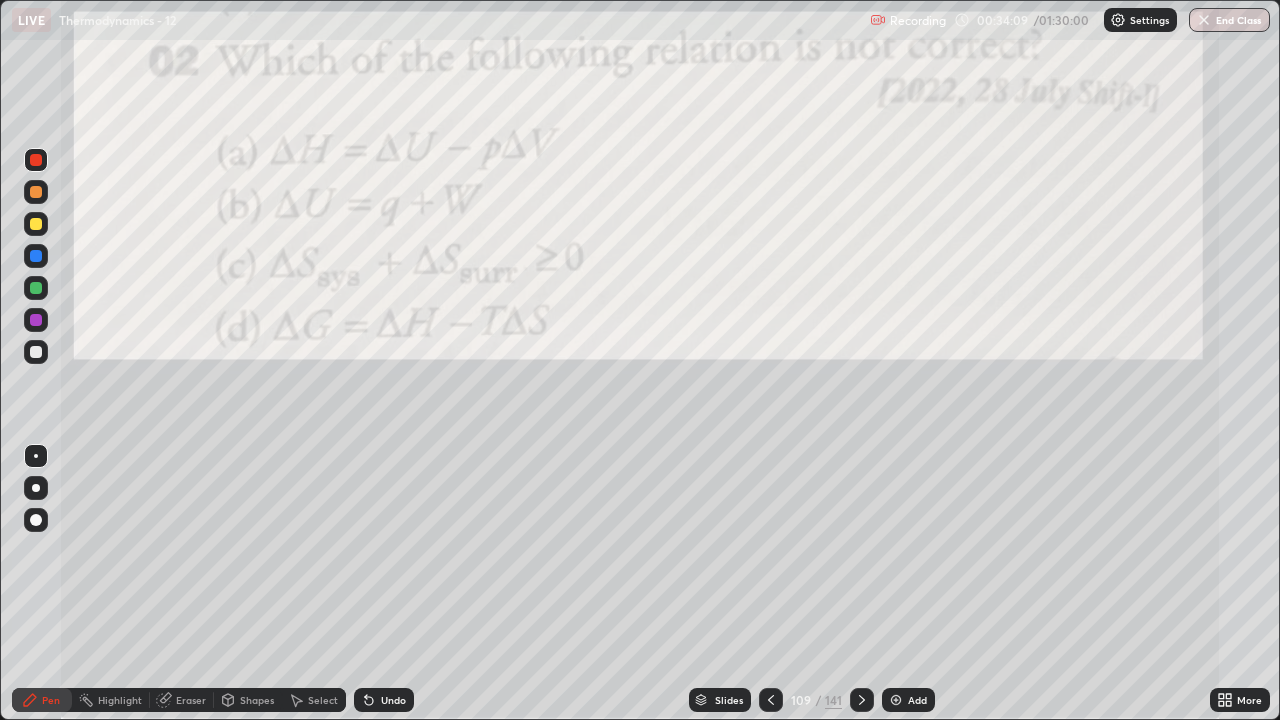 click at bounding box center [36, 224] 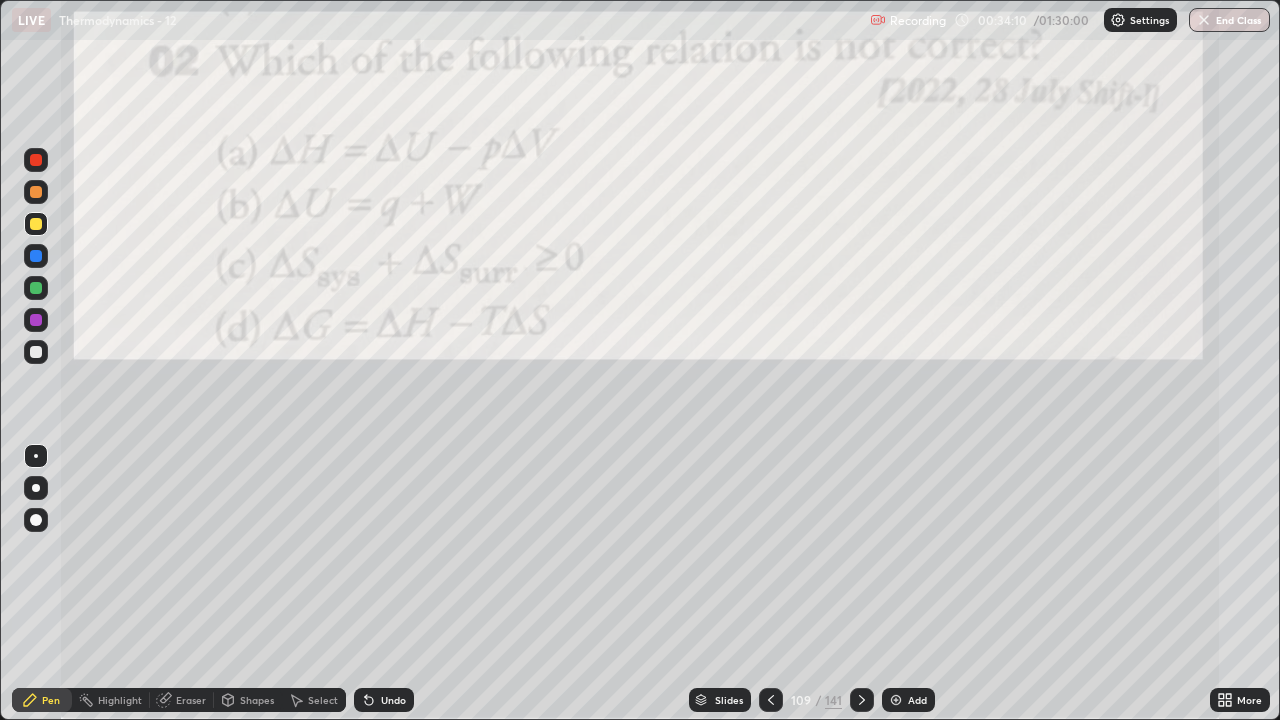 click at bounding box center [36, 256] 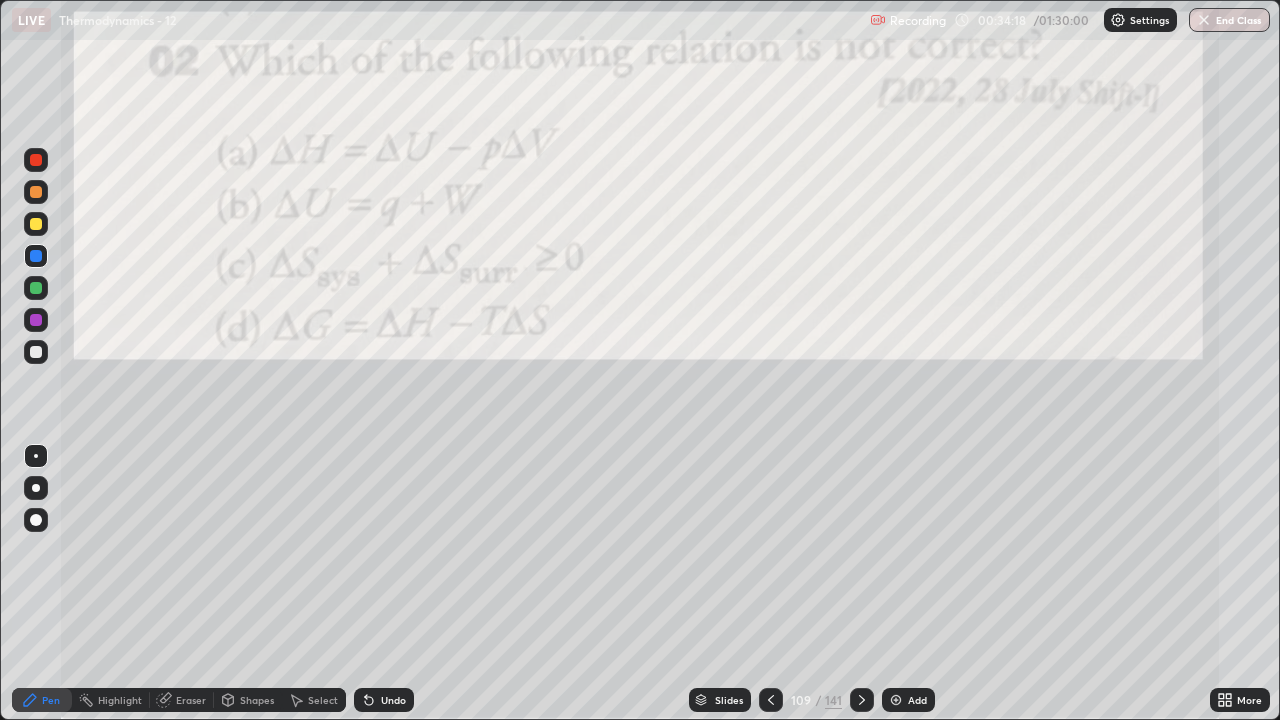 click at bounding box center [36, 160] 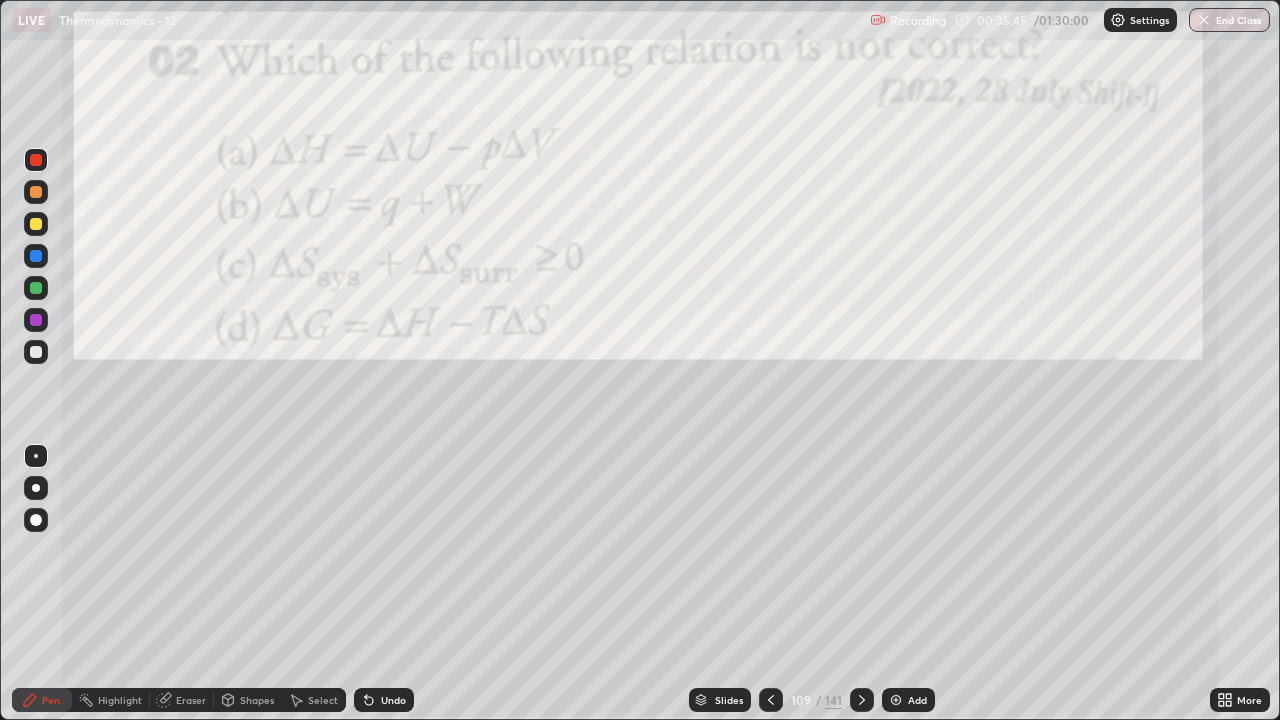 click at bounding box center (36, 160) 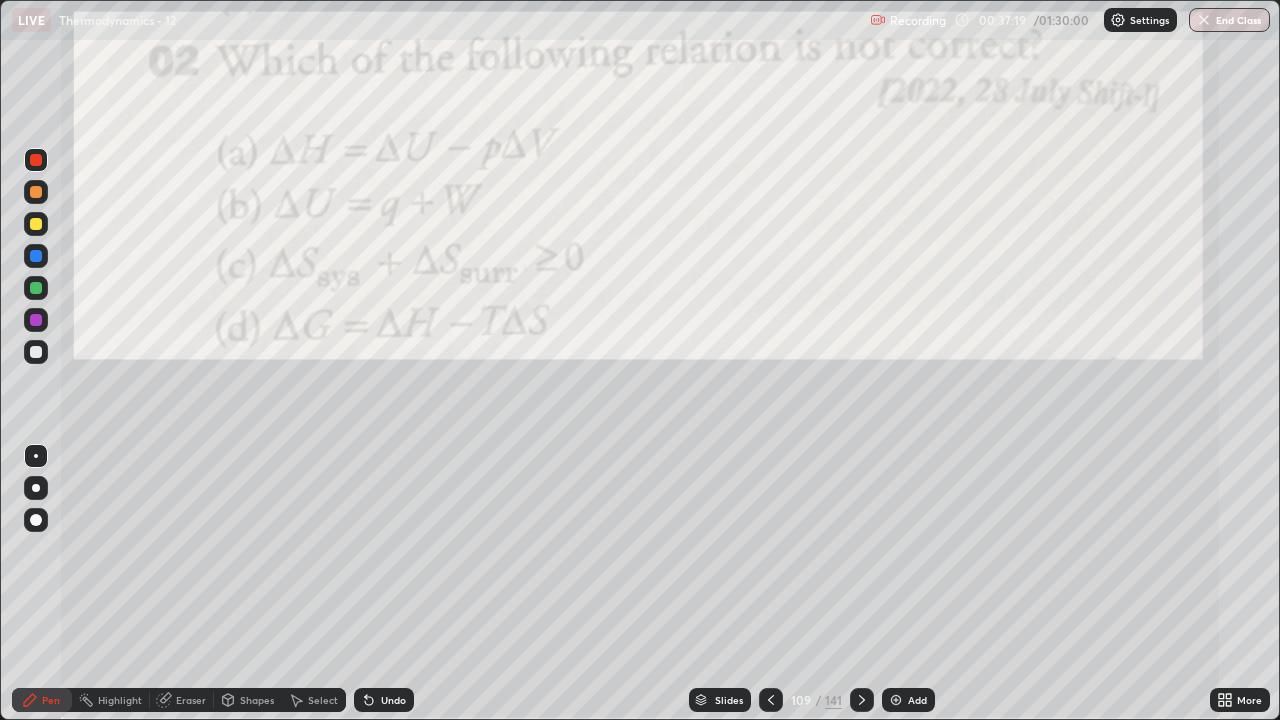 click 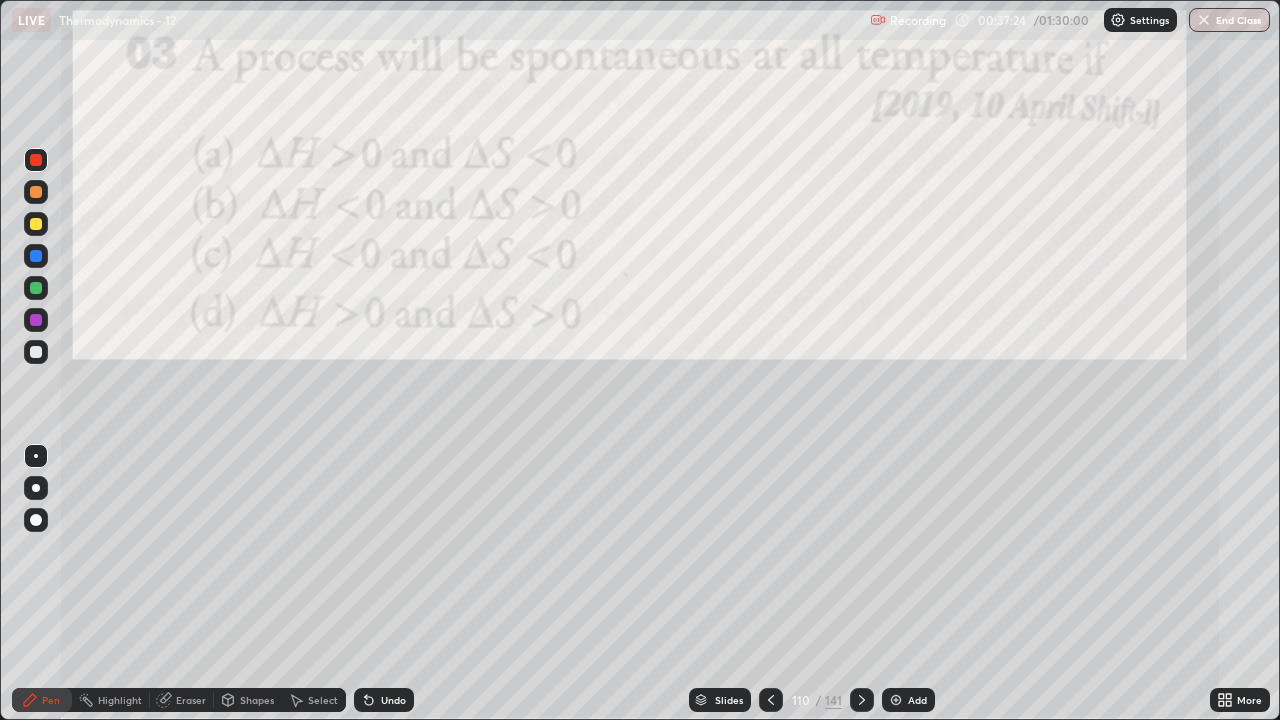 click at bounding box center (36, 224) 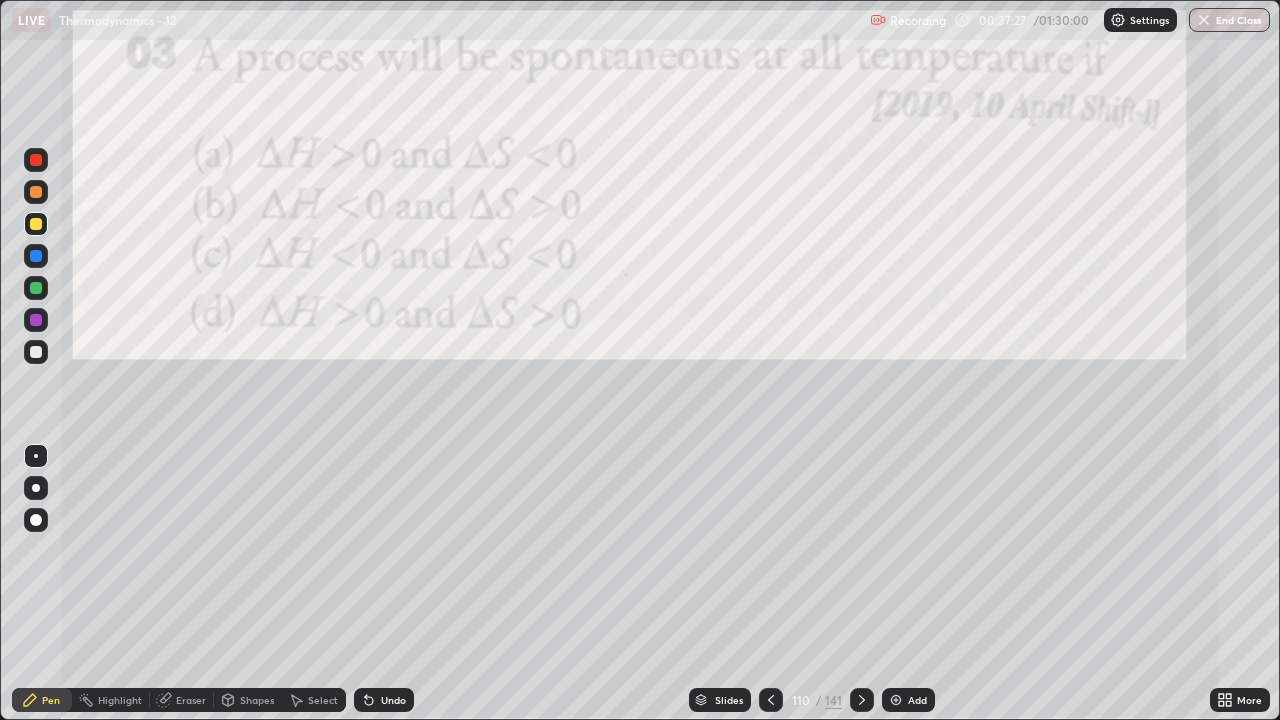 click at bounding box center (36, 160) 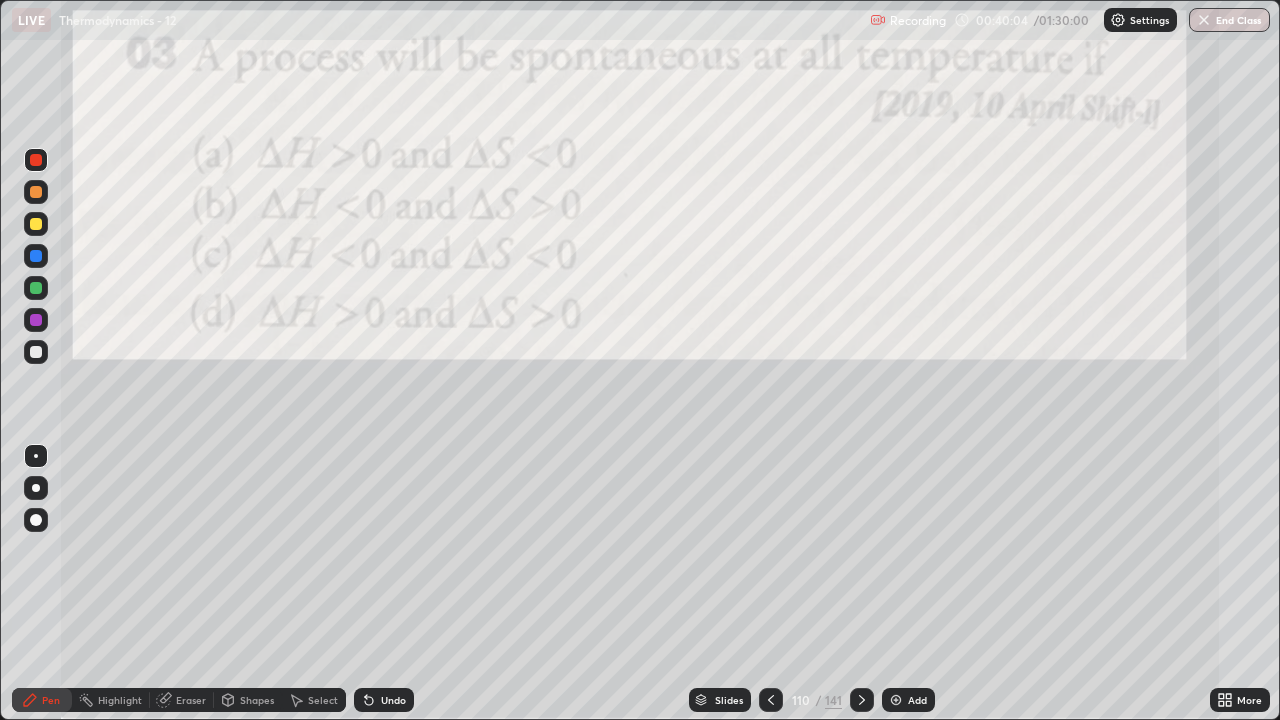 click 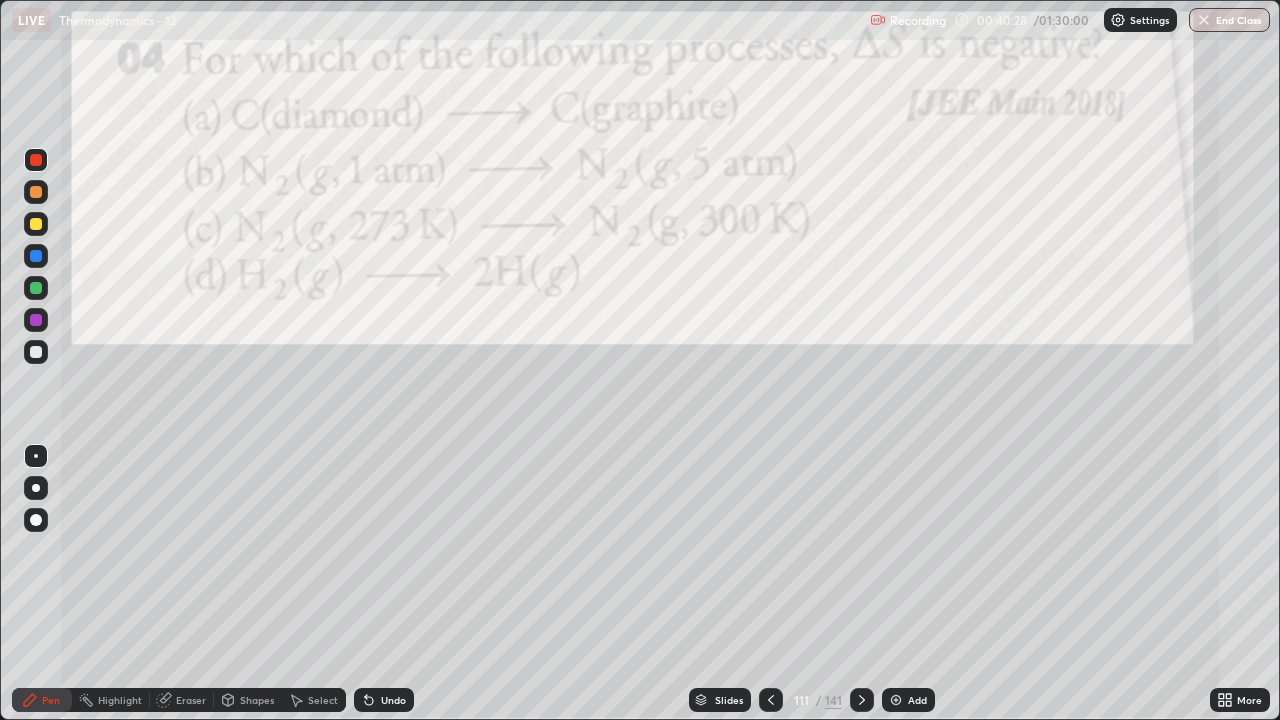 click at bounding box center (36, 160) 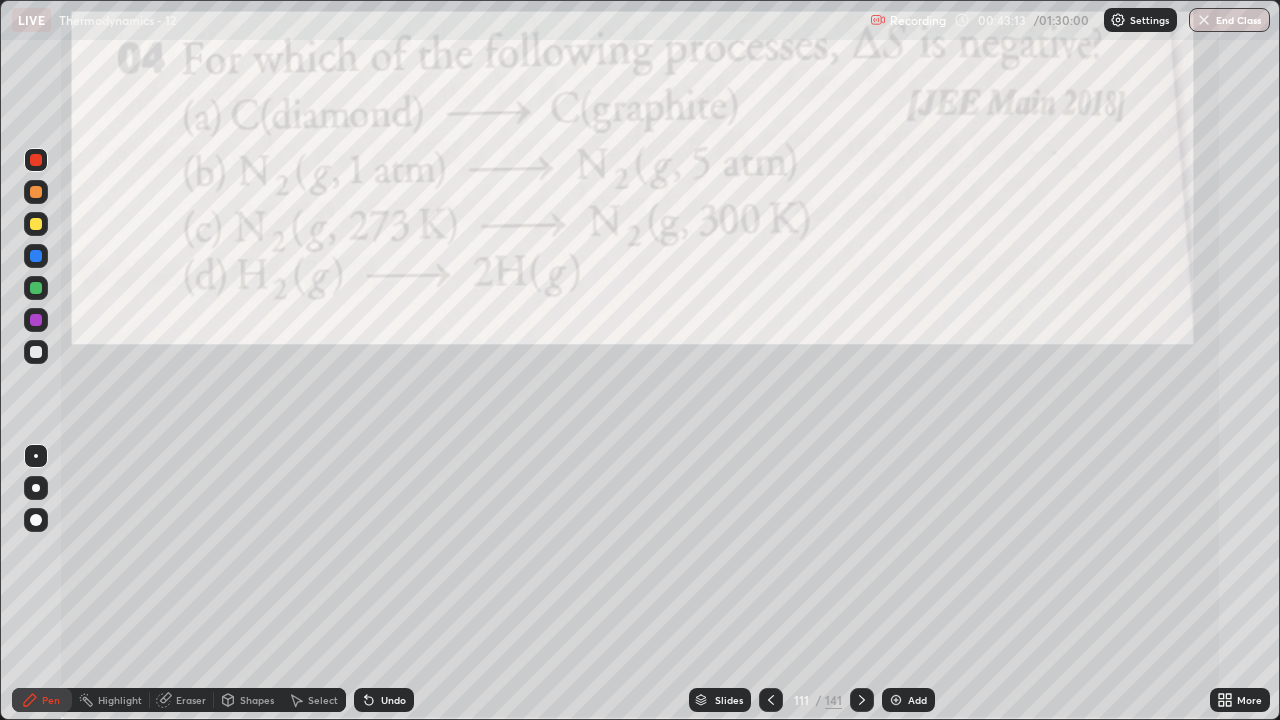 click 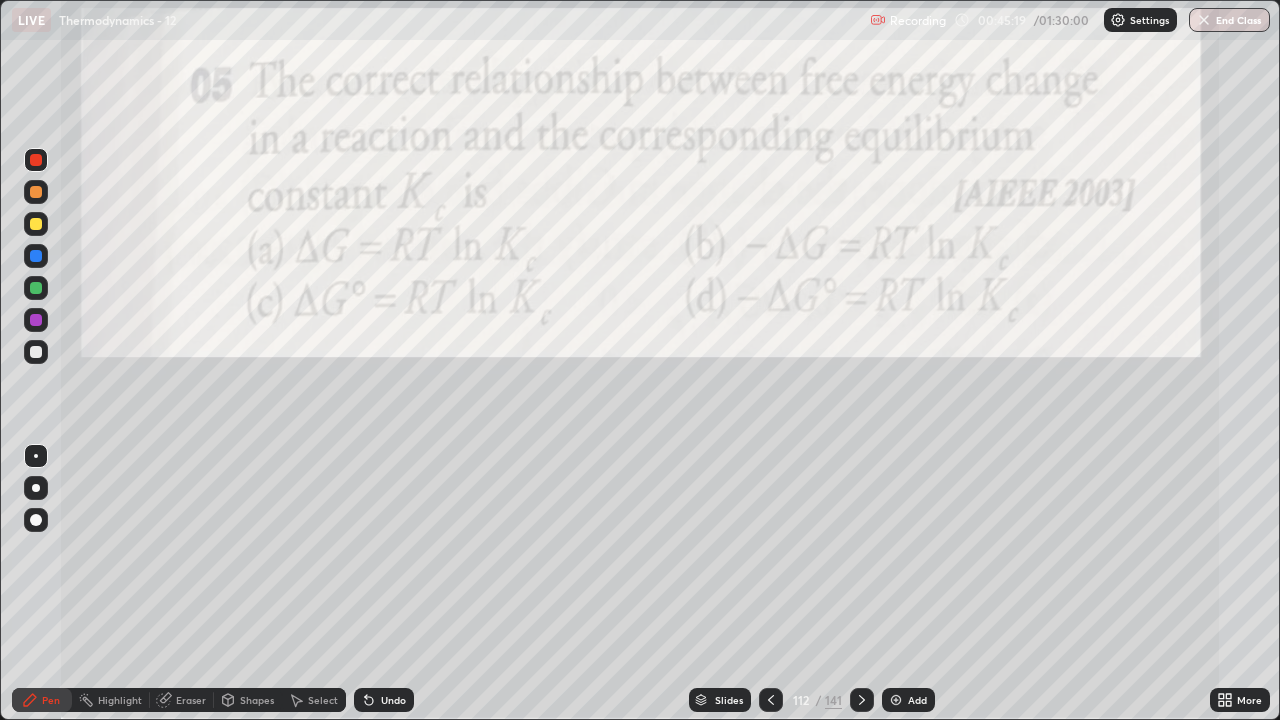 click at bounding box center [862, 700] 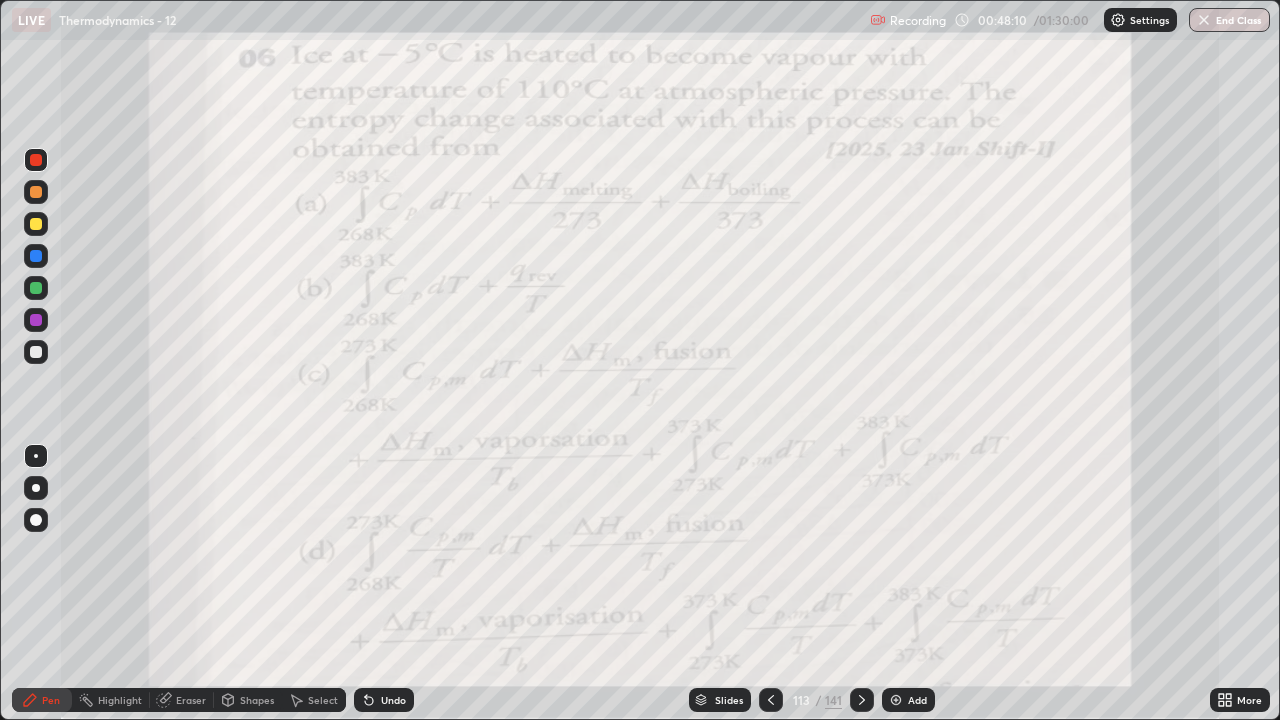 click 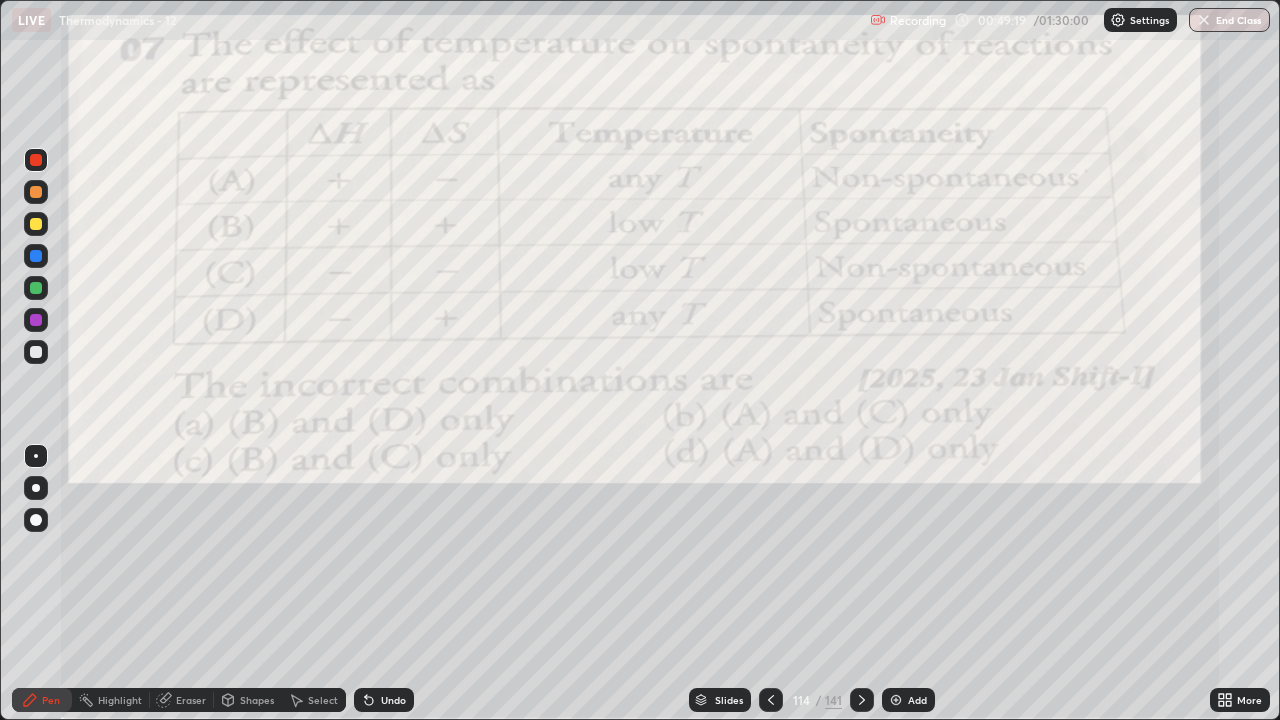 click at bounding box center (36, 160) 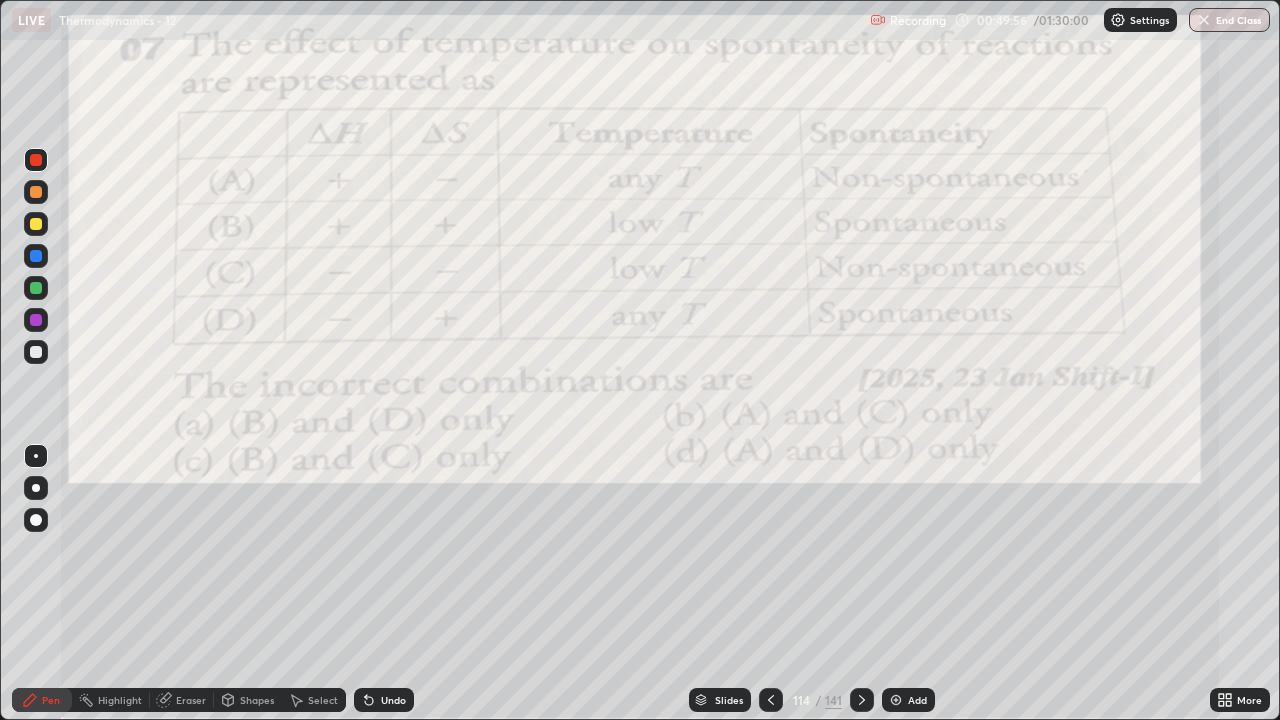 click at bounding box center (36, 160) 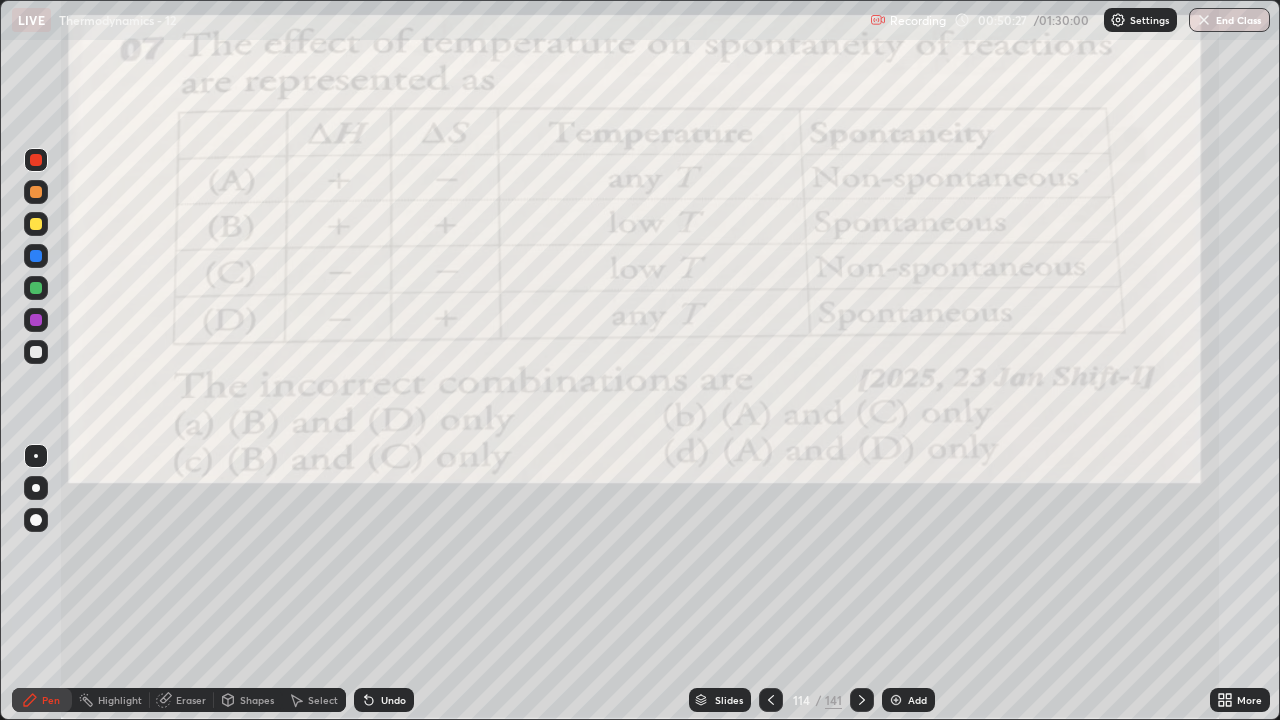 click at bounding box center [36, 352] 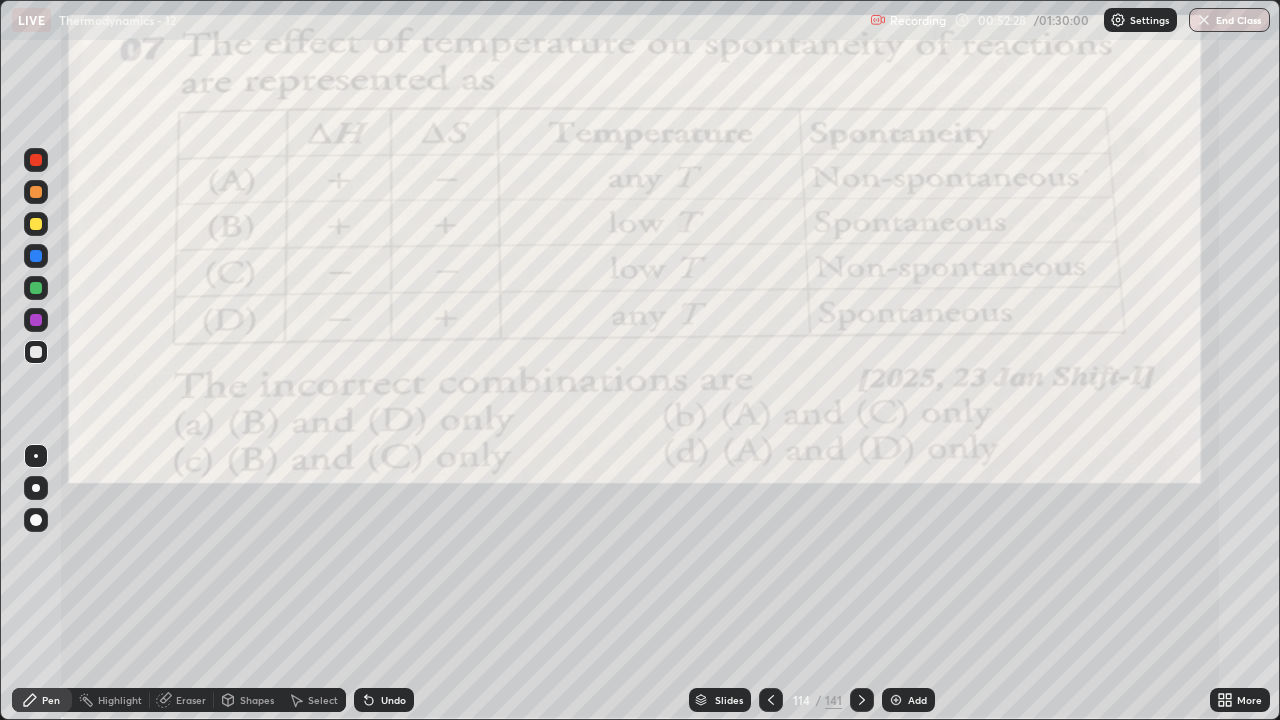 click at bounding box center [36, 288] 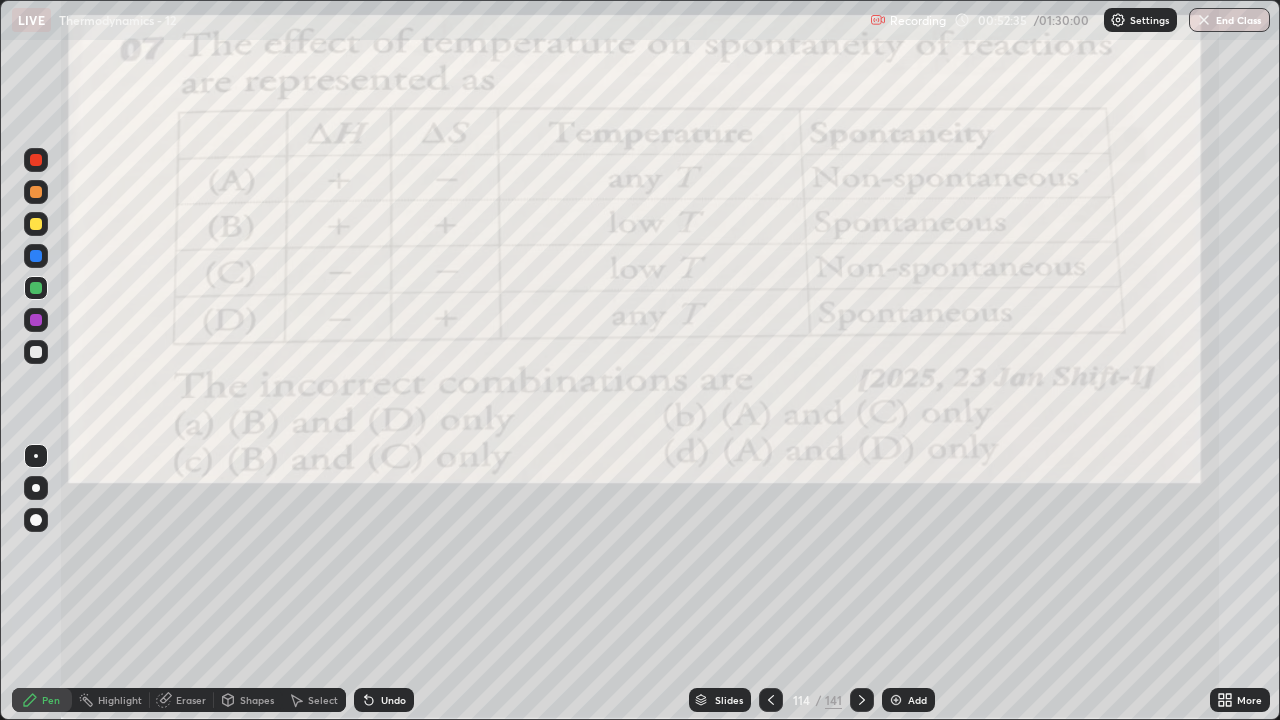 click at bounding box center (36, 160) 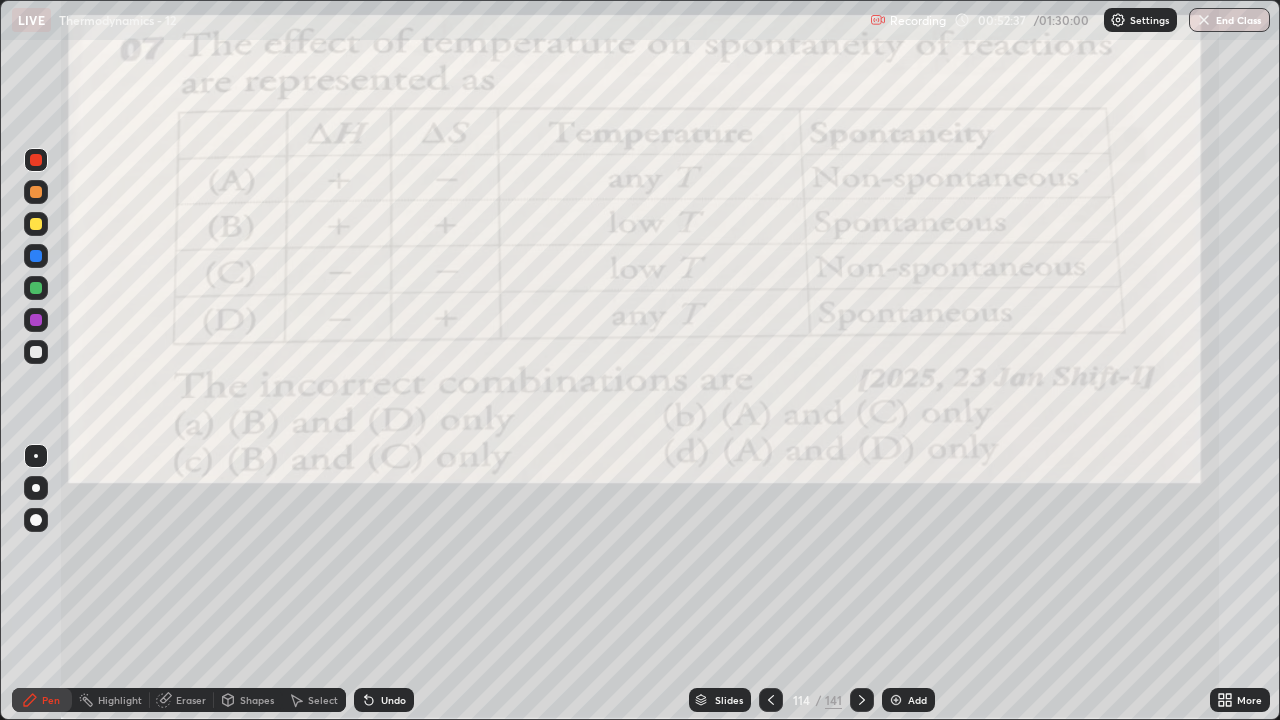 click 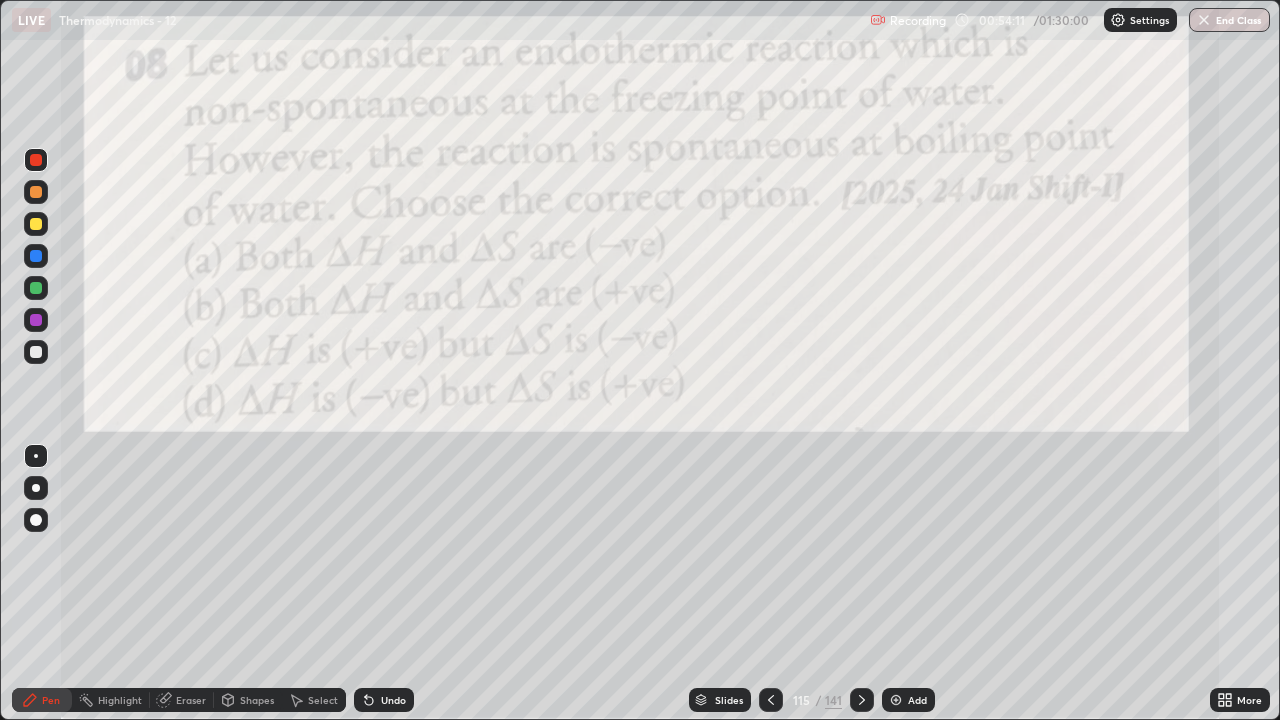 click at bounding box center [36, 224] 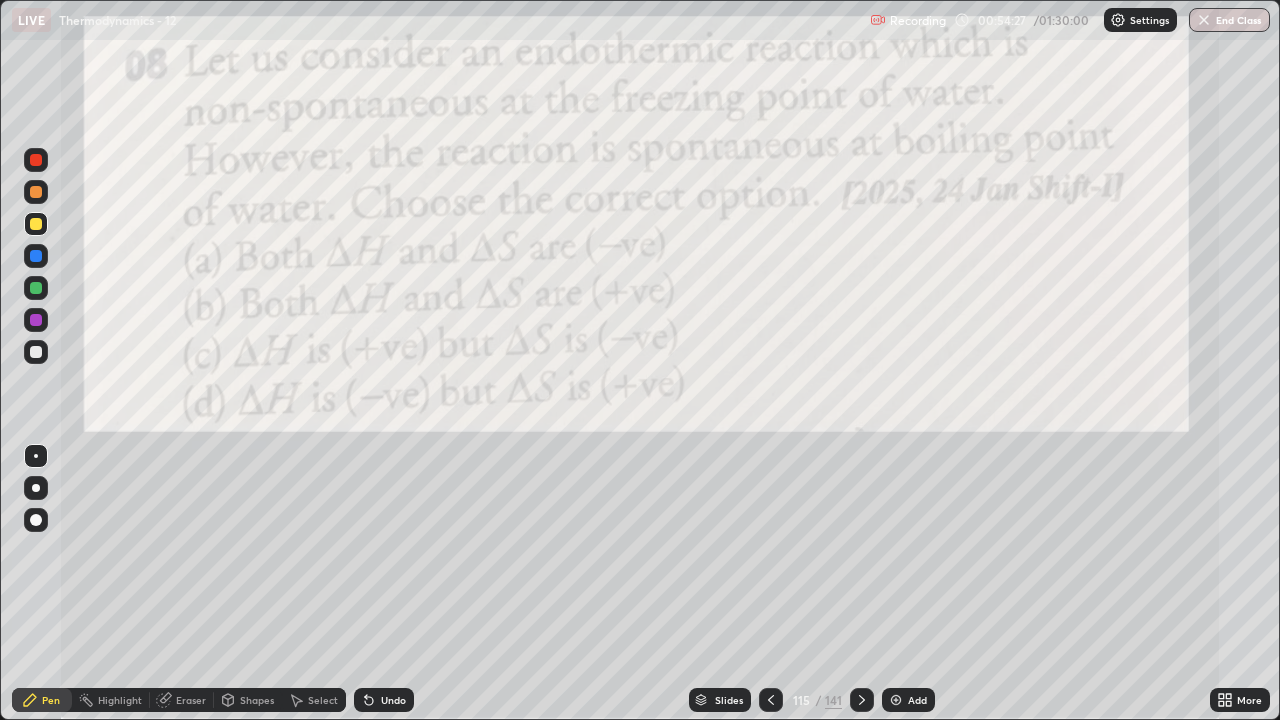click at bounding box center [36, 160] 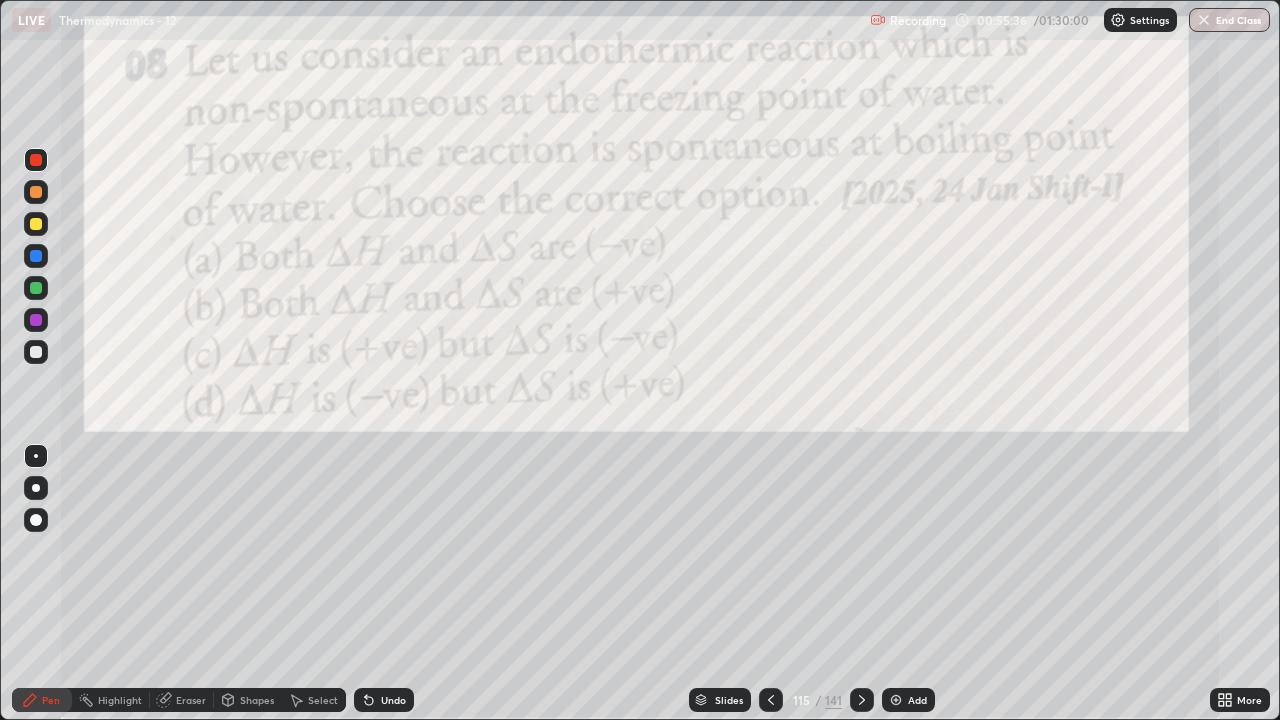 click at bounding box center [36, 352] 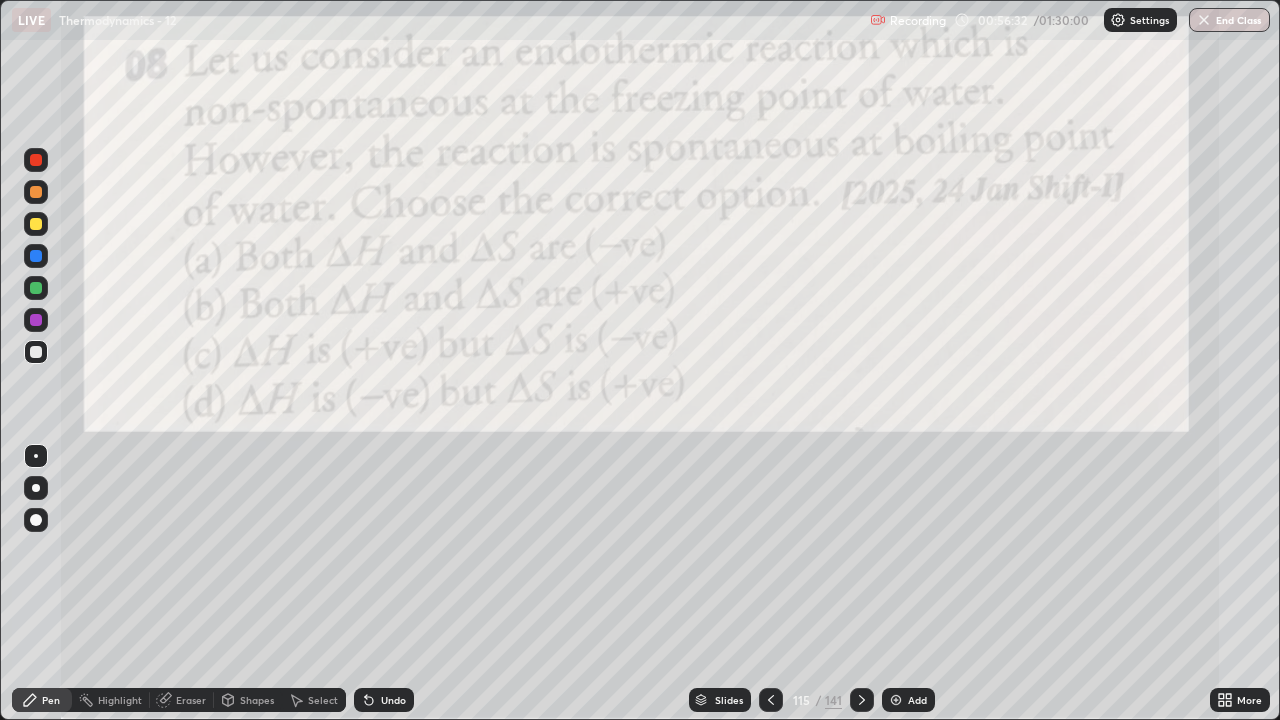 click 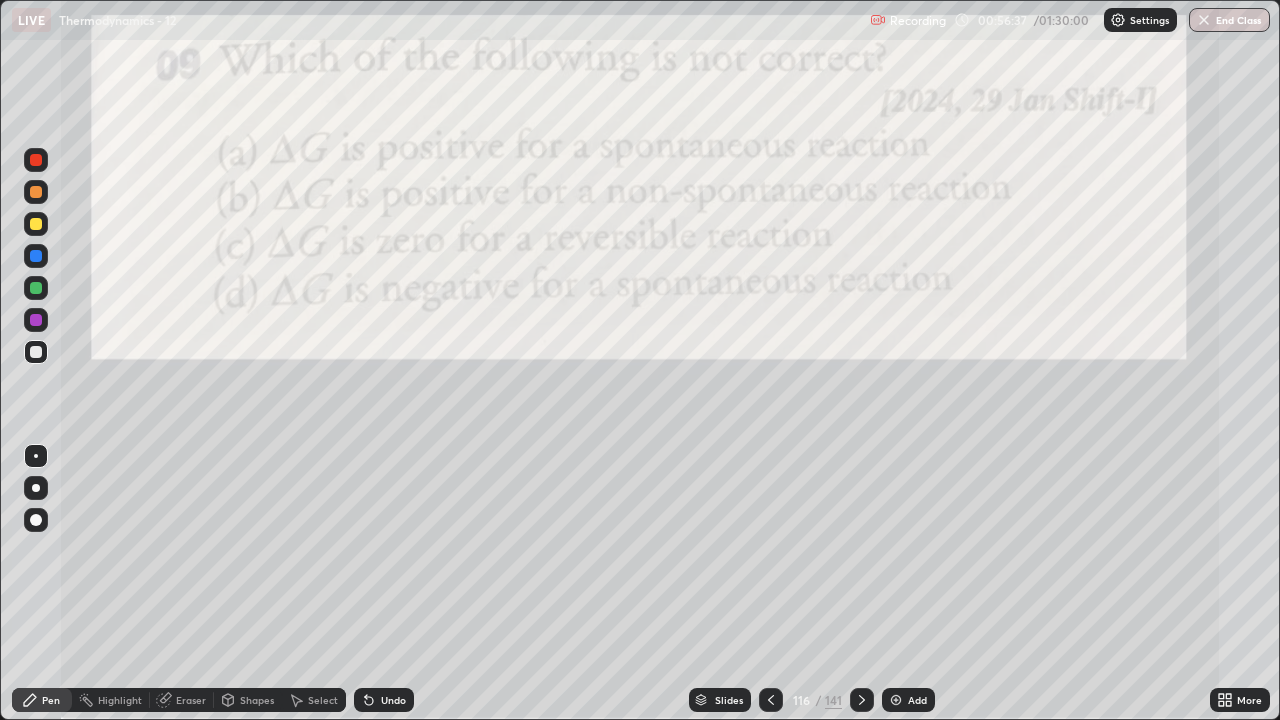 click at bounding box center (36, 224) 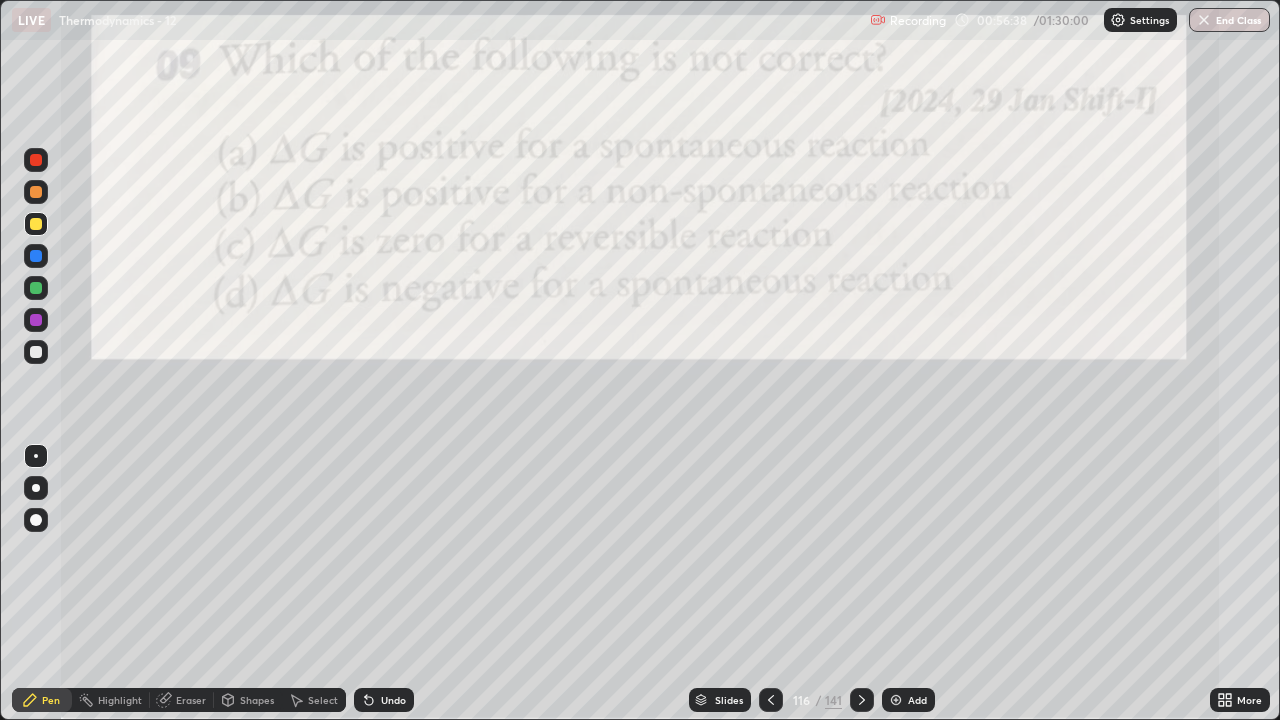 click at bounding box center (36, 160) 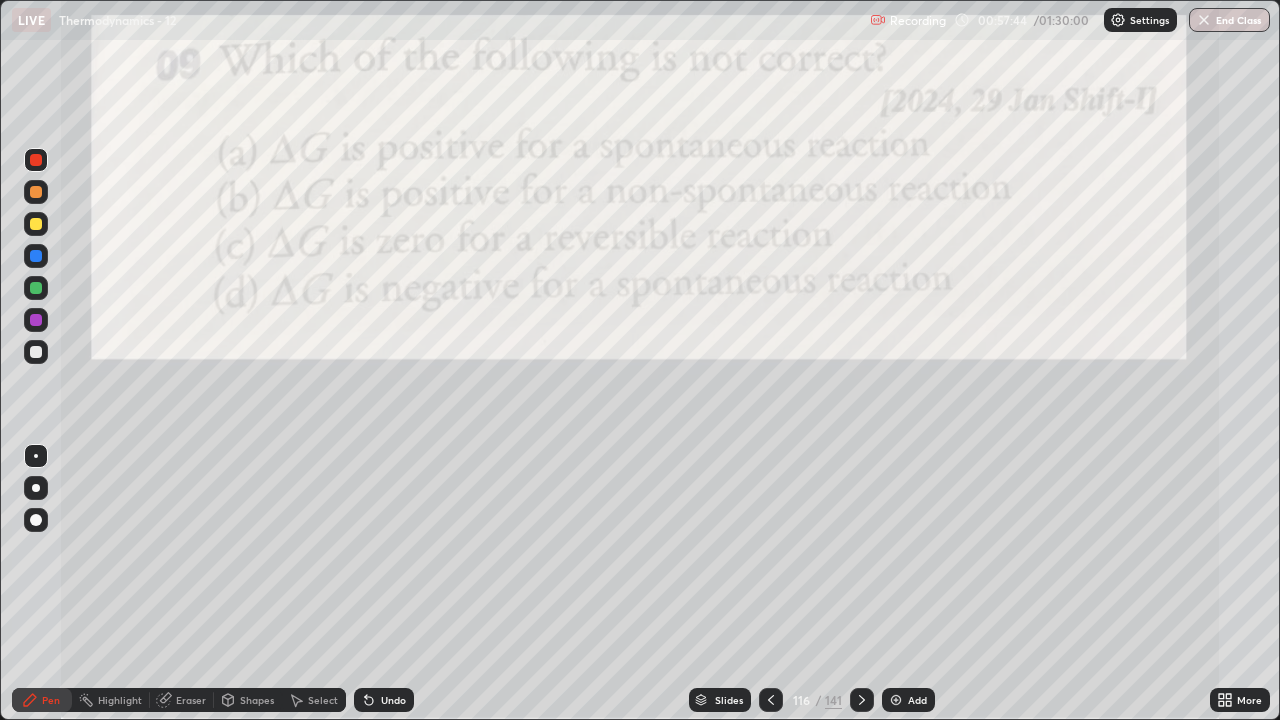 click 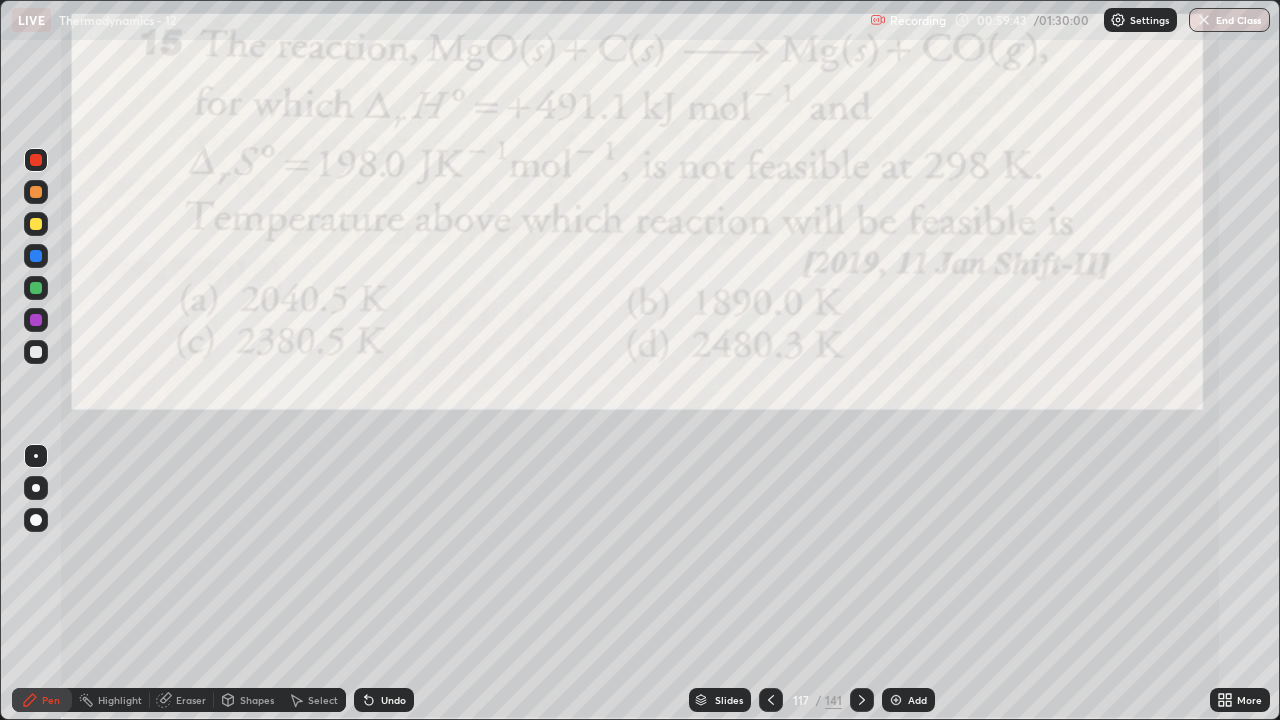 click at bounding box center [36, 160] 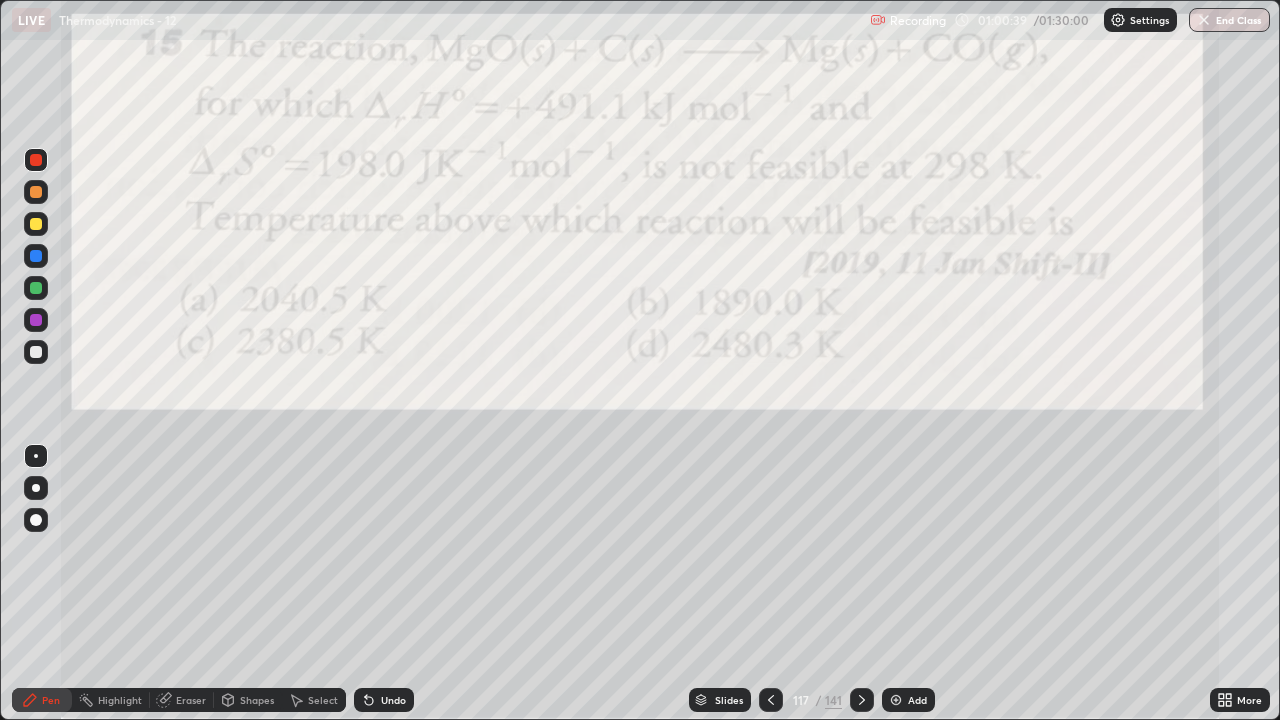 click 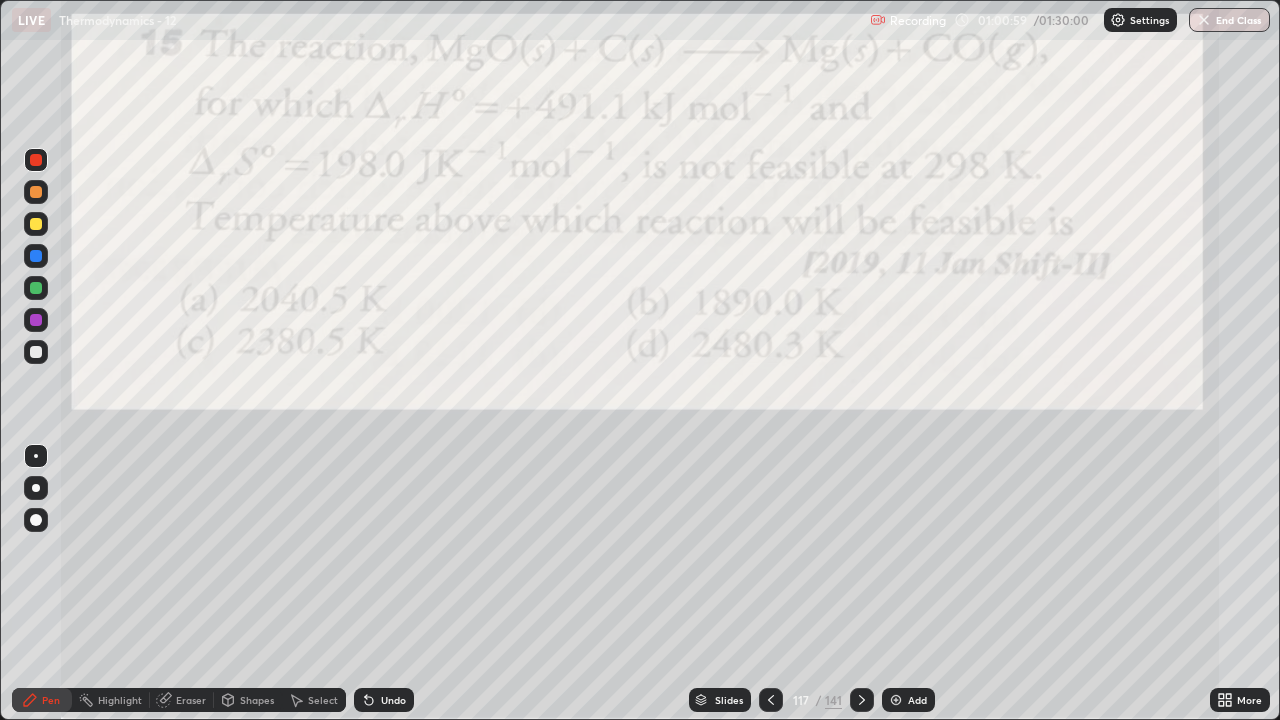 click on "Undo" at bounding box center [384, 700] 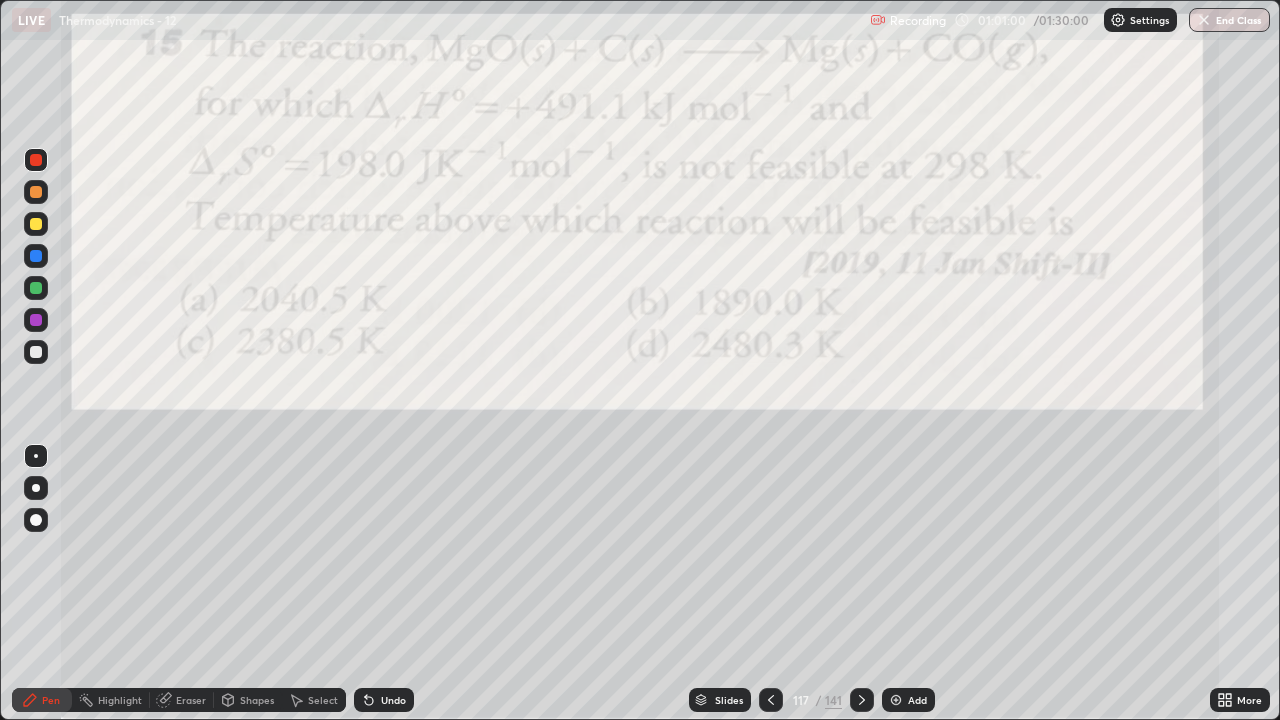 click 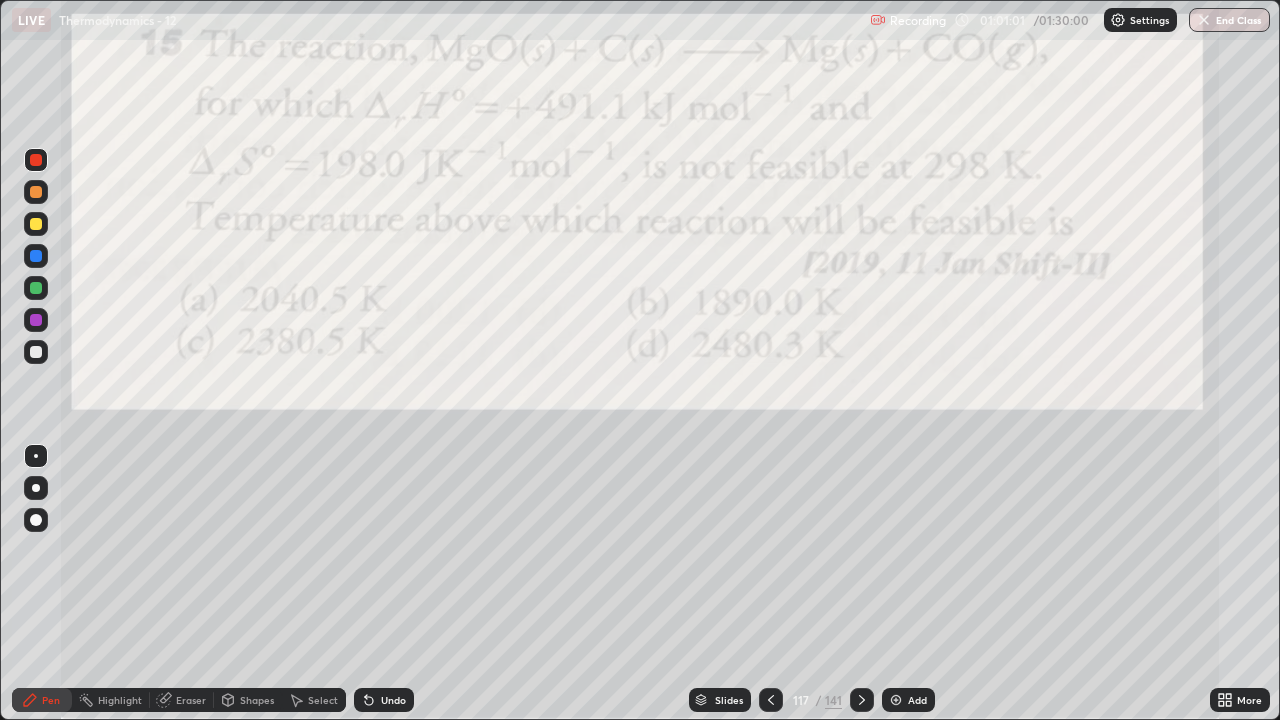 click 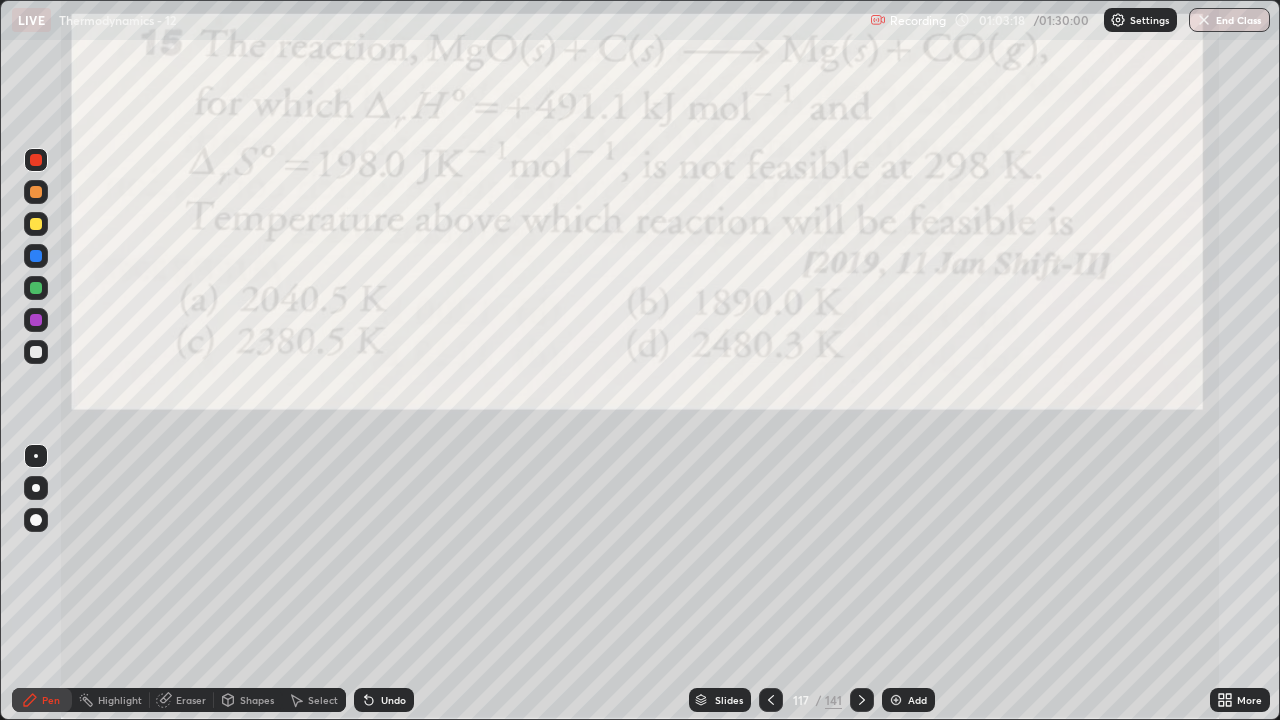 click 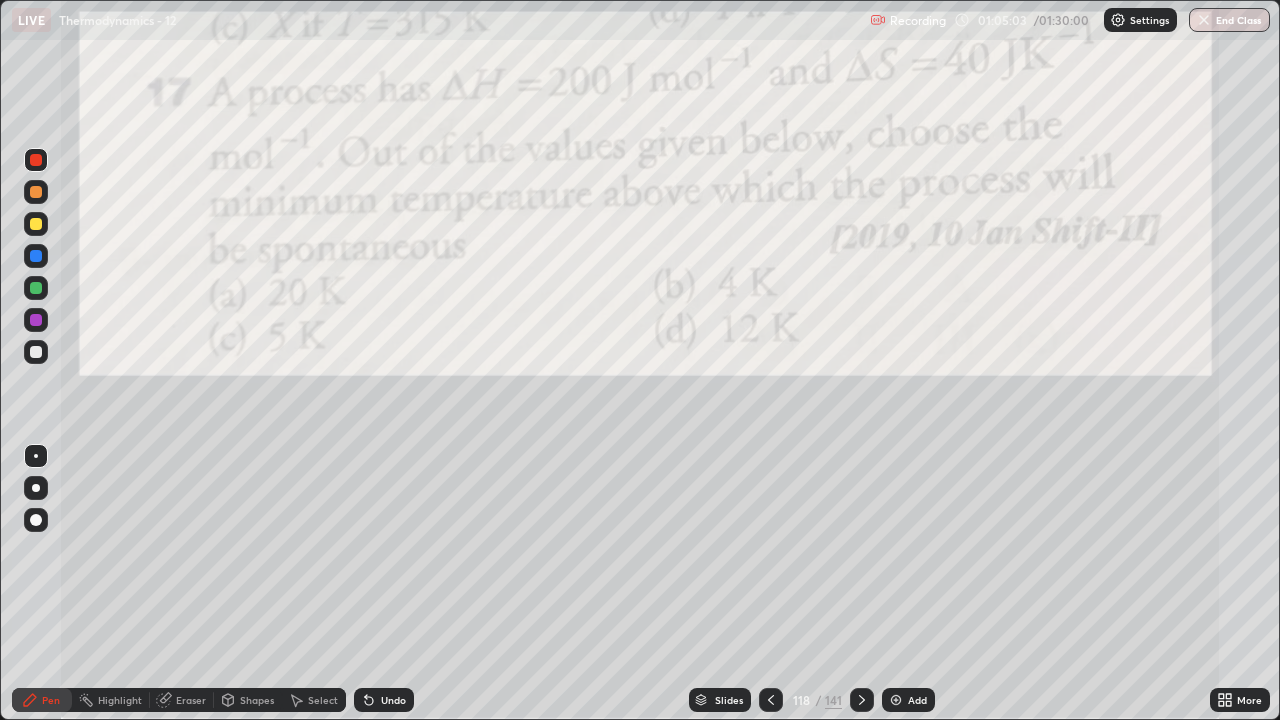 click 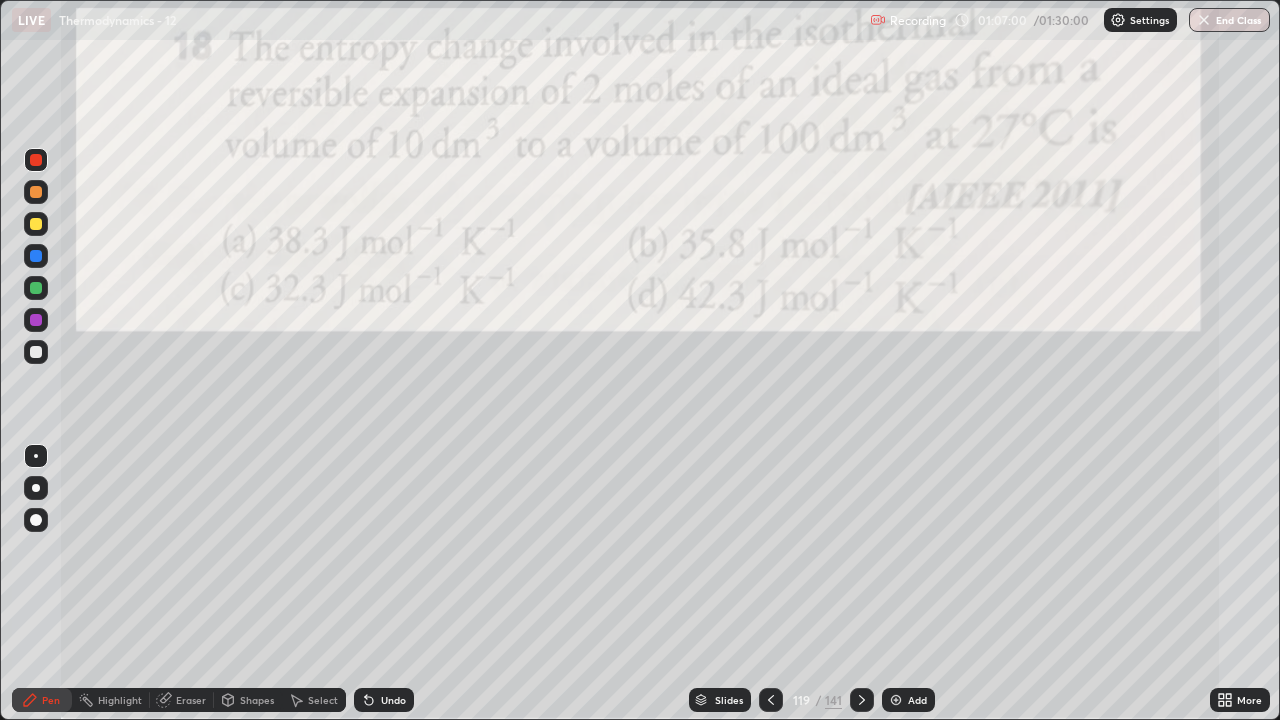 click on "Undo" at bounding box center [393, 700] 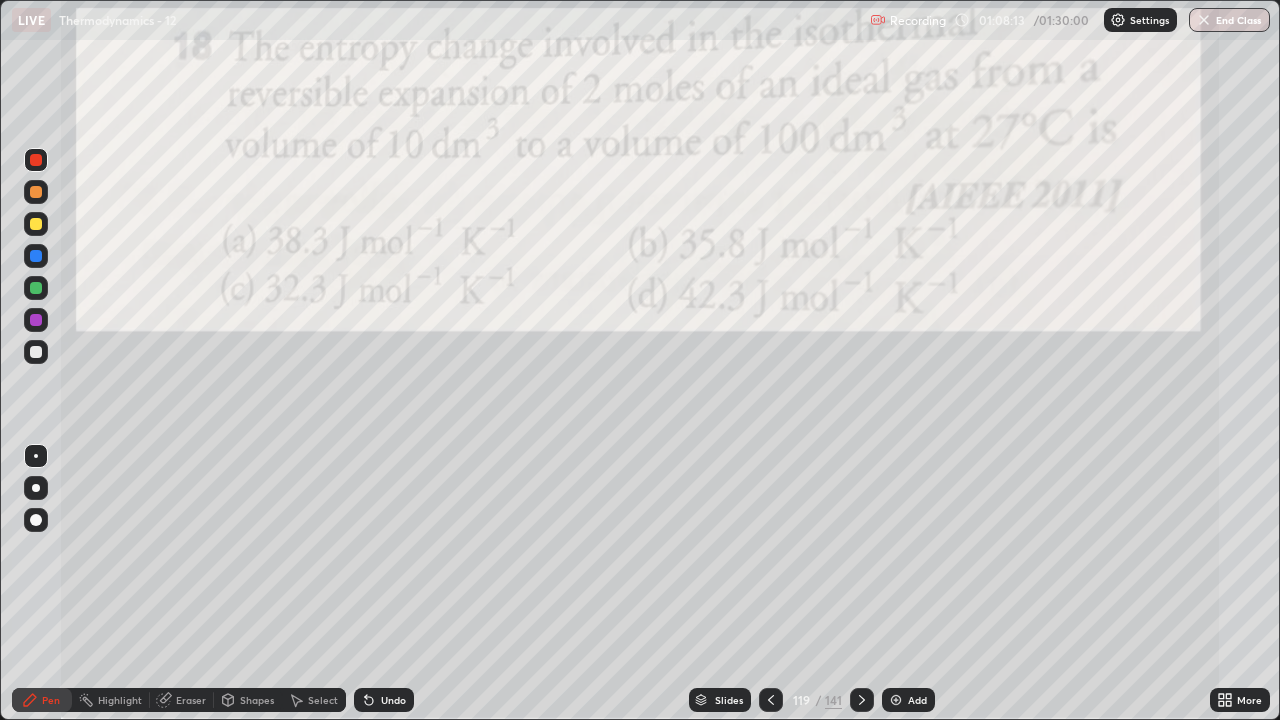 click 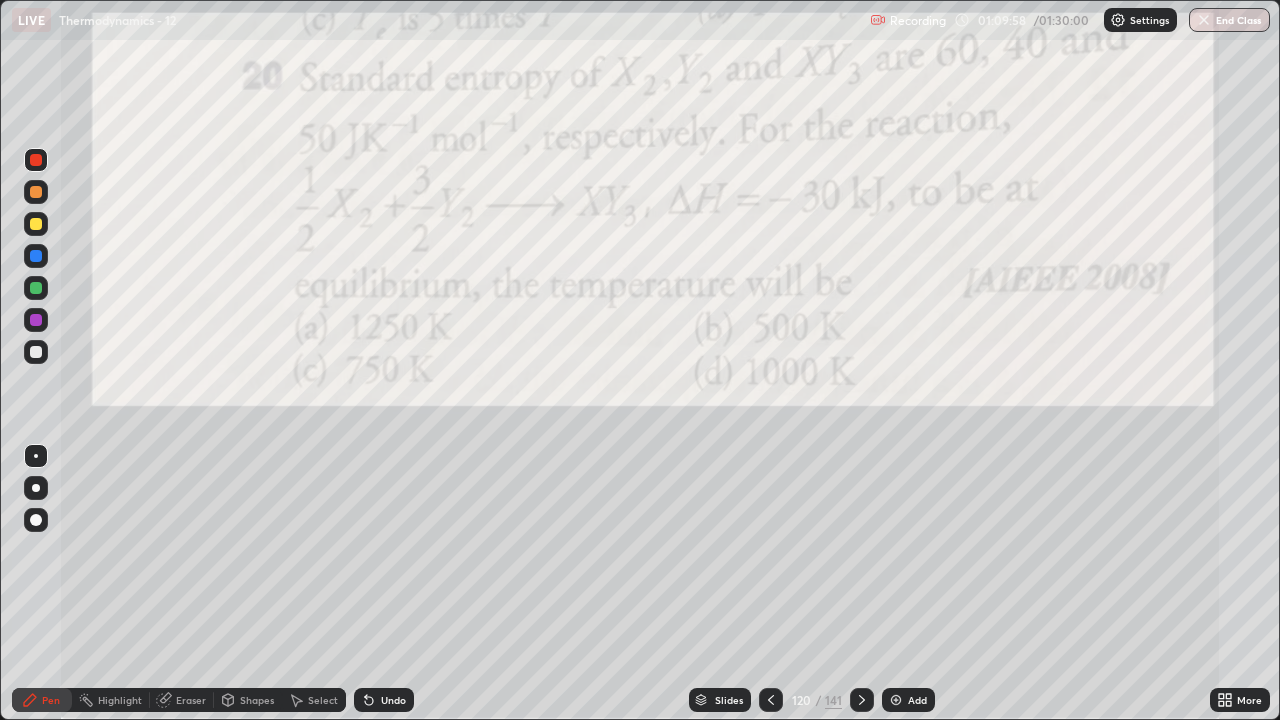 click on "Undo" at bounding box center (384, 700) 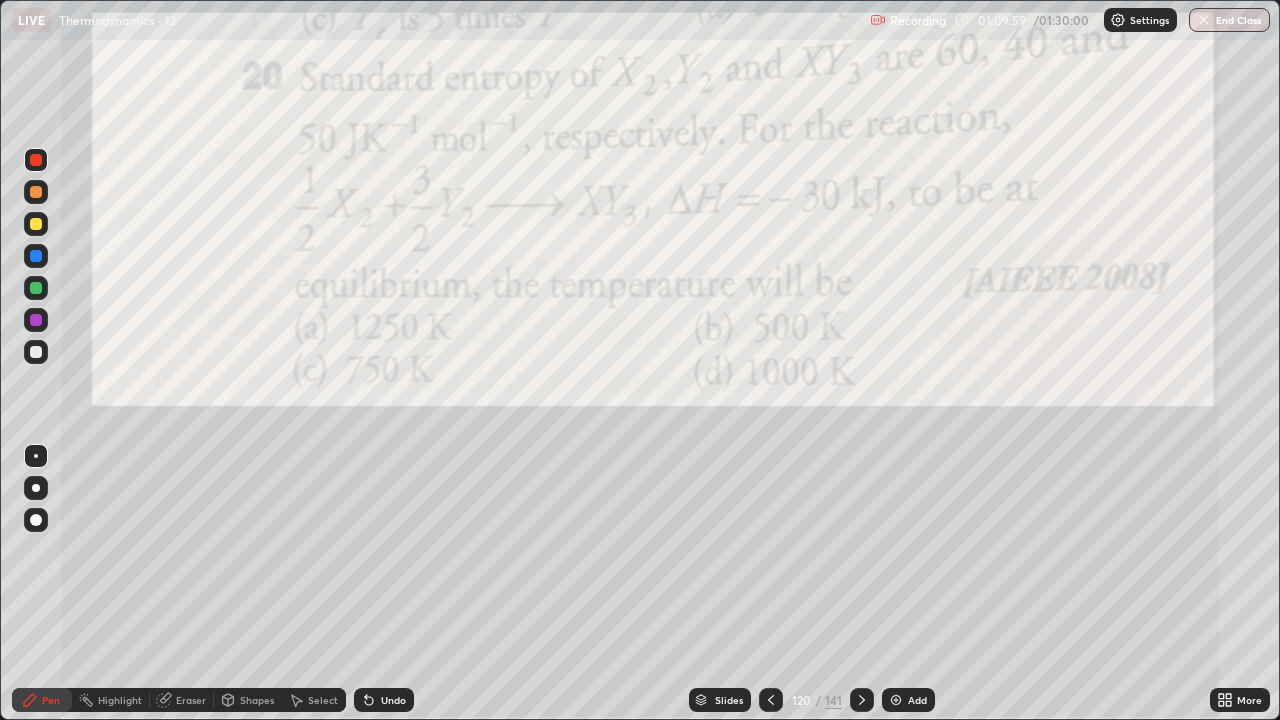 click on "Undo" at bounding box center [384, 700] 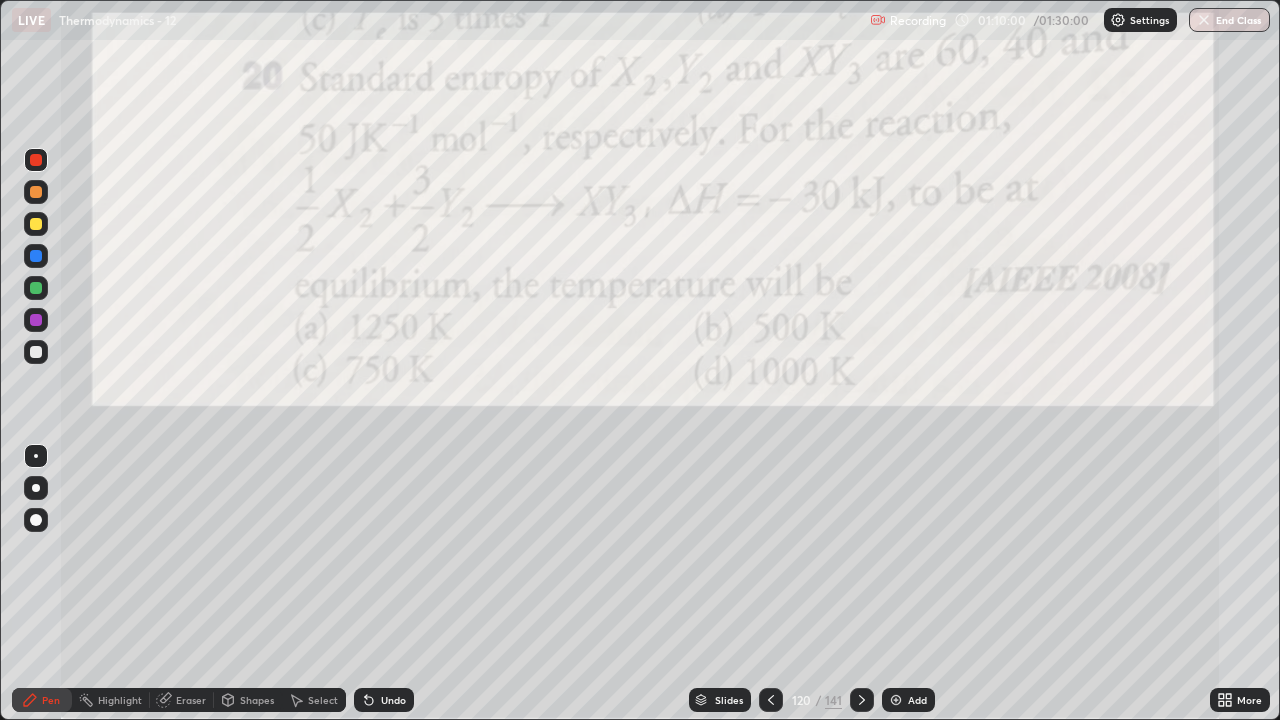 click on "Undo" at bounding box center (384, 700) 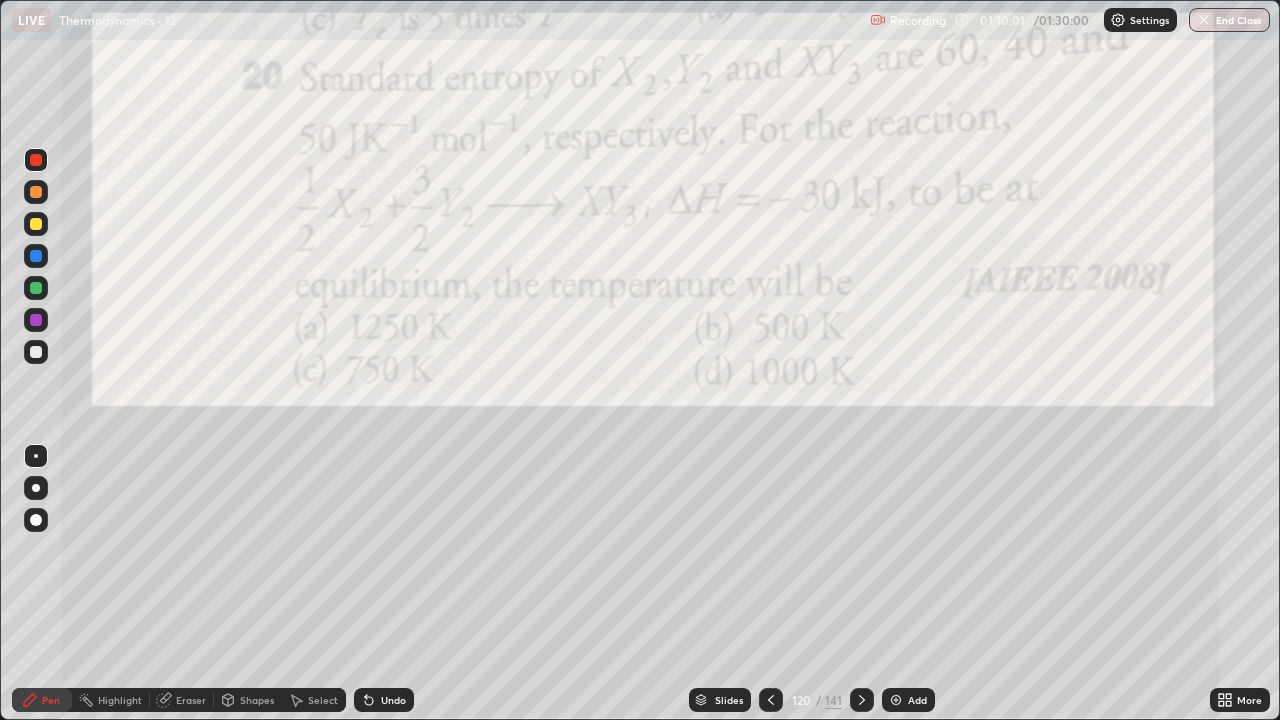 click at bounding box center [36, 352] 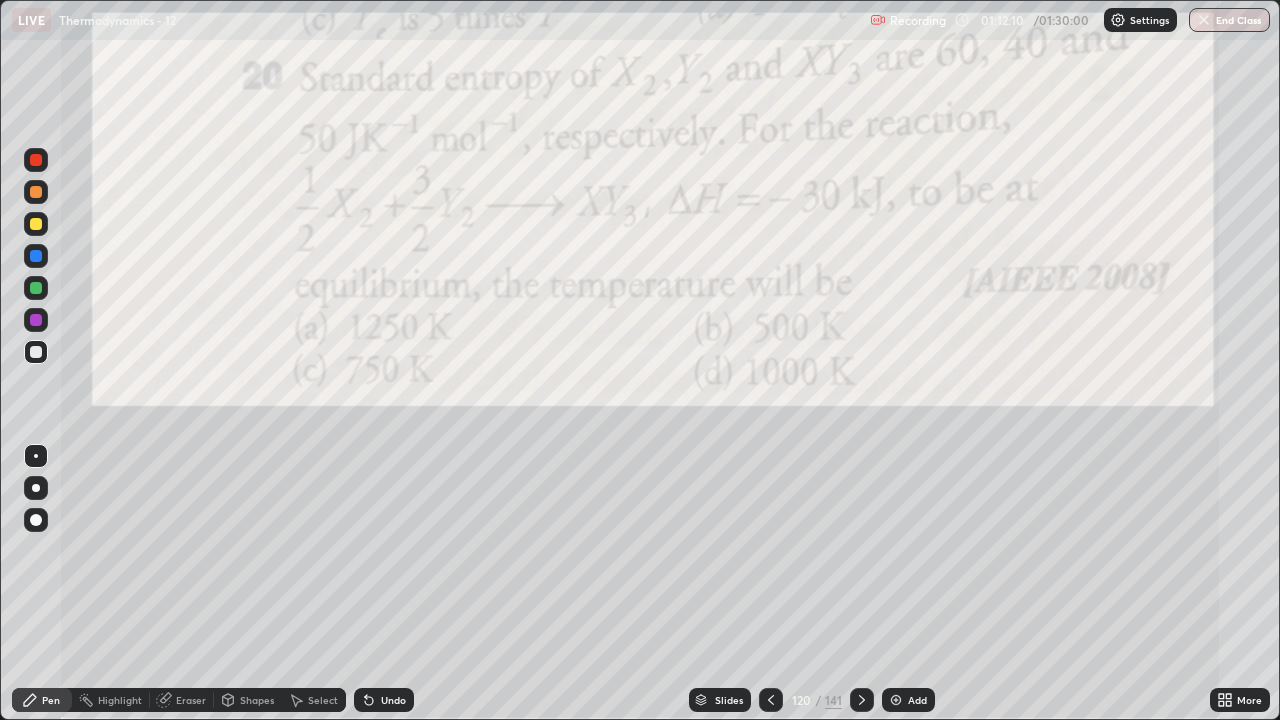 click 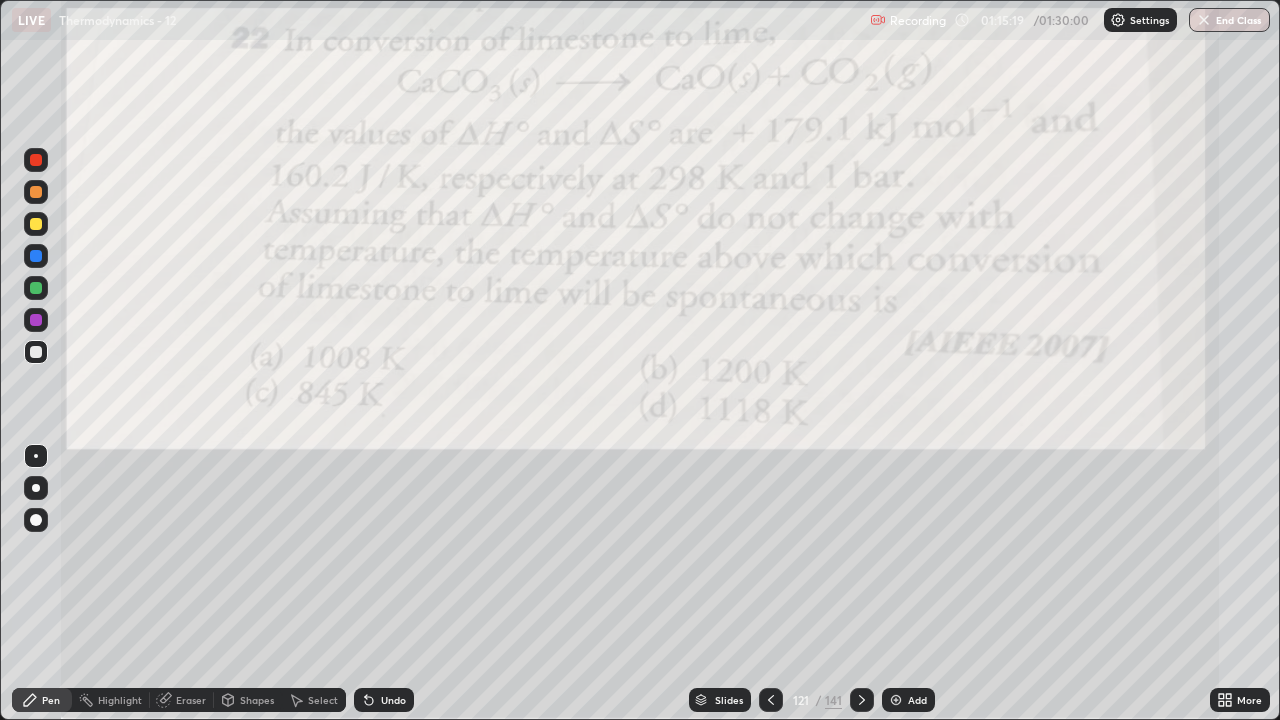 click 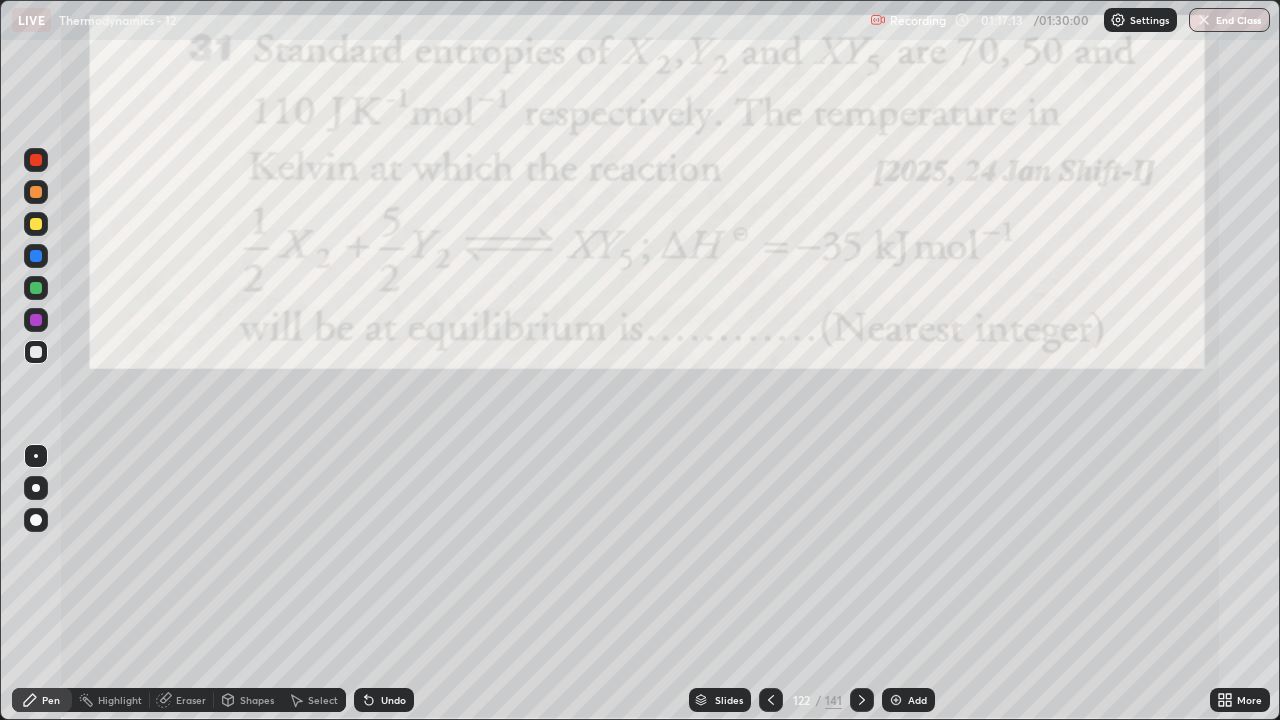 click 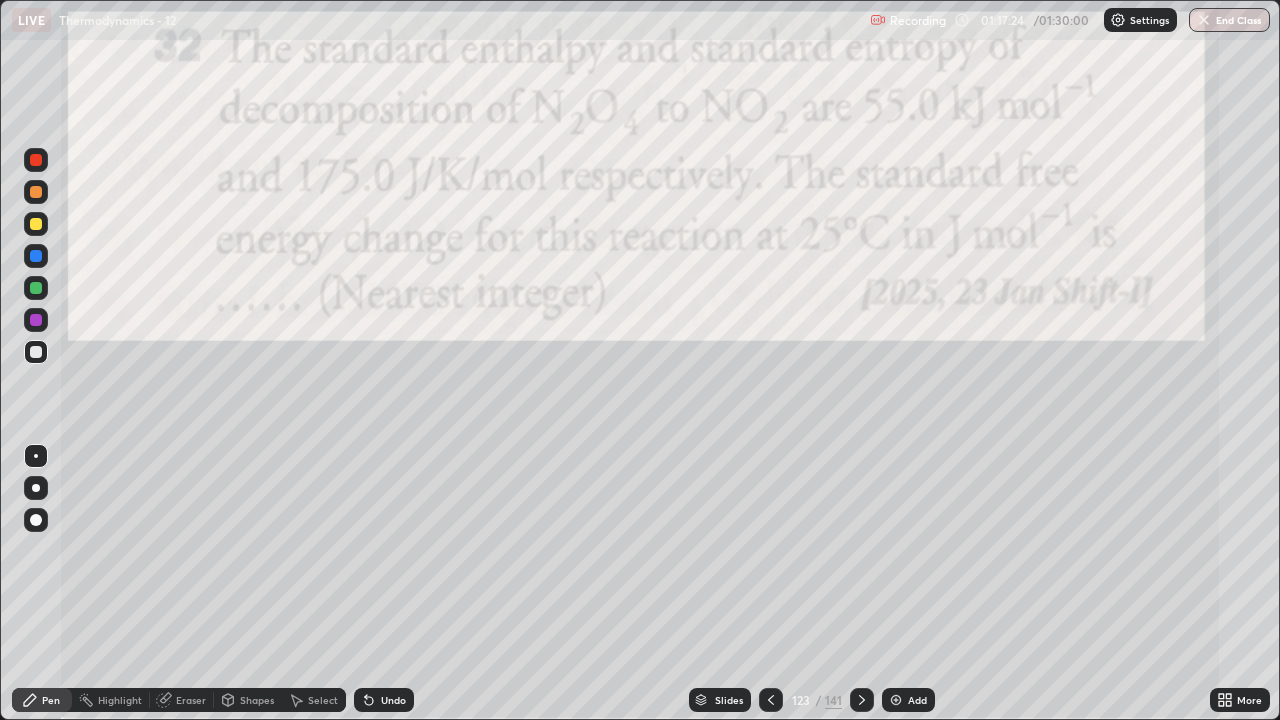 click on "141" at bounding box center [833, 700] 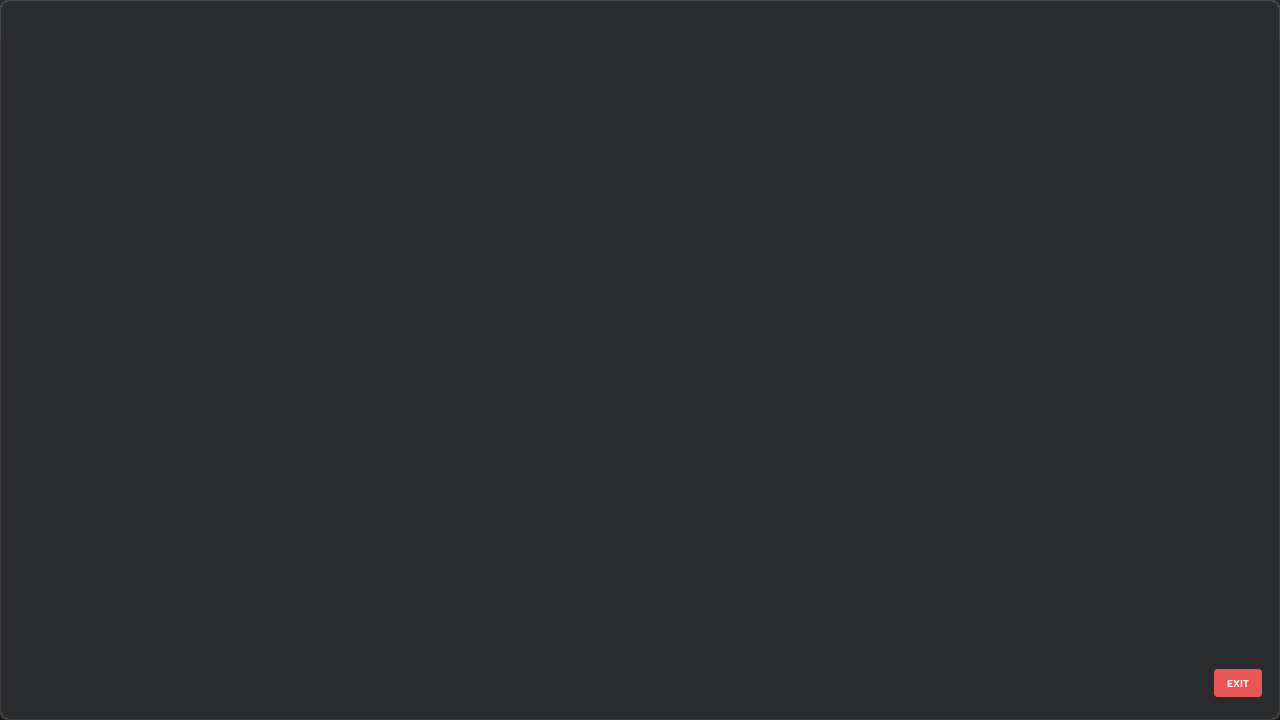 scroll, scrollTop: 8491, scrollLeft: 0, axis: vertical 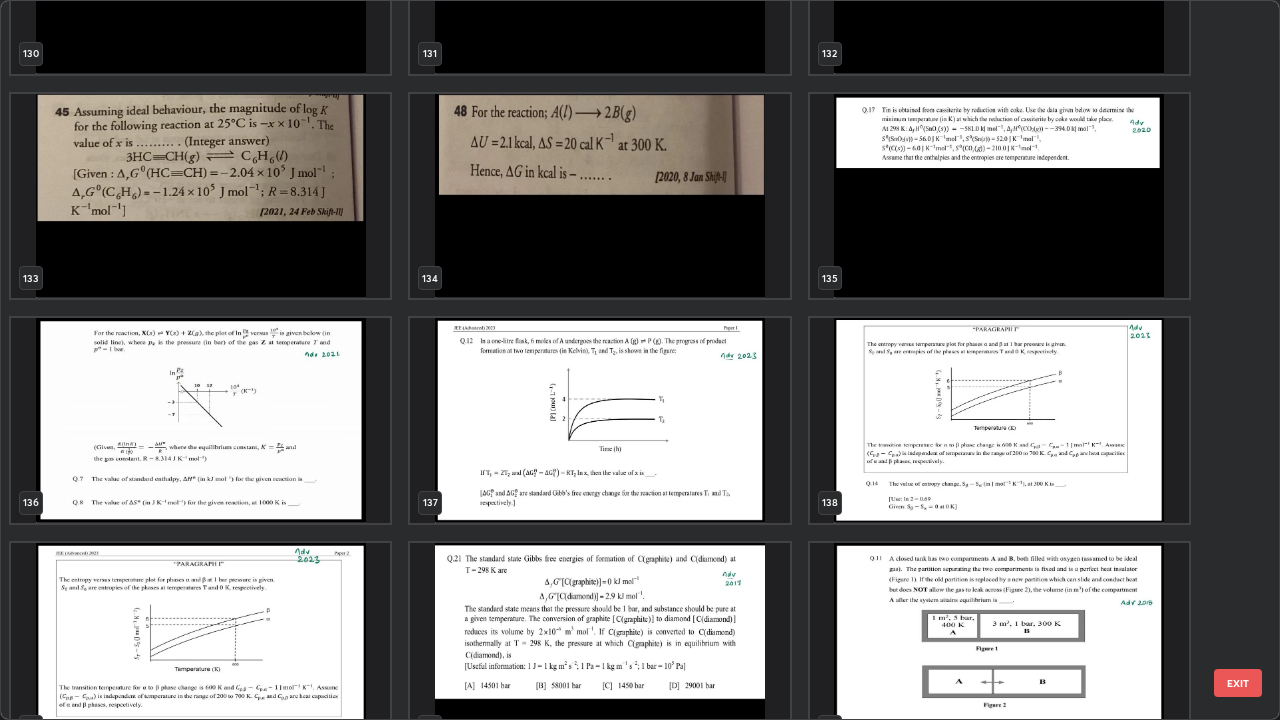 click at bounding box center (200, 420) 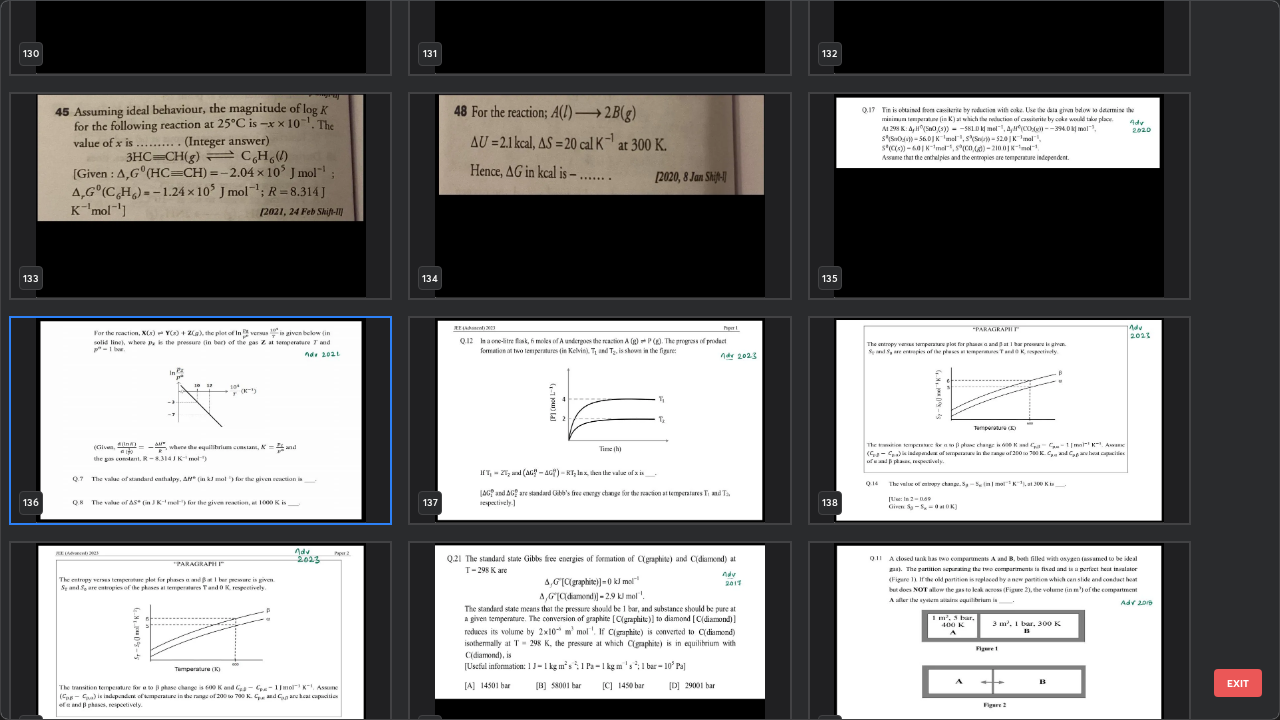click at bounding box center [200, 420] 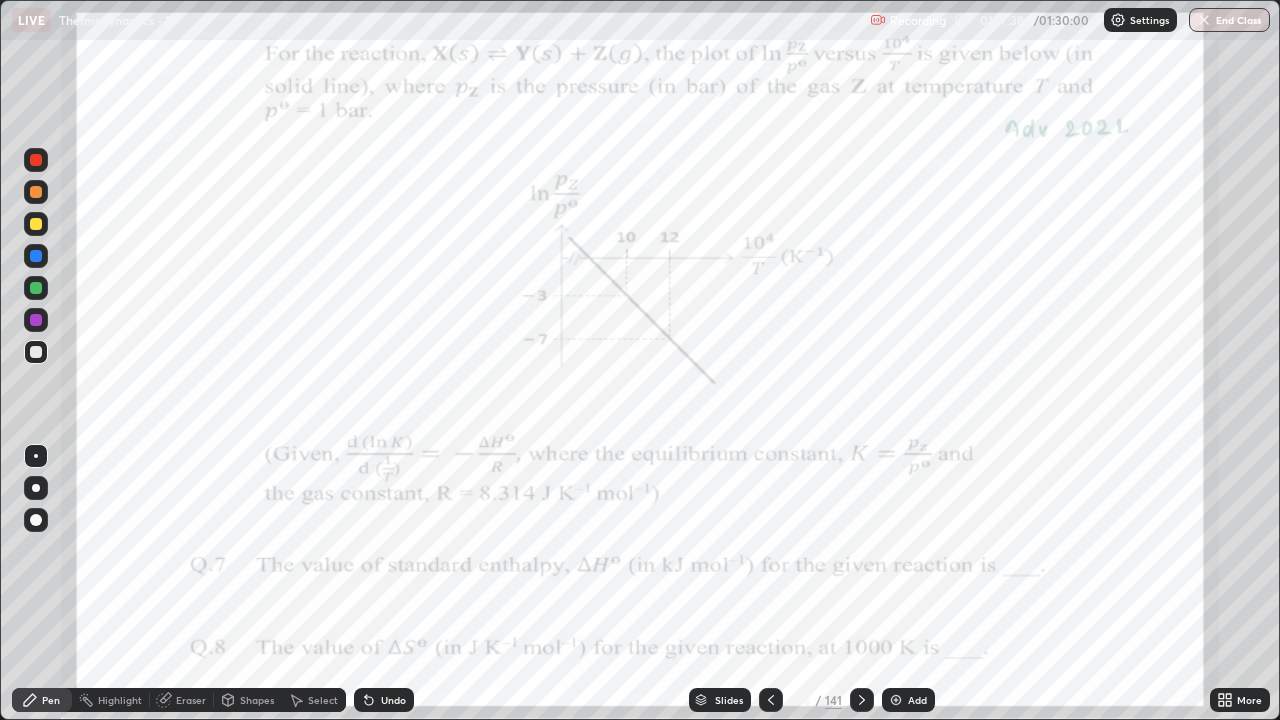 click at bounding box center [200, 420] 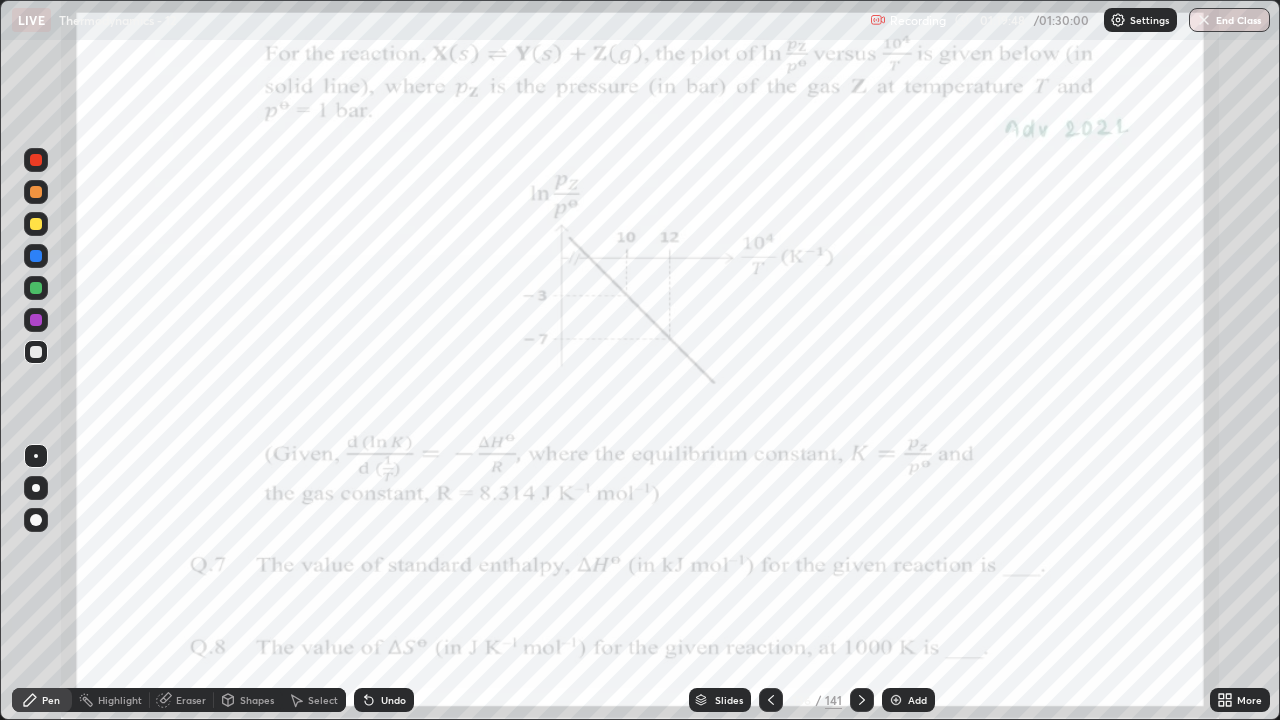 click at bounding box center (36, 160) 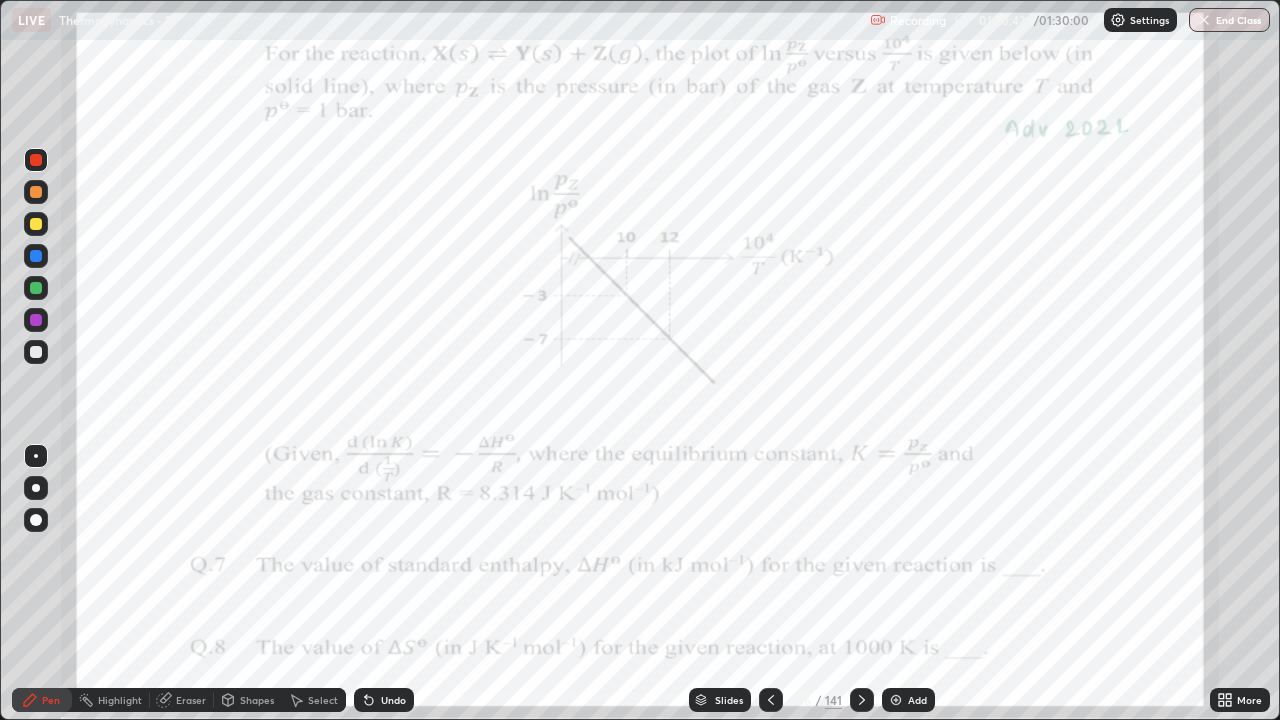click on "Undo" at bounding box center [393, 700] 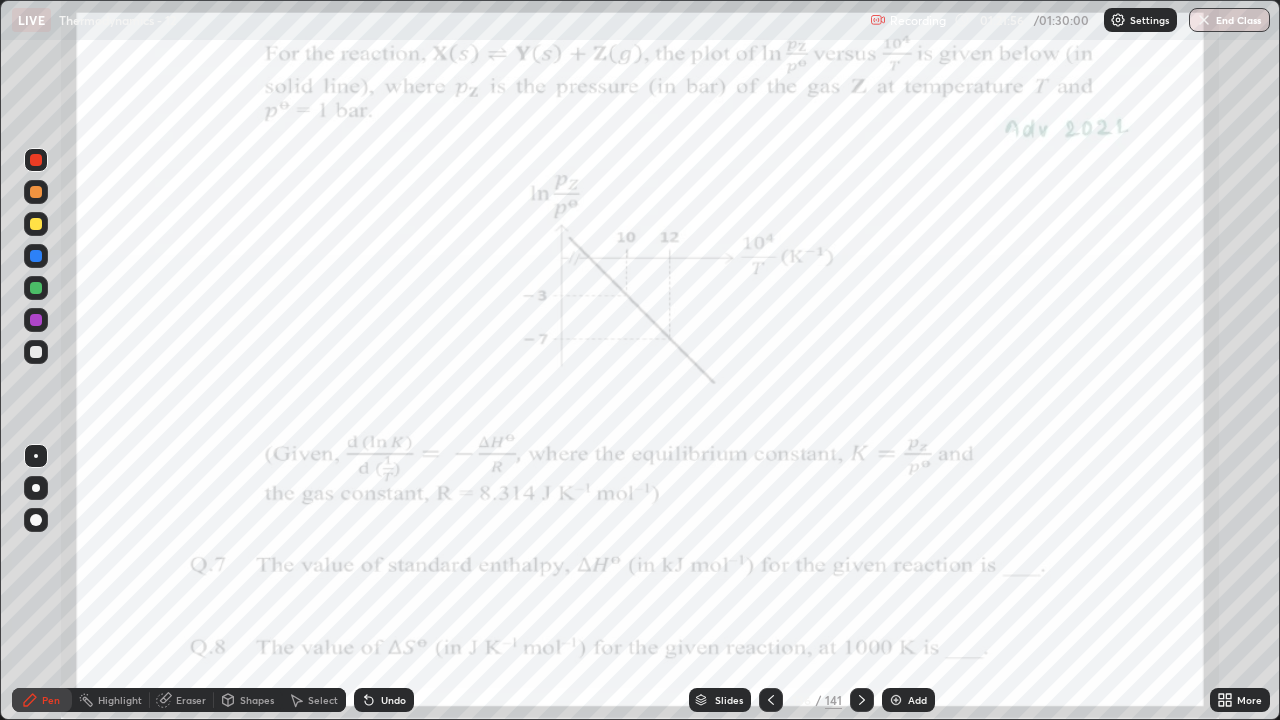 click at bounding box center (36, 160) 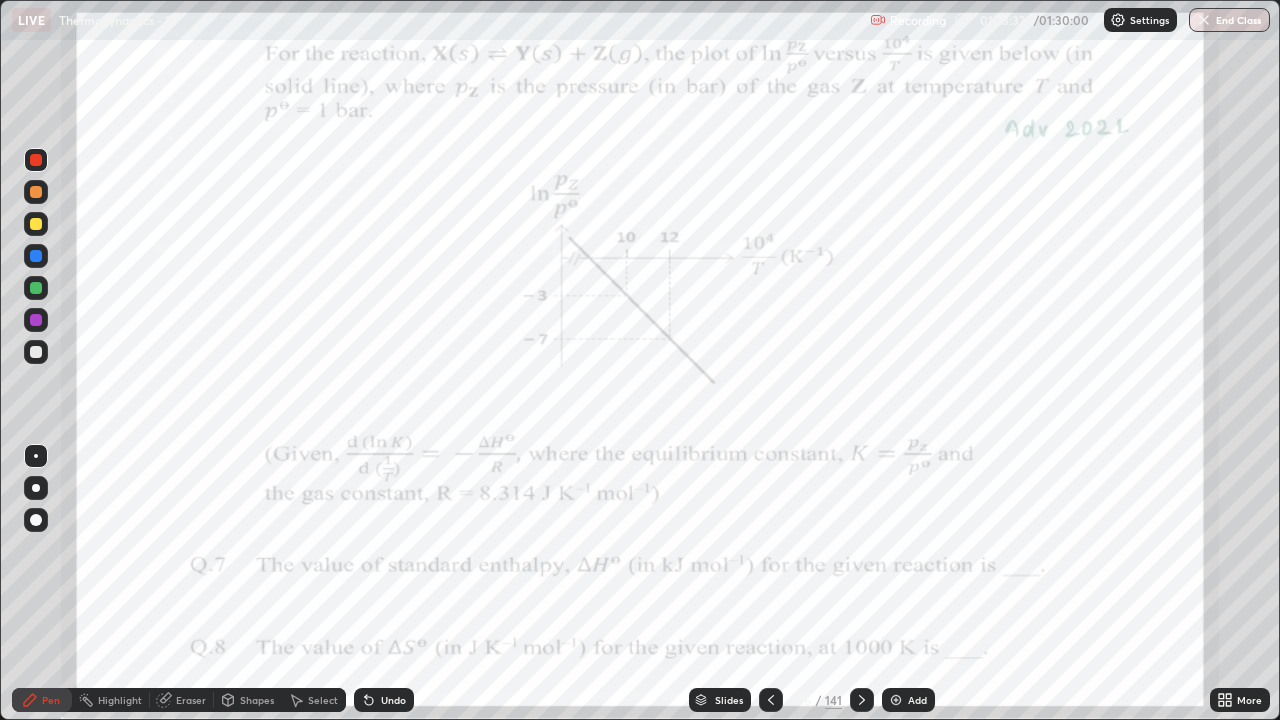 click 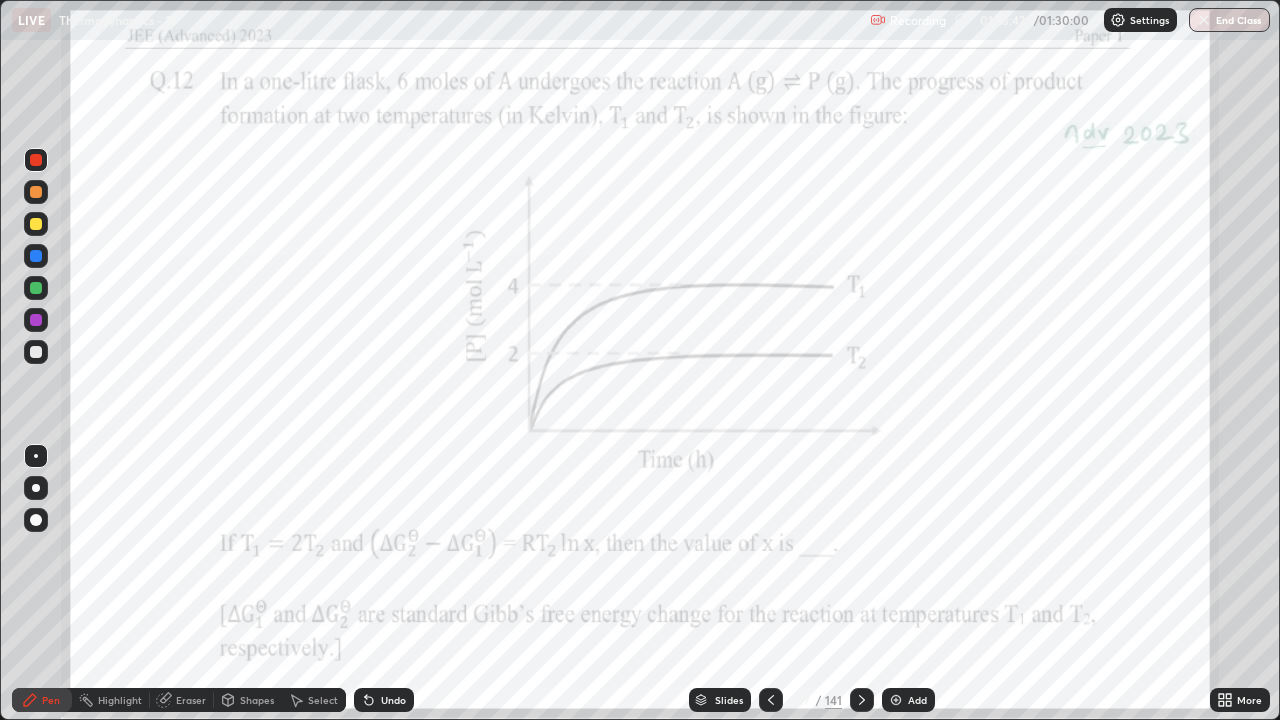 click 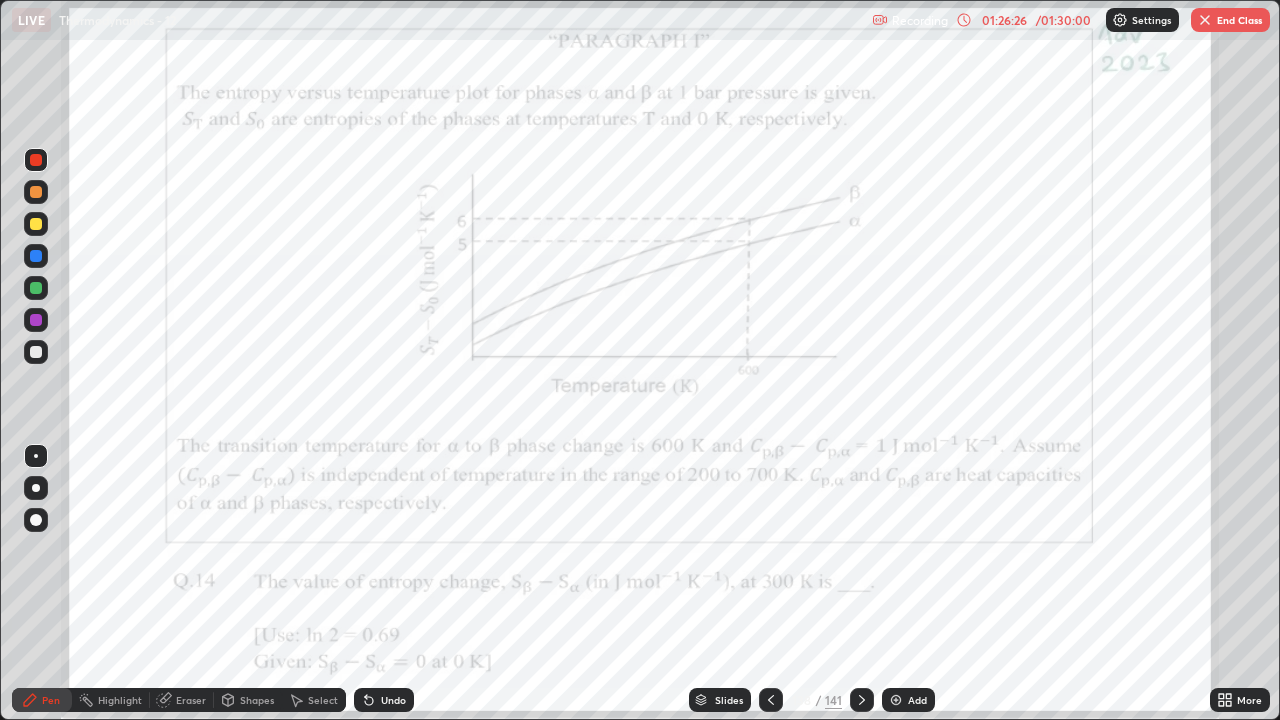 click 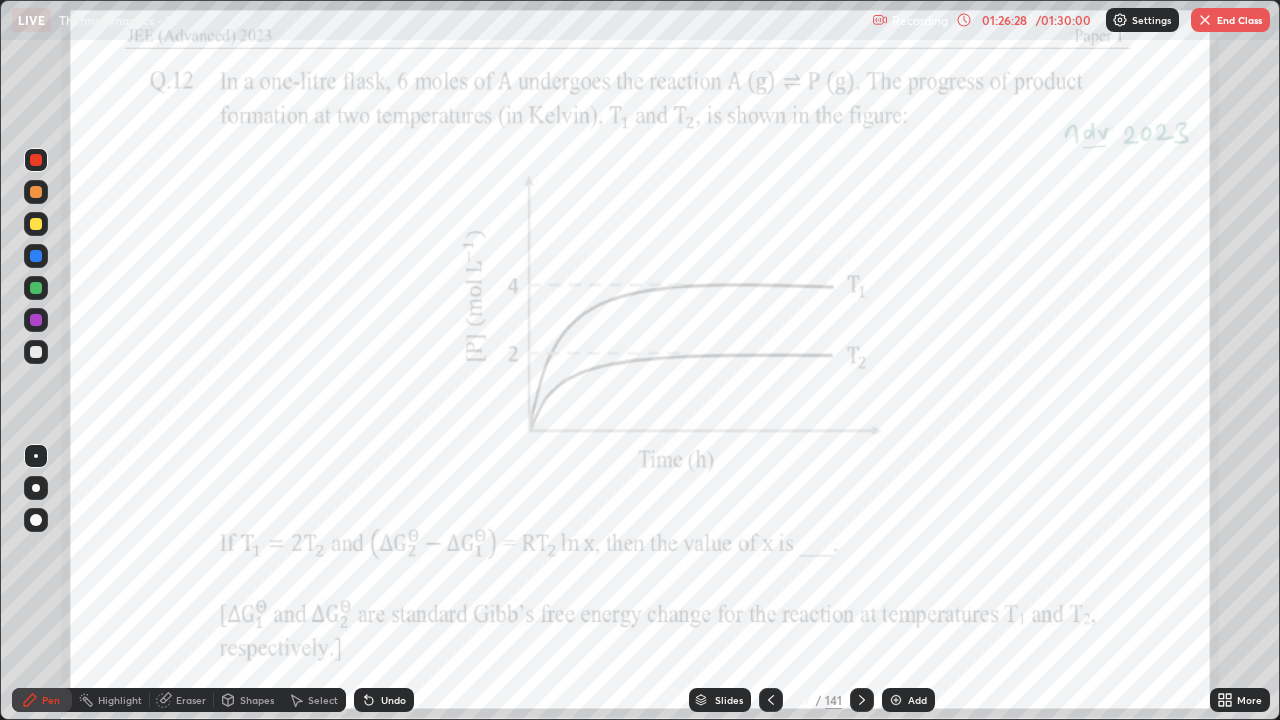 click 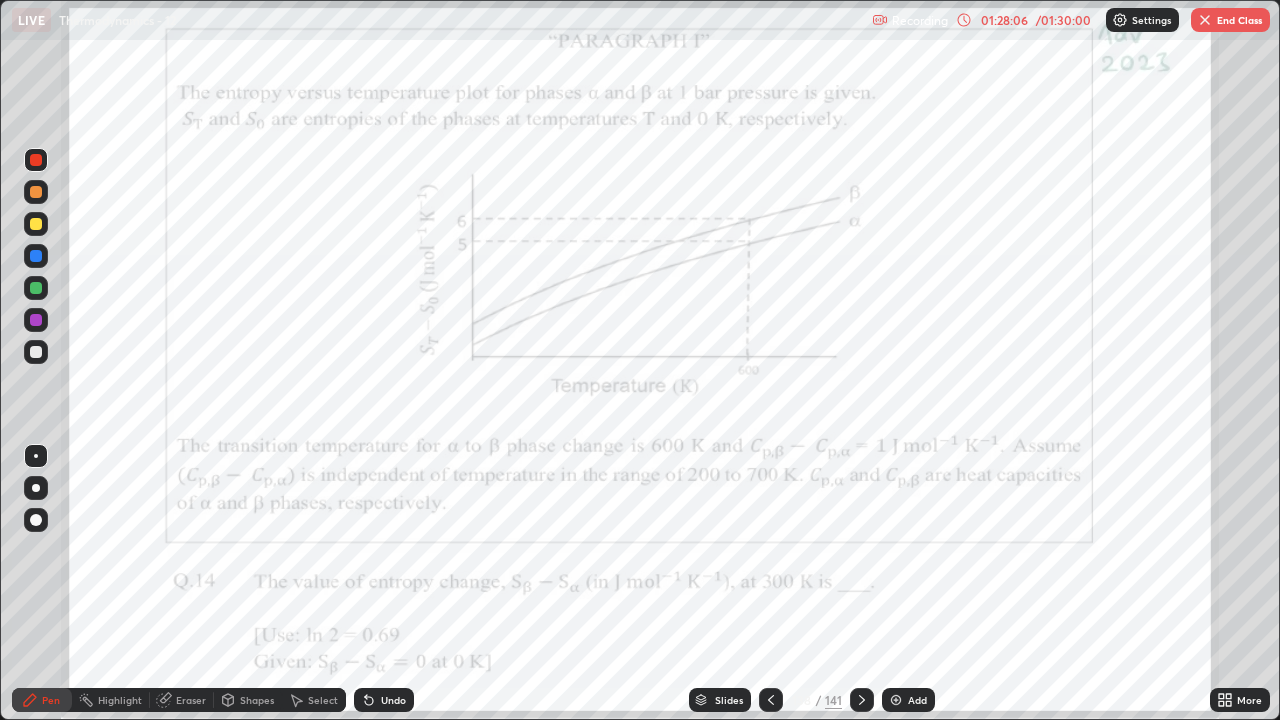 click on "End Class" at bounding box center [1230, 20] 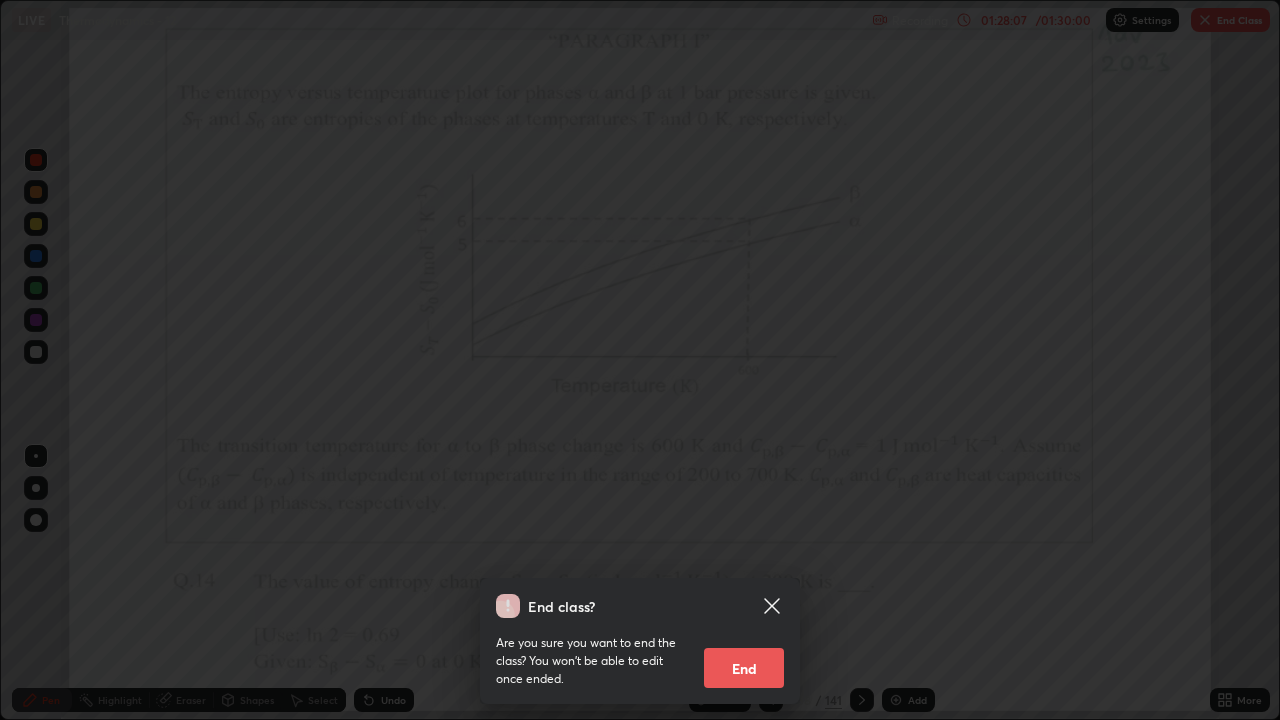 click on "End" at bounding box center [744, 668] 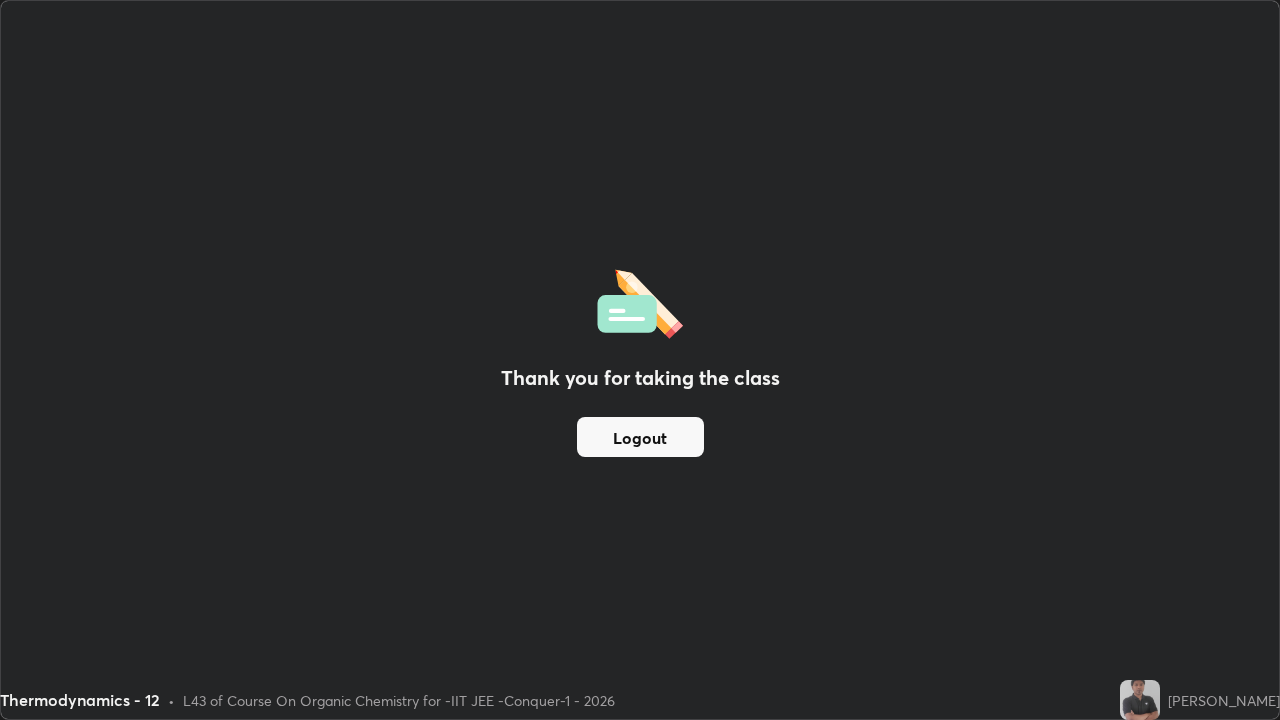 click on "Logout" at bounding box center [640, 437] 